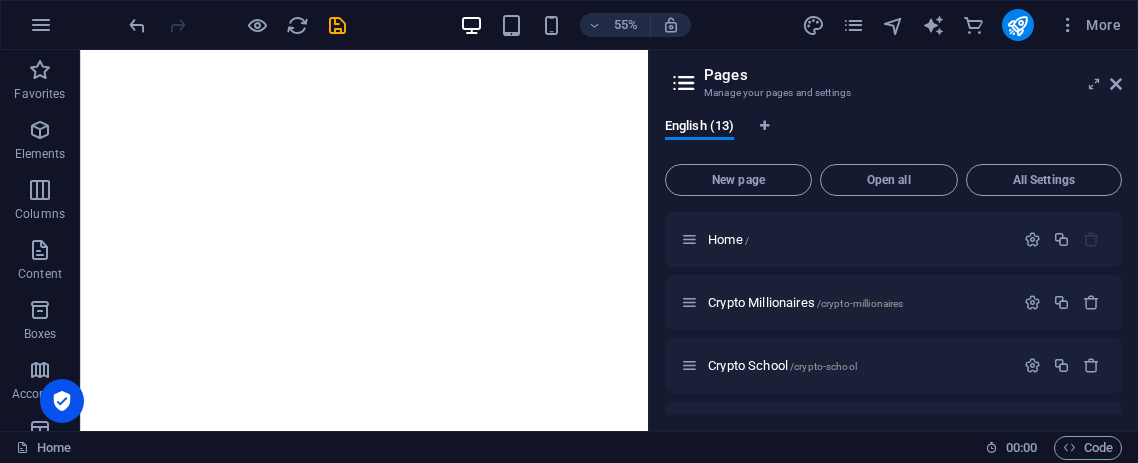 scroll, scrollTop: 0, scrollLeft: 0, axis: both 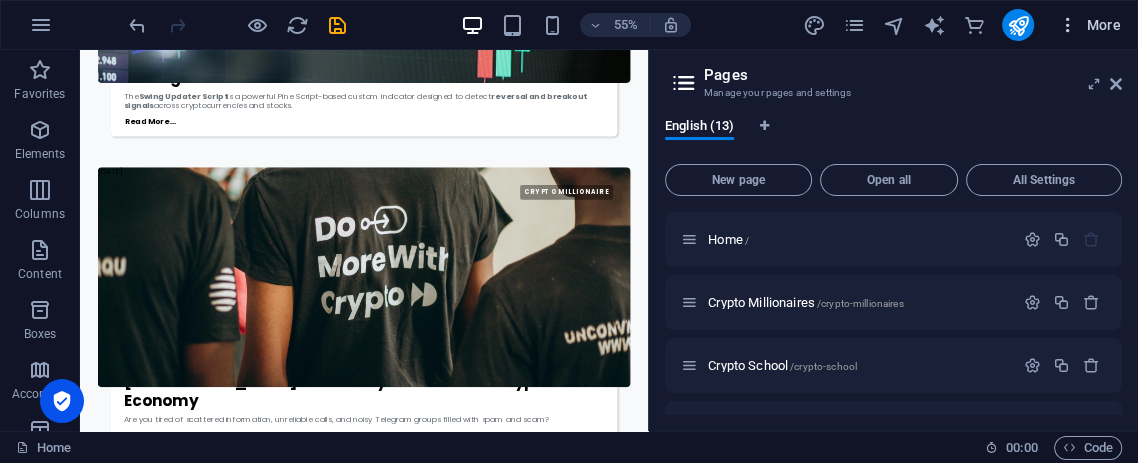 click at bounding box center [1068, 25] 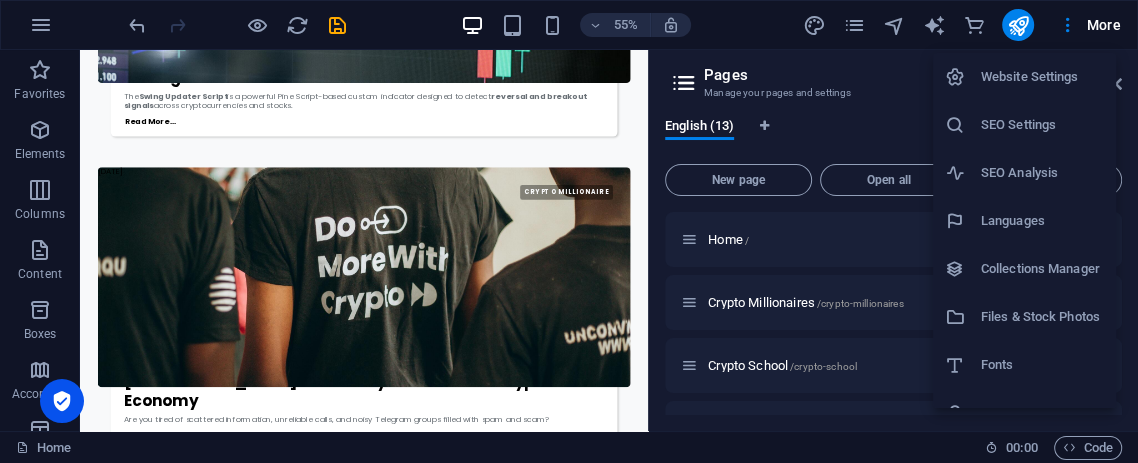 click on "Collections Manager" at bounding box center (1042, 269) 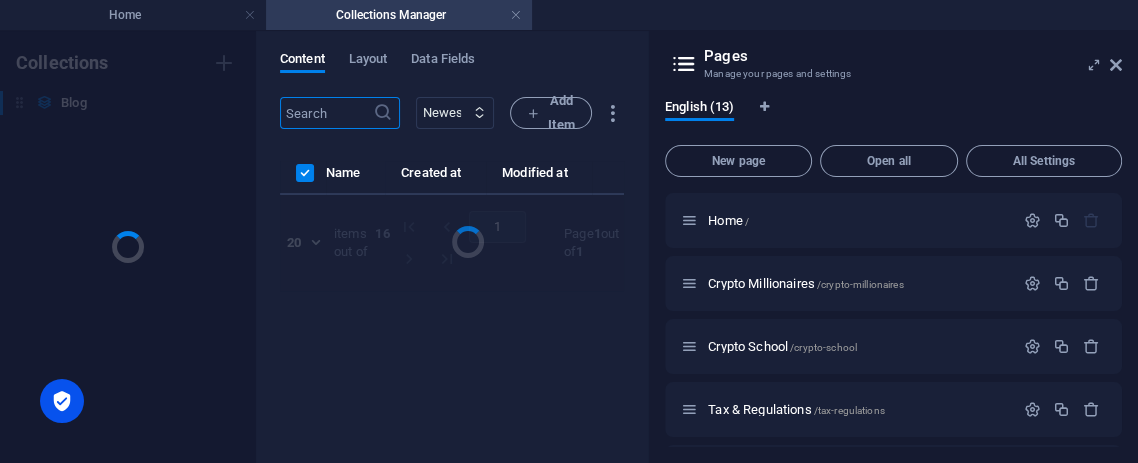 scroll, scrollTop: 0, scrollLeft: 0, axis: both 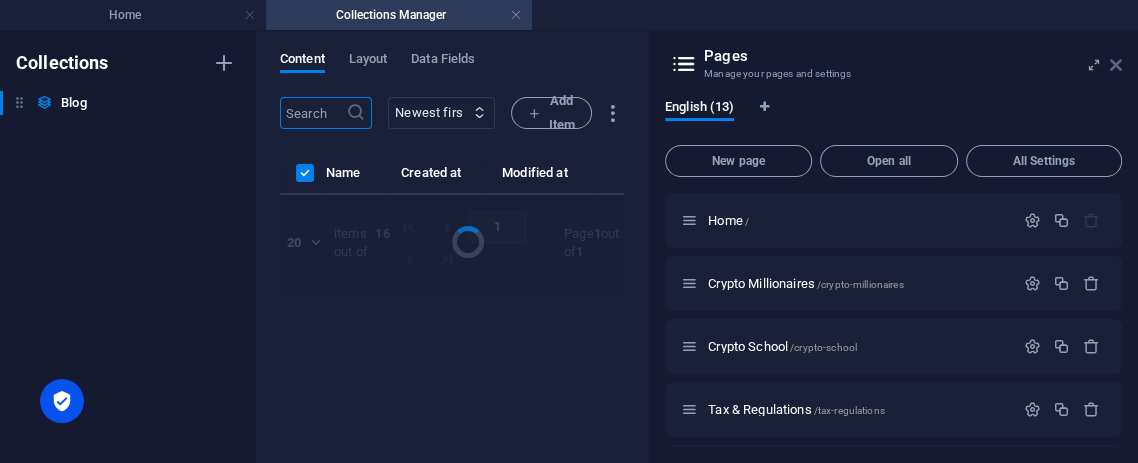 click at bounding box center [1116, 65] 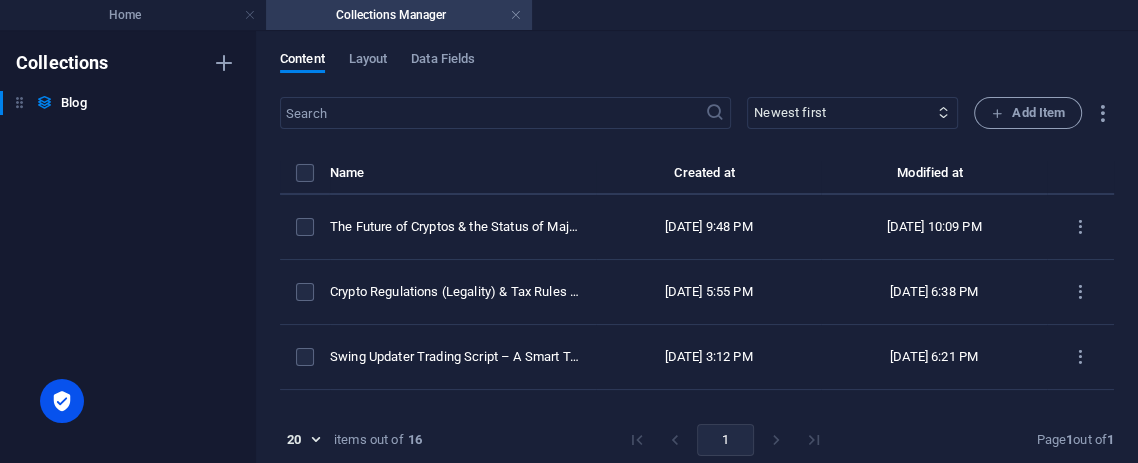 scroll, scrollTop: 8, scrollLeft: 0, axis: vertical 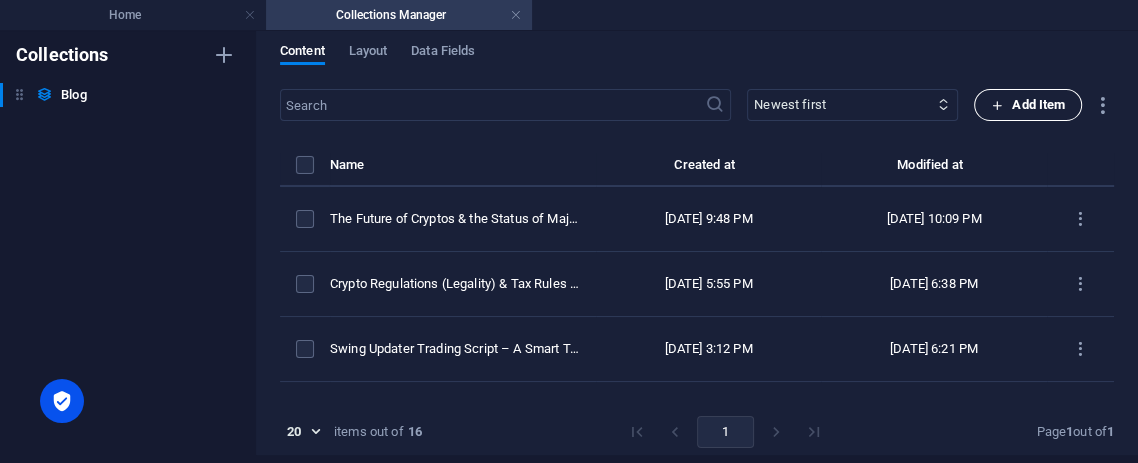 click on "Add Item" at bounding box center [1028, 105] 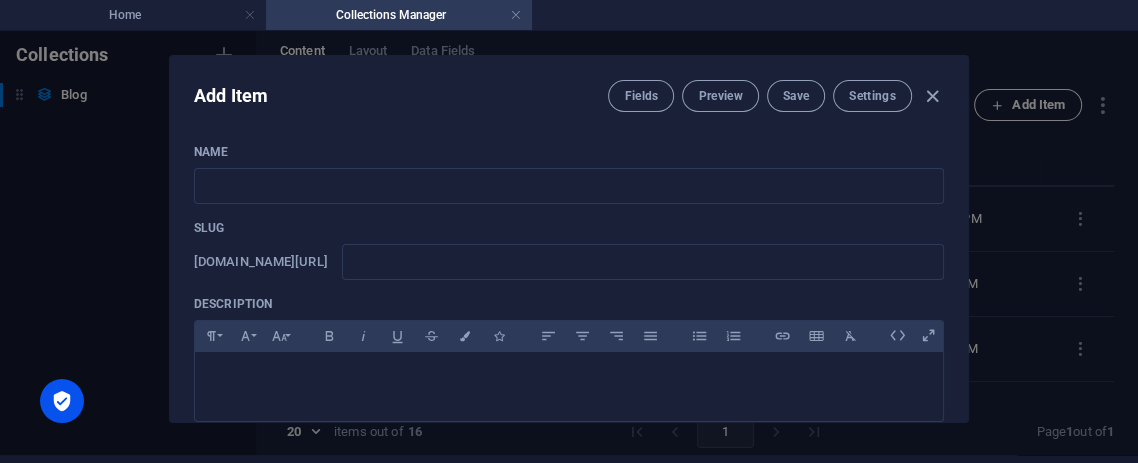 scroll, scrollTop: 0, scrollLeft: 0, axis: both 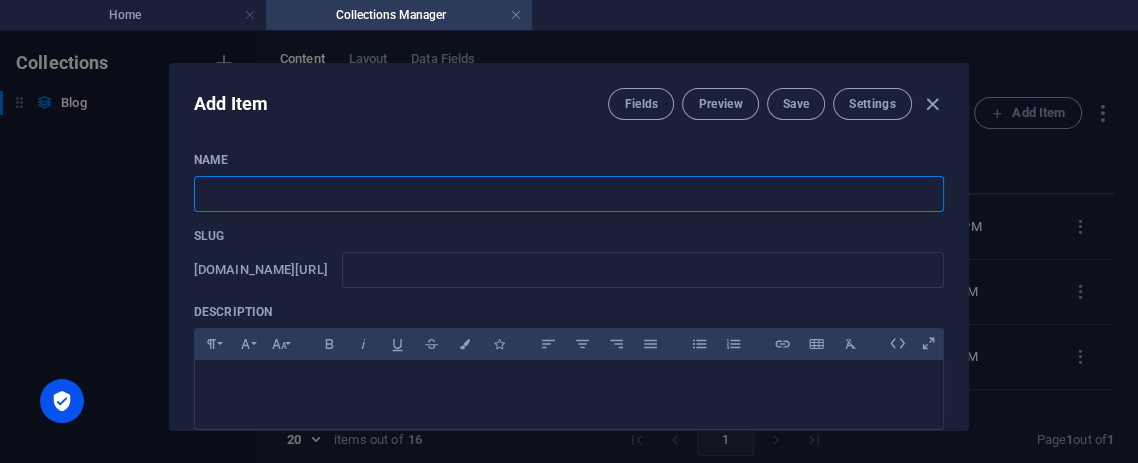 click at bounding box center [569, 194] 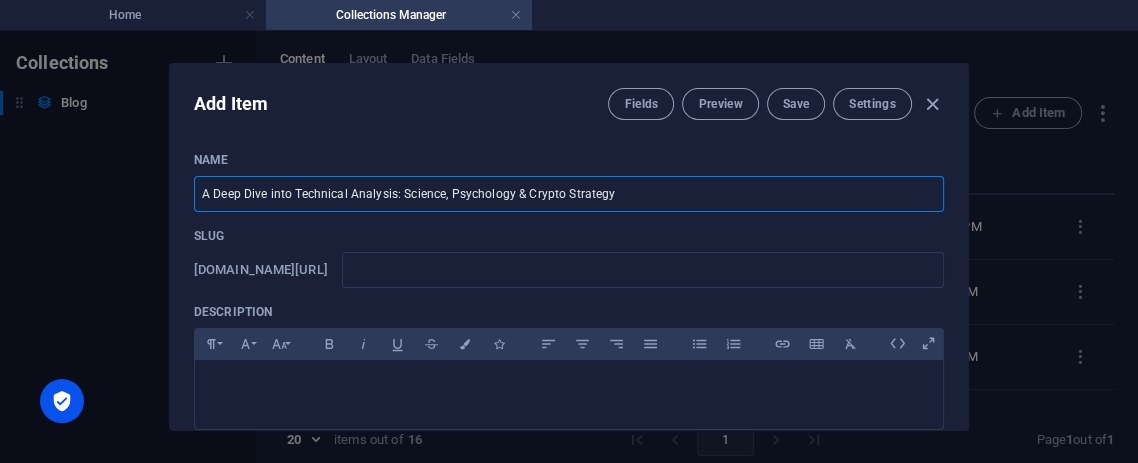 type on "a-deep-dive-into-technical-analysis-science-psychology-crypto-strategy" 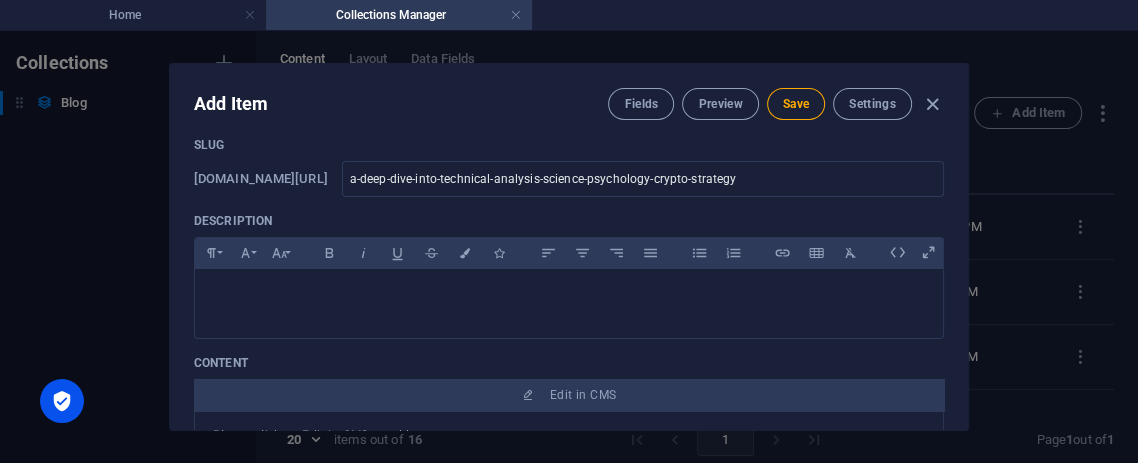 scroll, scrollTop: 111, scrollLeft: 0, axis: vertical 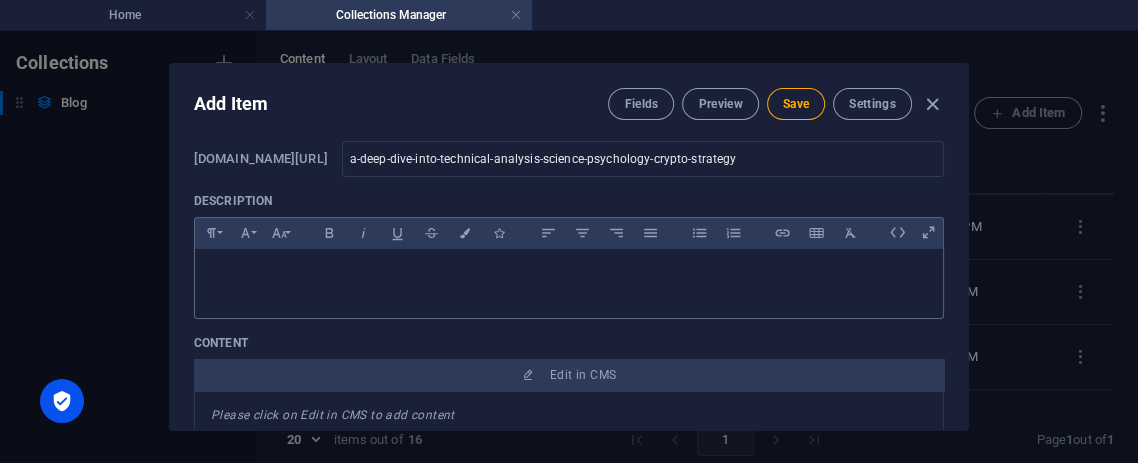 type on "A Deep Dive into Technical Analysis: Science, Psychology & Crypto Strategy" 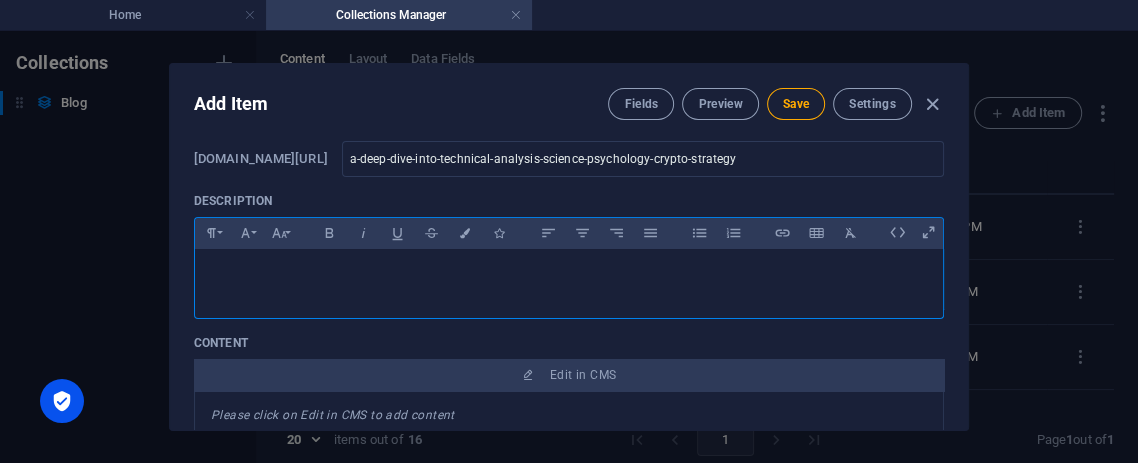 click at bounding box center [569, 274] 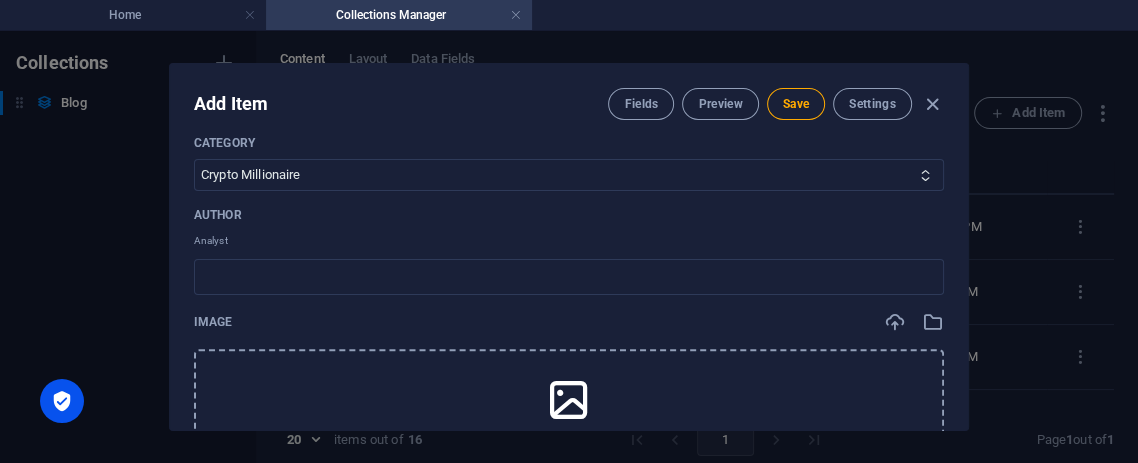 scroll, scrollTop: 333, scrollLeft: 0, axis: vertical 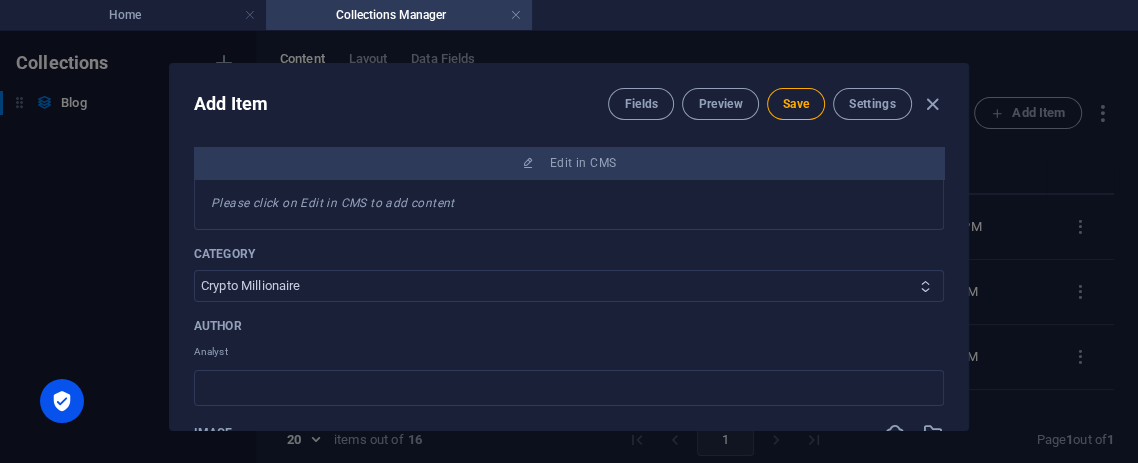 click on "Crypto Millionaire Crypto School AI & Technology Crypto Exchanges Tax & Regulations" at bounding box center (569, 286) 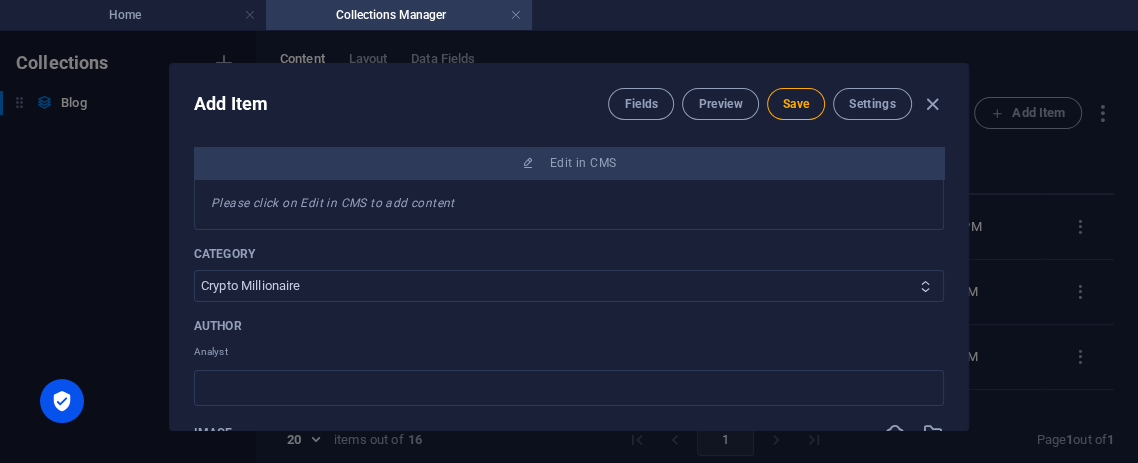 select on "Crypto School" 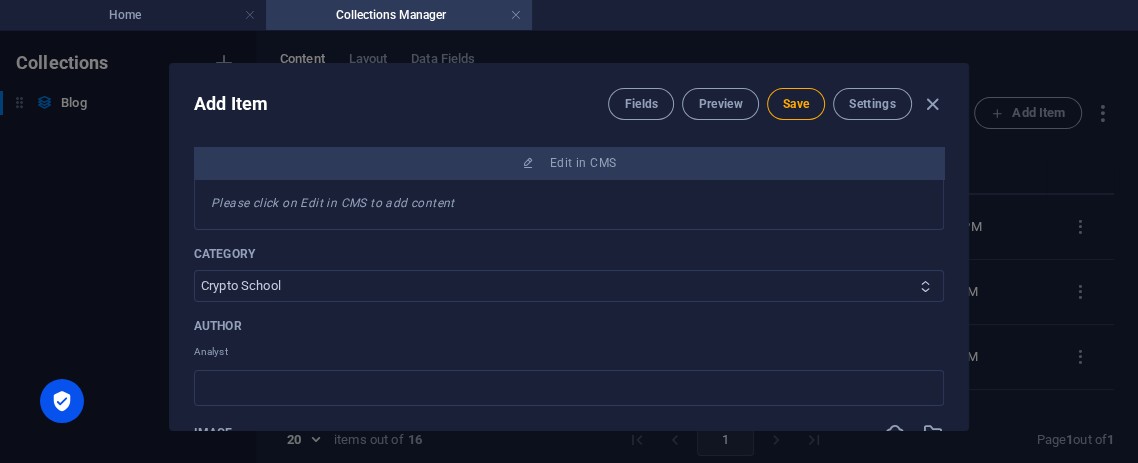 click on "Crypto Millionaire Crypto School AI & Technology Crypto Exchanges Tax & Regulations" at bounding box center (569, 286) 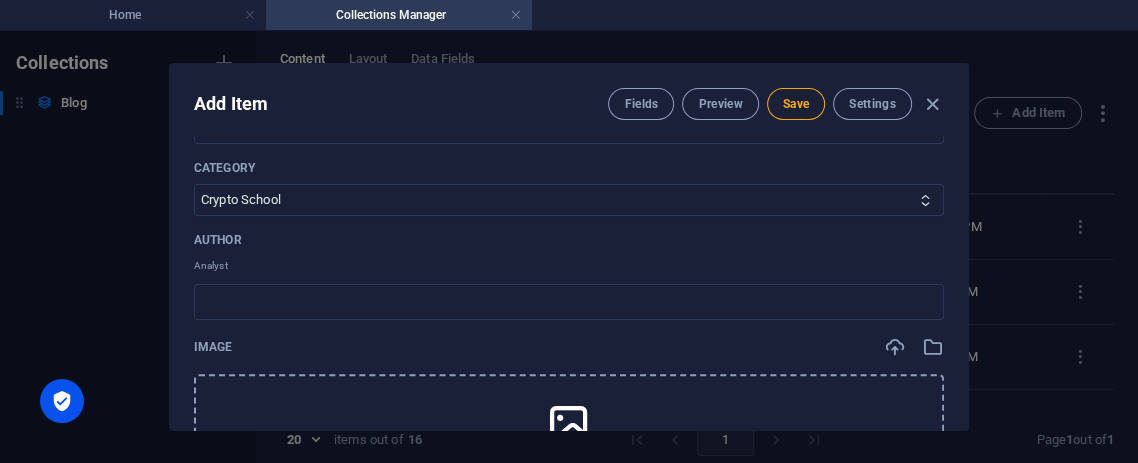 scroll, scrollTop: 444, scrollLeft: 0, axis: vertical 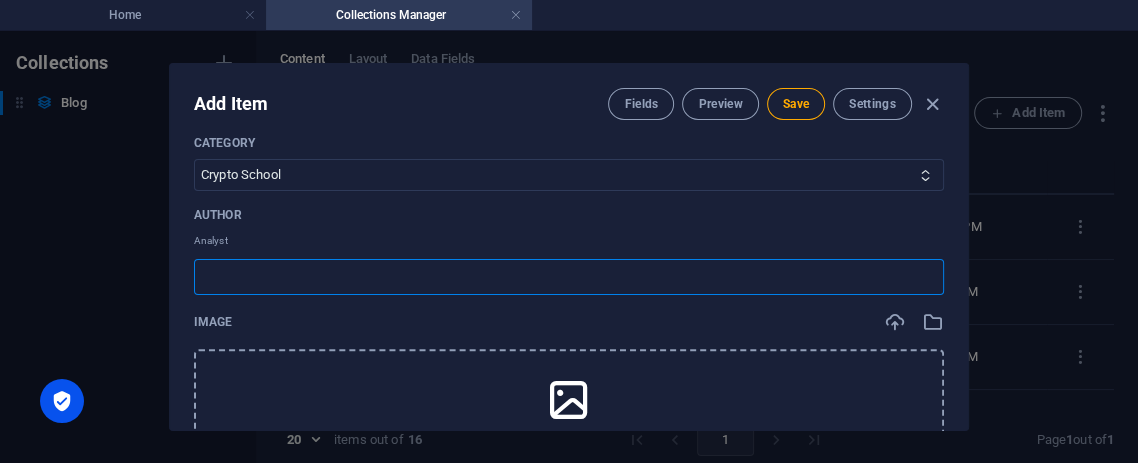 click at bounding box center [569, 277] 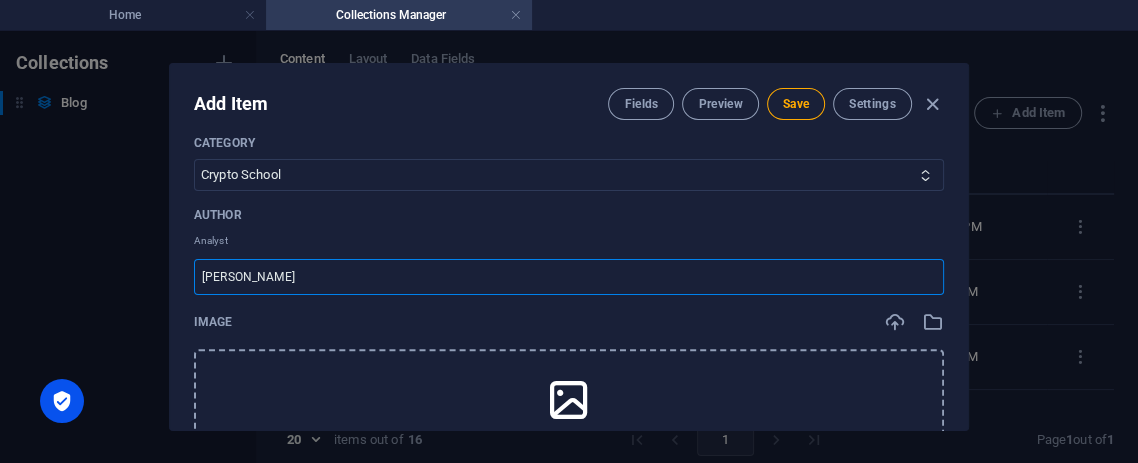 type on "[PERSON_NAME]" 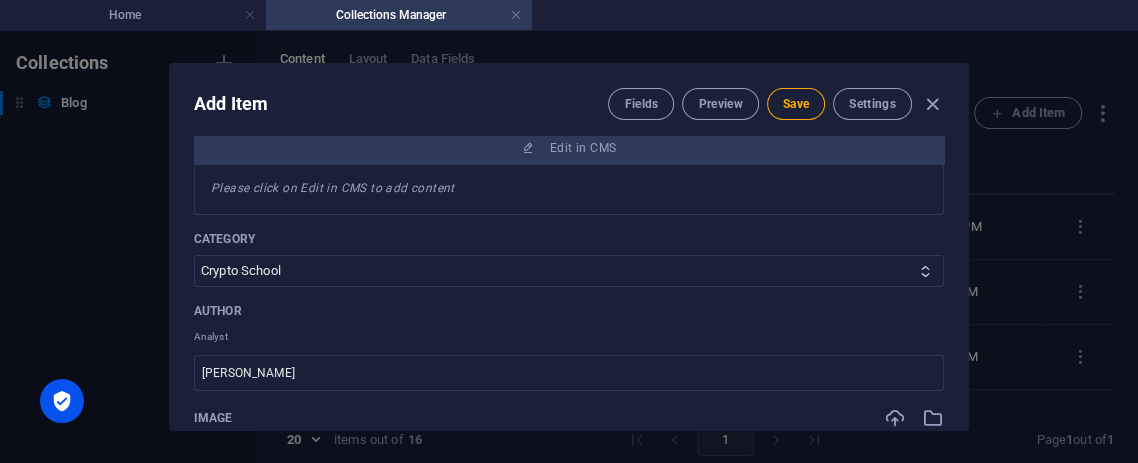scroll, scrollTop: 222, scrollLeft: 0, axis: vertical 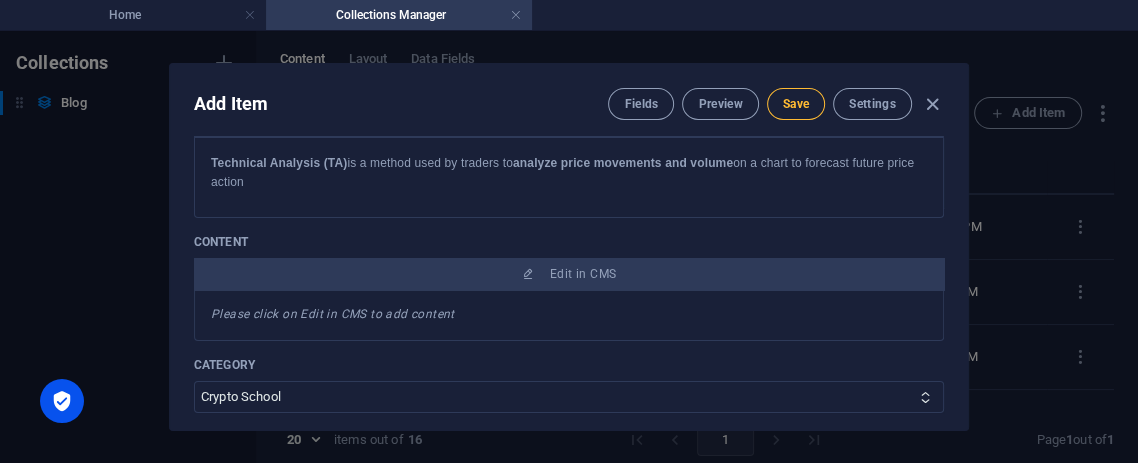 click on "Save" at bounding box center [796, 104] 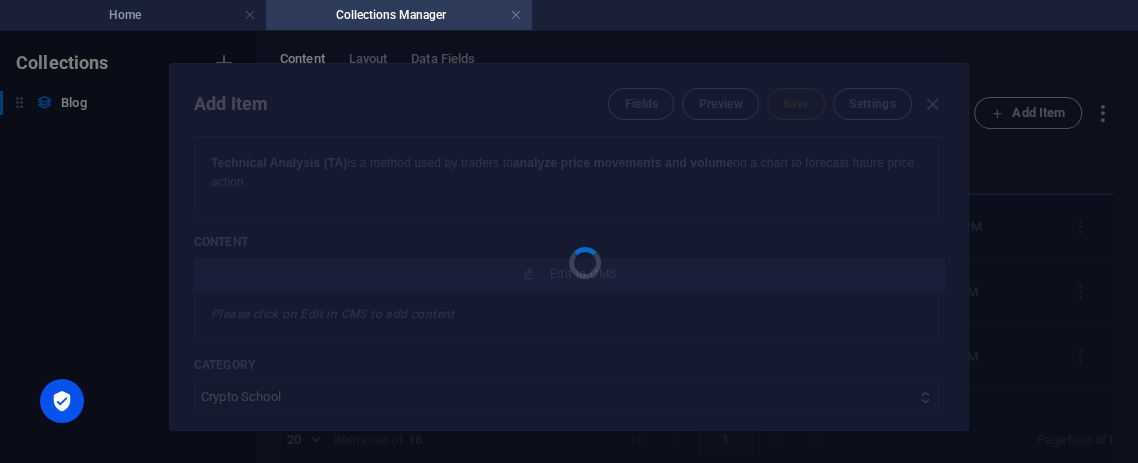 type on "a-deep-dive-into-technical-analysis-science-psychology-crypto-strategy" 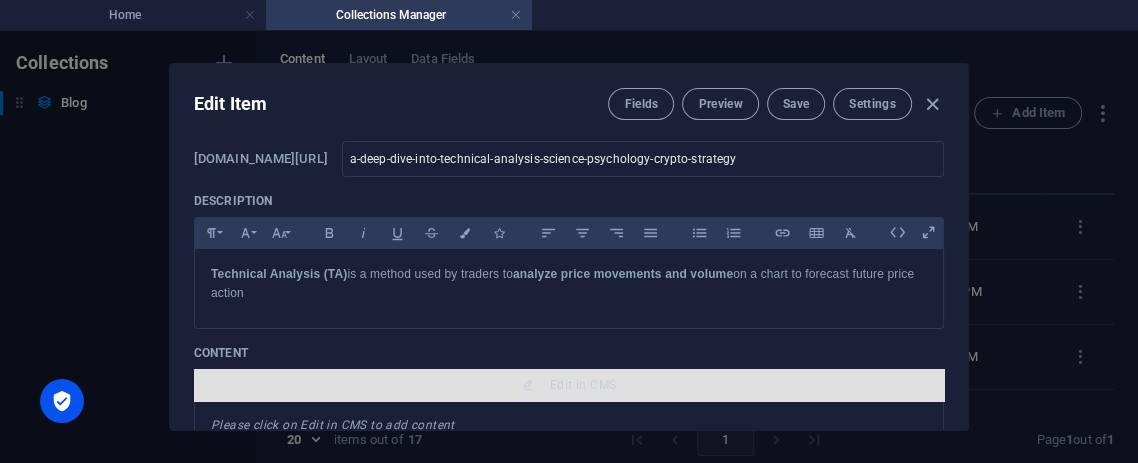 scroll, scrollTop: 333, scrollLeft: 0, axis: vertical 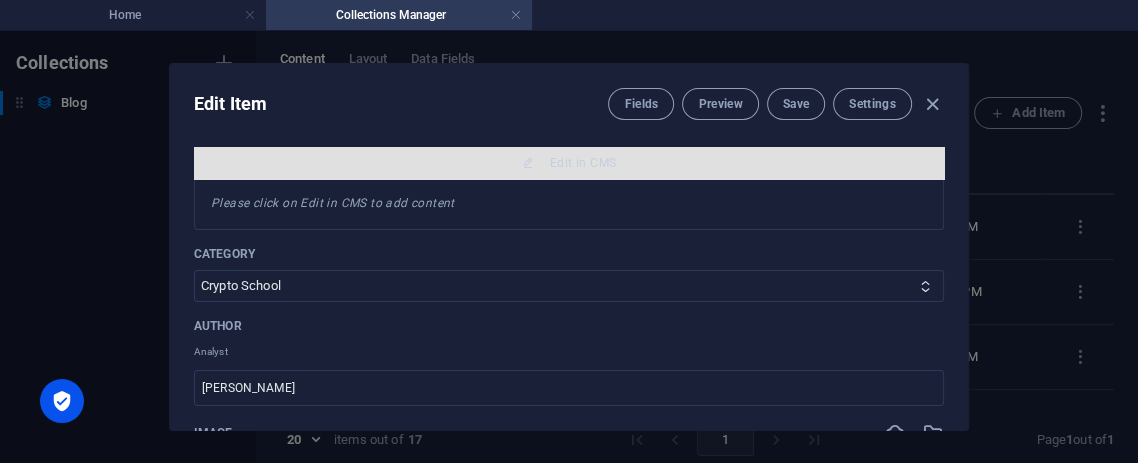 click on "Edit in CMS" at bounding box center [583, 163] 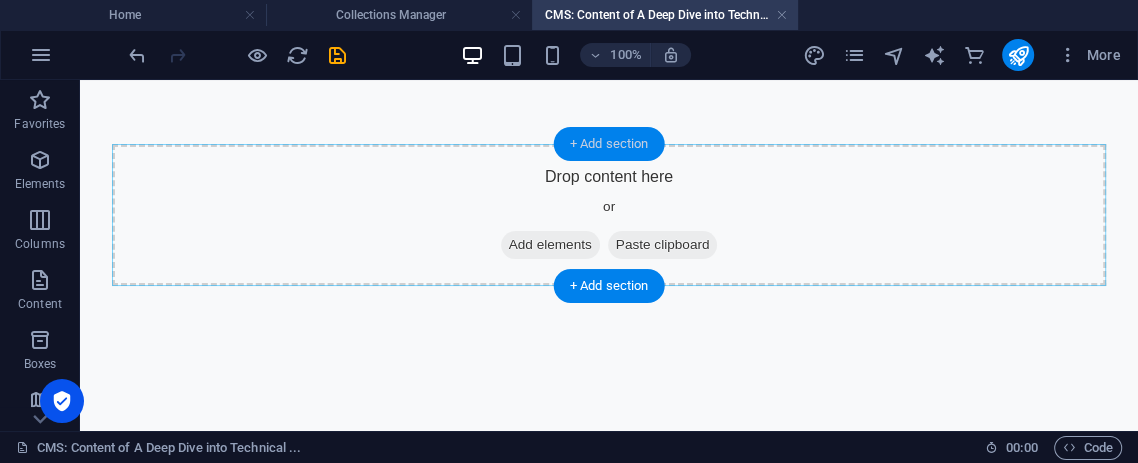 scroll, scrollTop: 0, scrollLeft: 0, axis: both 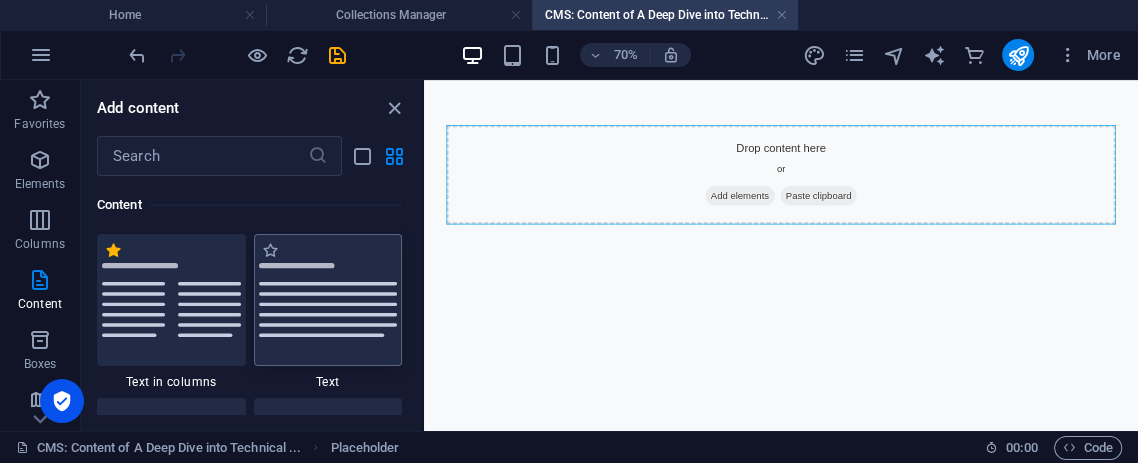 click at bounding box center (328, 300) 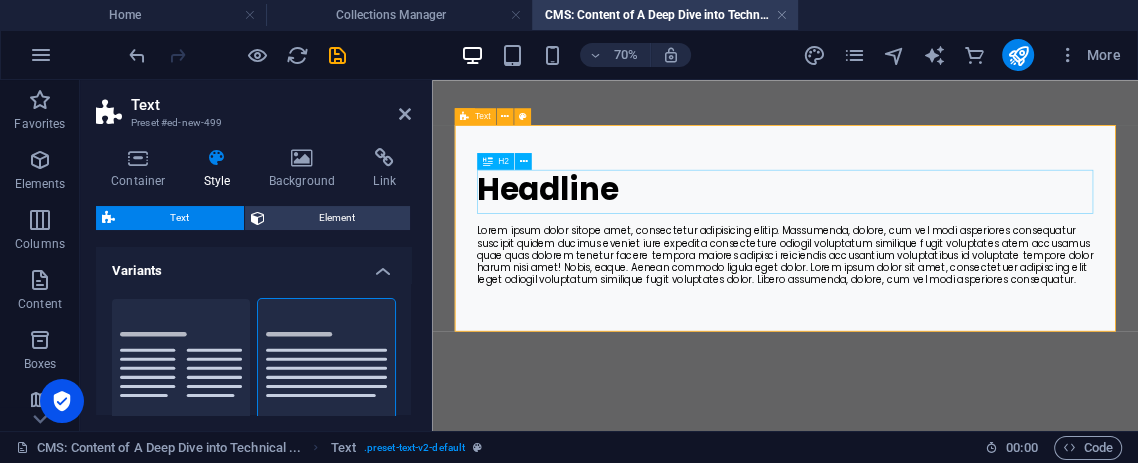 click on "Headline" at bounding box center (936, 235) 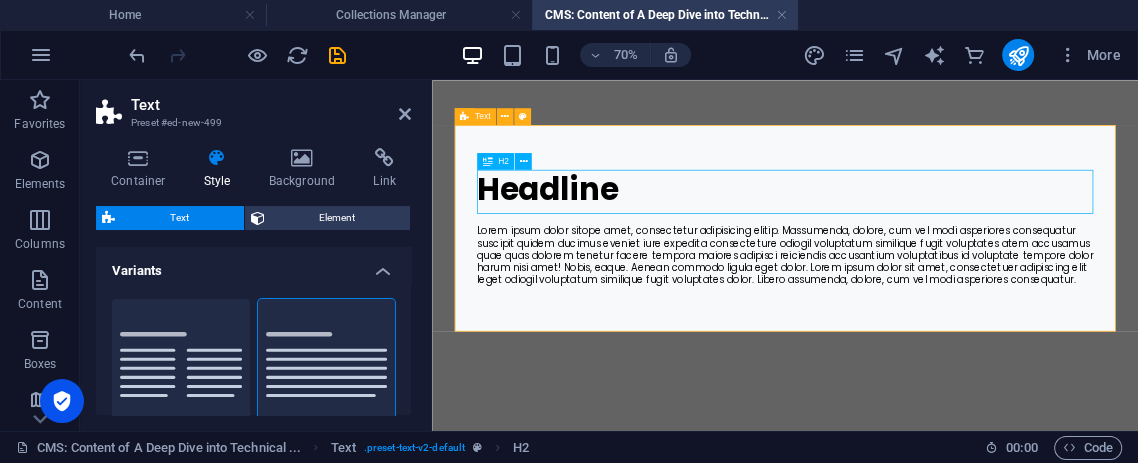 click on "Headline" at bounding box center (936, 235) 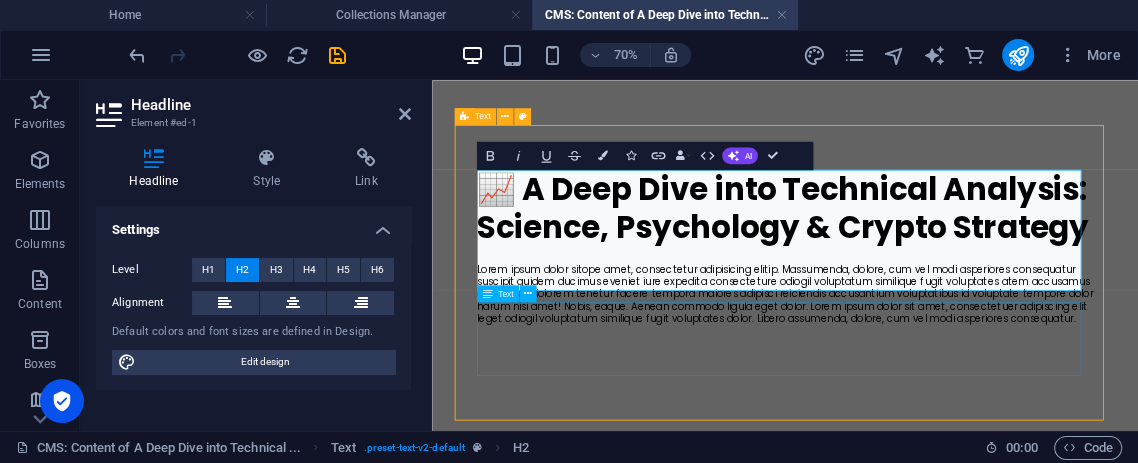 click on "Lorem ipsum dolor sitope amet, consectetur adipisicing elitip. Massumenda, dolore, cum vel modi asperiores consequatur suscipit quidem ducimus eveniet iure expedita consecteture odiogil voluptatum similique fugit voluptates atem accusamus quae quas dolorem tenetur facere tempora maiores adipisci reiciendis accusantium voluptatibus id voluptate tempore dolor harum nisi amet! Nobis, eaque. Aenean commodo ligula eget dolor. Lorem ipsum dolor sit amet, consectetuer adipiscing elit leget odiogil voluptatum similique fugit voluptates dolor. Libero assumenda, dolore, cum vel modi asperiores consequatur." at bounding box center [936, 386] 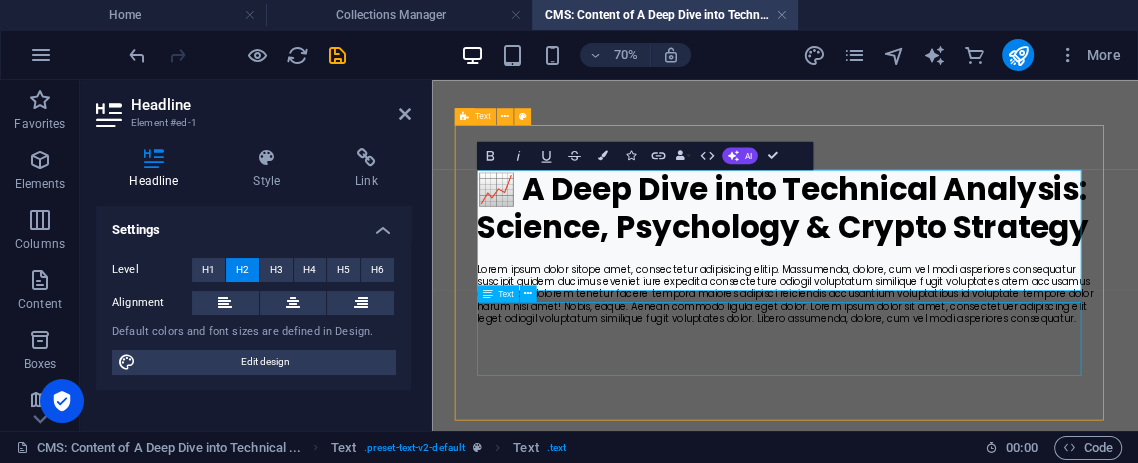 click on "Lorem ipsum dolor sitope amet, consectetur adipisicing elitip. Massumenda, dolore, cum vel modi asperiores consequatur suscipit quidem ducimus eveniet iure expedita consecteture odiogil voluptatum similique fugit voluptates atem accusamus quae quas dolorem tenetur facere tempora maiores adipisci reiciendis accusantium voluptatibus id voluptate tempore dolor harum nisi amet! Nobis, eaque. Aenean commodo ligula eget dolor. Lorem ipsum dolor sit amet, consectetuer adipiscing elit leget odiogil voluptatum similique fugit voluptates dolor. Libero assumenda, dolore, cum vel modi asperiores consequatur." at bounding box center (936, 386) 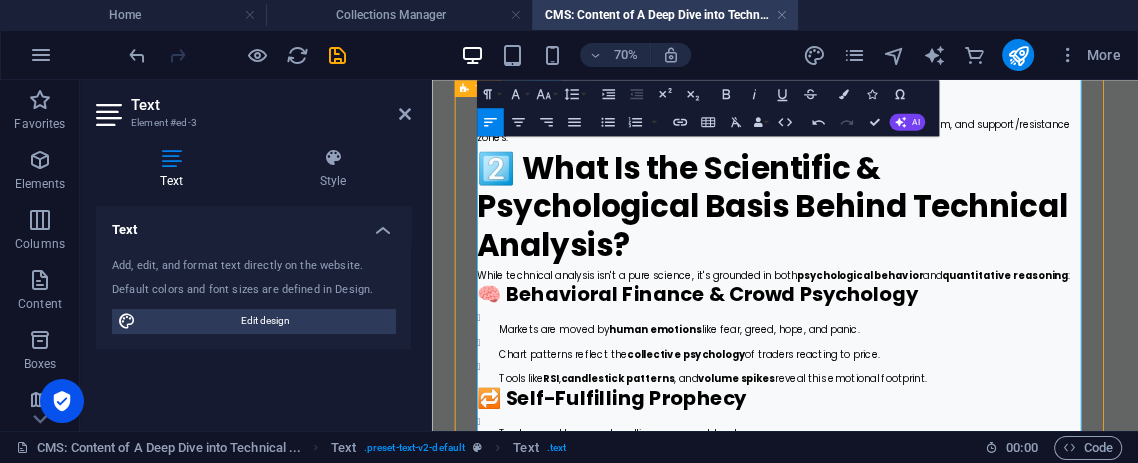 scroll, scrollTop: 111, scrollLeft: 0, axis: vertical 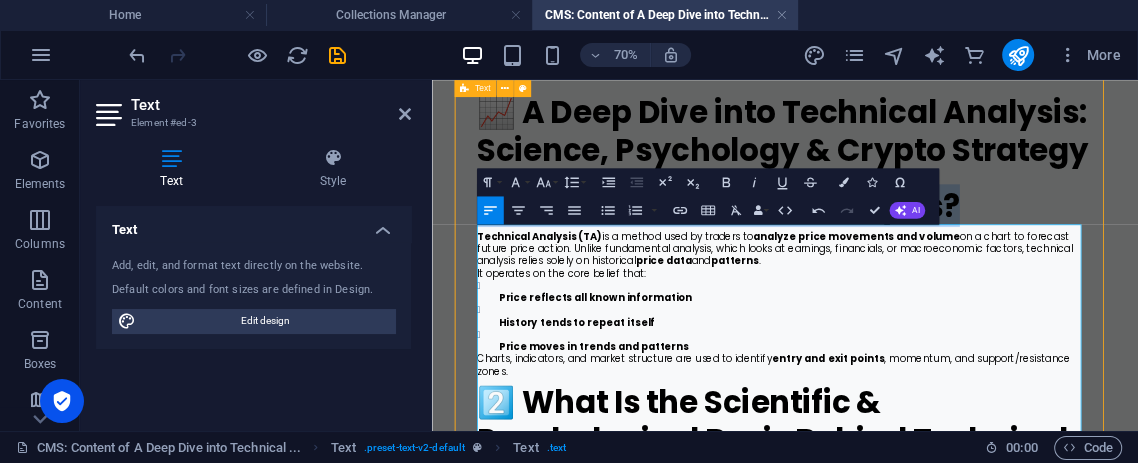 drag, startPoint x: 1194, startPoint y: 315, endPoint x: 492, endPoint y: 311, distance: 702.0114 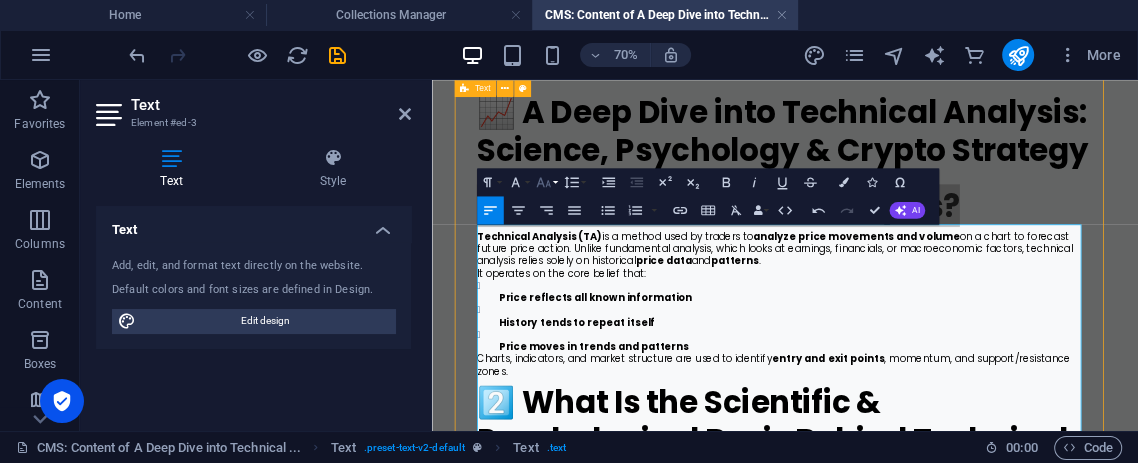 click 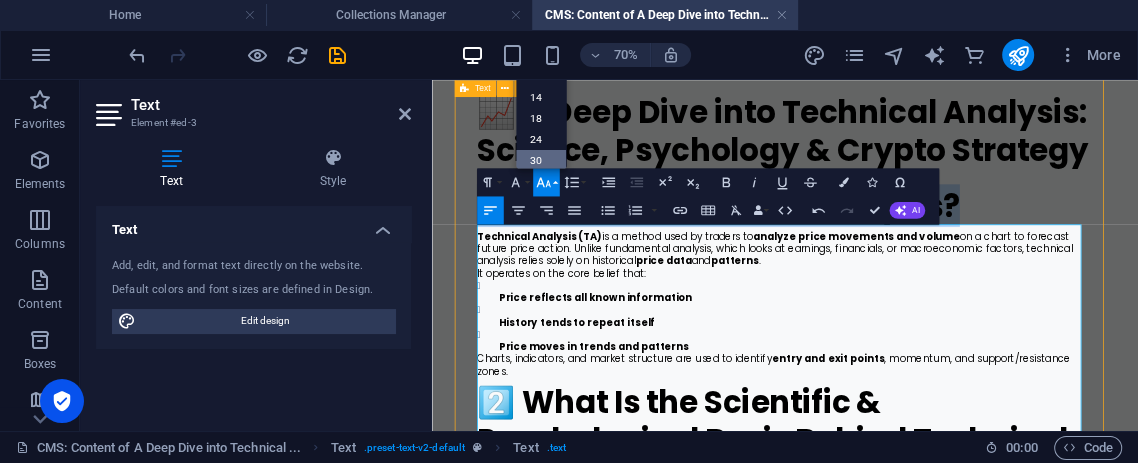 click on "30" at bounding box center [541, 159] 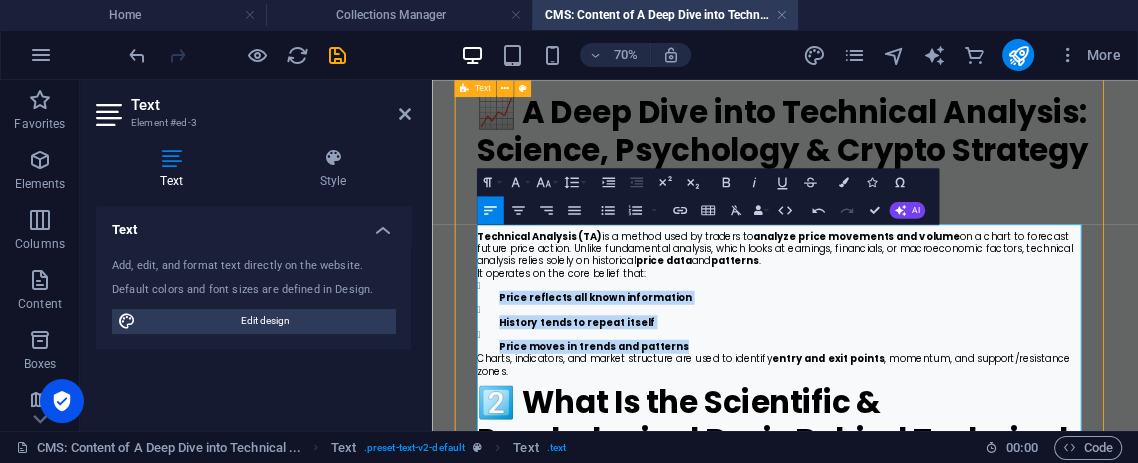 drag, startPoint x: 775, startPoint y: 495, endPoint x: 537, endPoint y: 427, distance: 247.52374 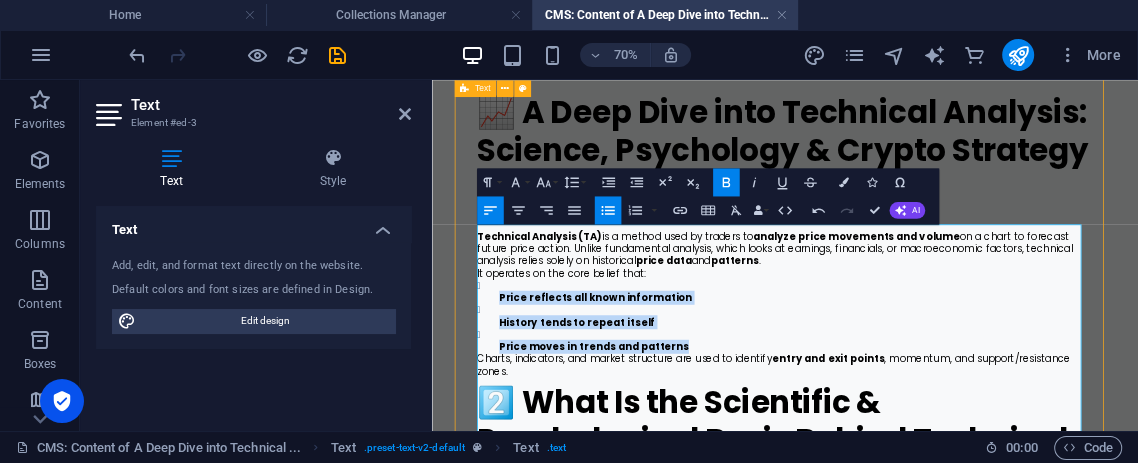 click 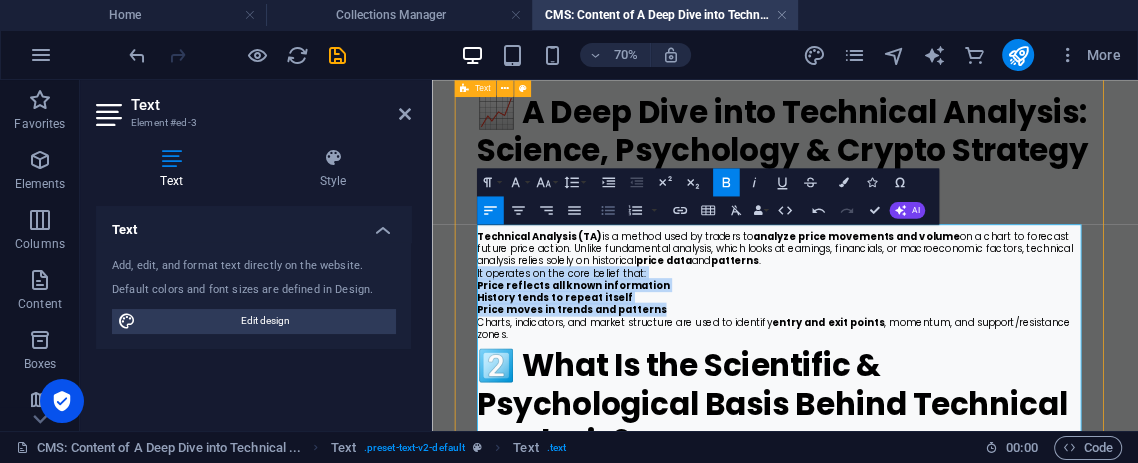 click 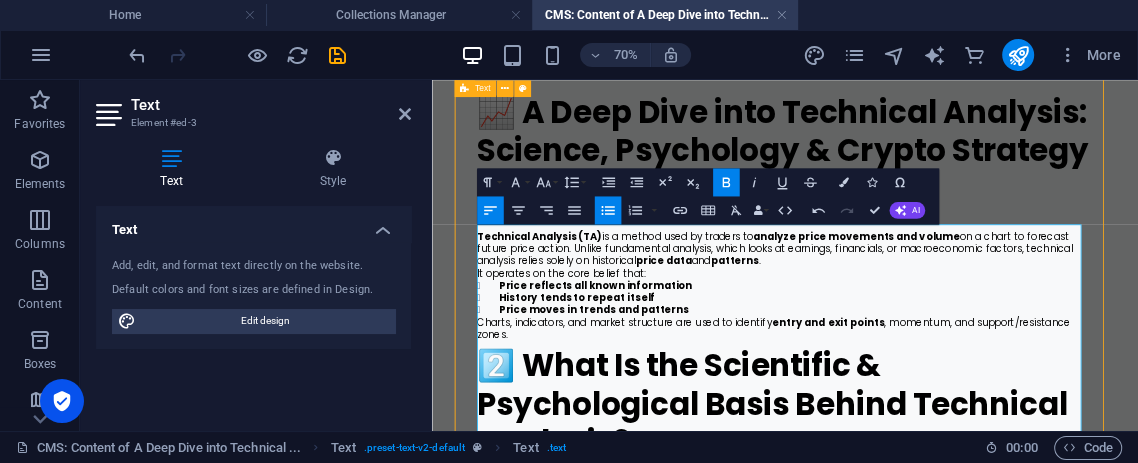click on "It operates on the core belief that:" at bounding box center (936, 356) 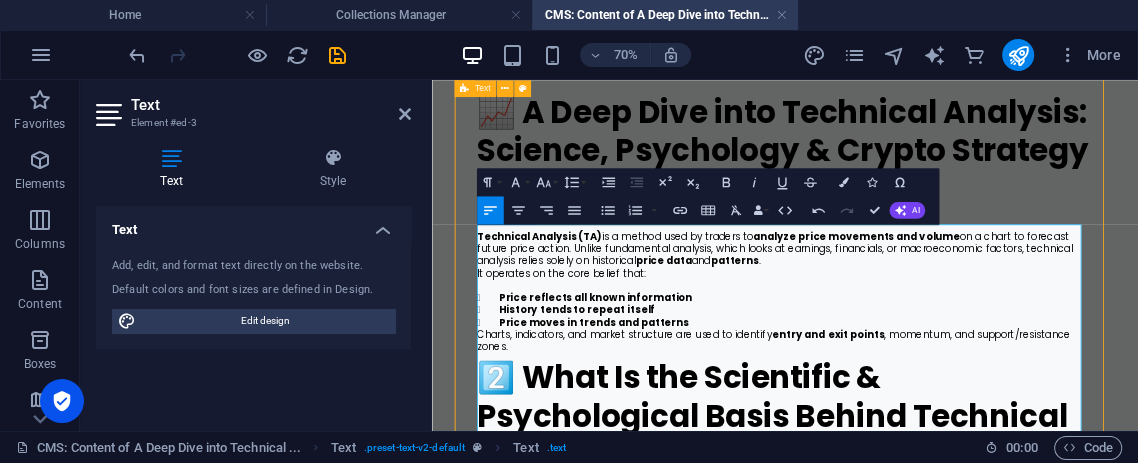 click at bounding box center [936, 373] 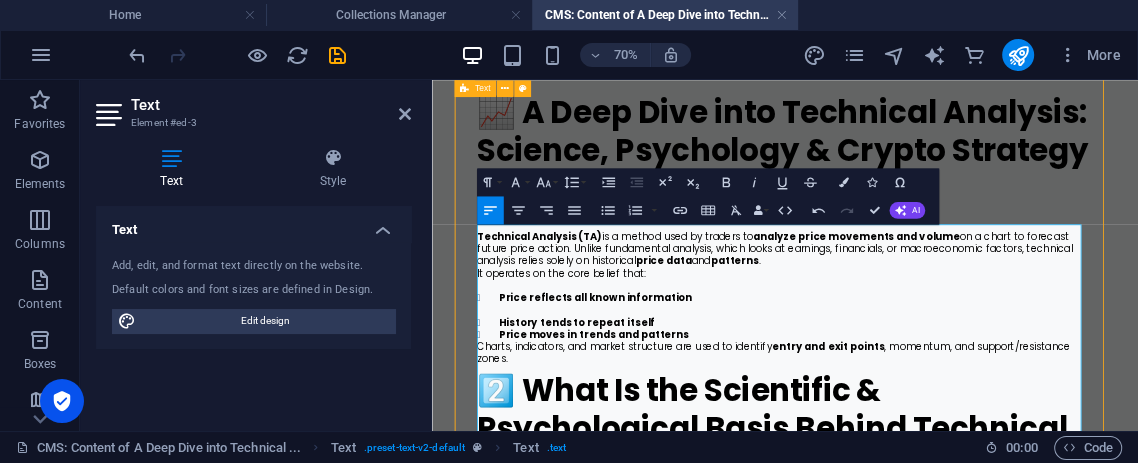 click on "History tends to repeat itself" at bounding box center (952, 426) 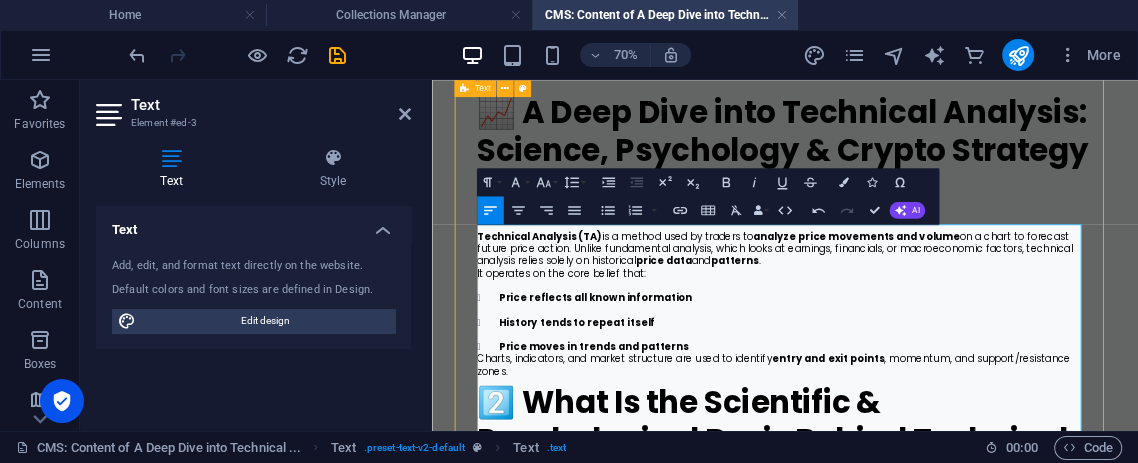 click on "Price moves in trends and patterns" at bounding box center [952, 461] 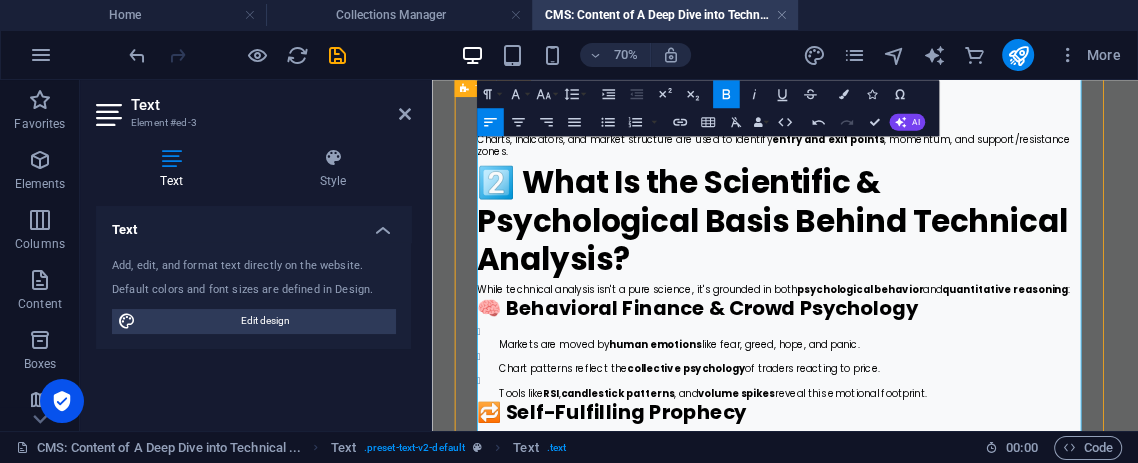 scroll, scrollTop: 444, scrollLeft: 0, axis: vertical 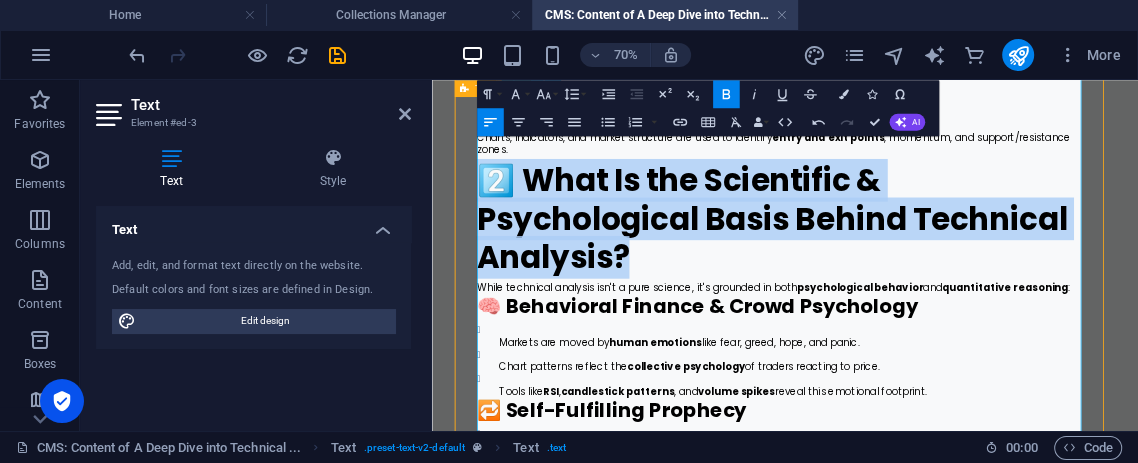 drag, startPoint x: 729, startPoint y: 394, endPoint x: 504, endPoint y: 277, distance: 253.60205 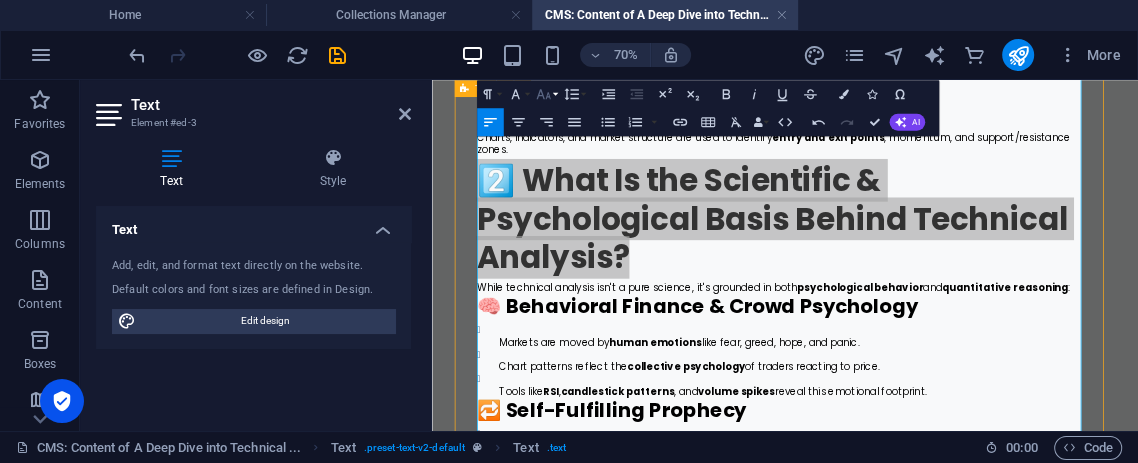 click 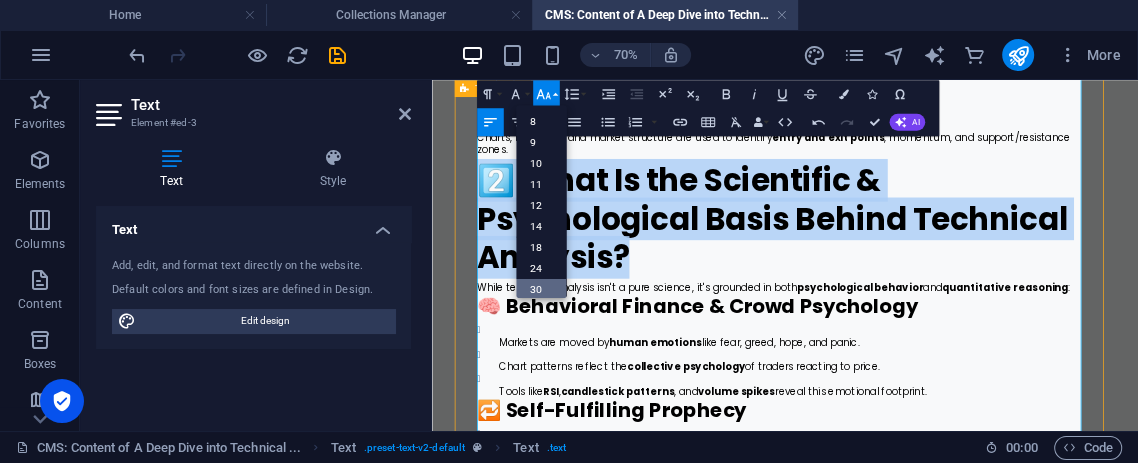 click on "30" at bounding box center [541, 289] 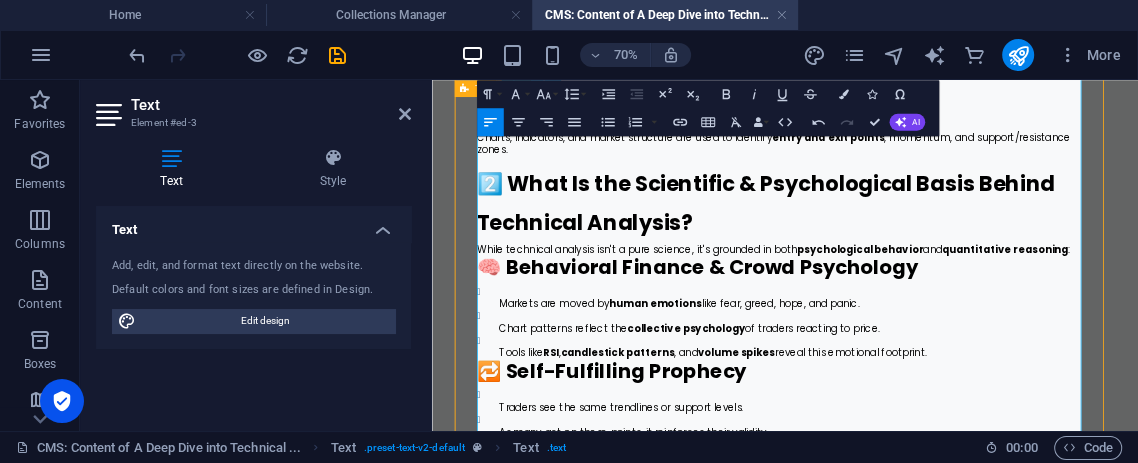 drag, startPoint x: 1119, startPoint y: 520, endPoint x: 536, endPoint y: 443, distance: 588.0629 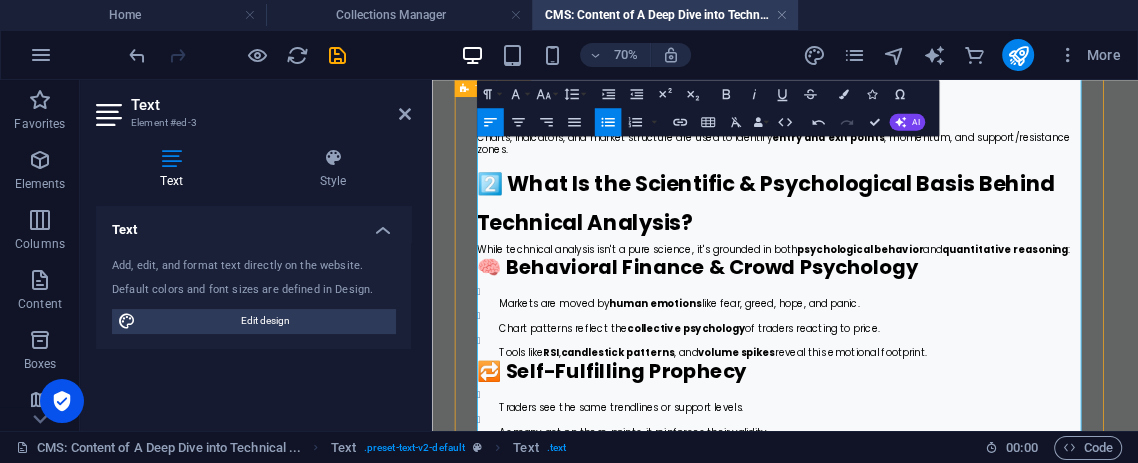 click 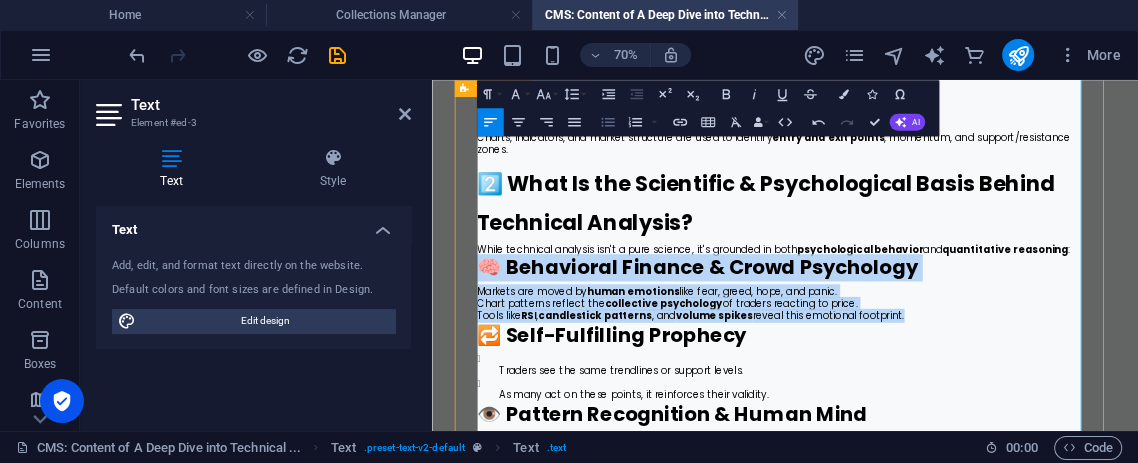 click 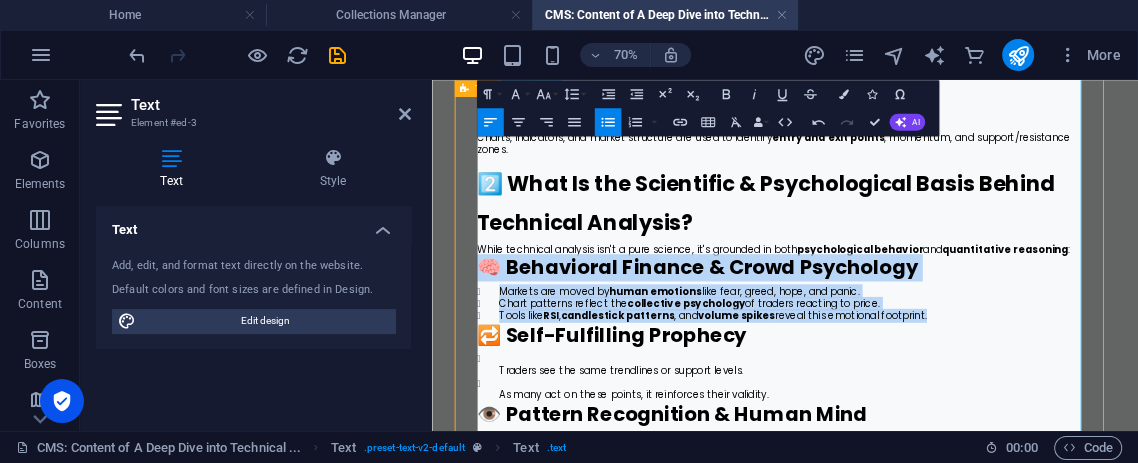 click on "Markets are moved by  human emotions  like fear, greed, hope, and panic." at bounding box center [952, 383] 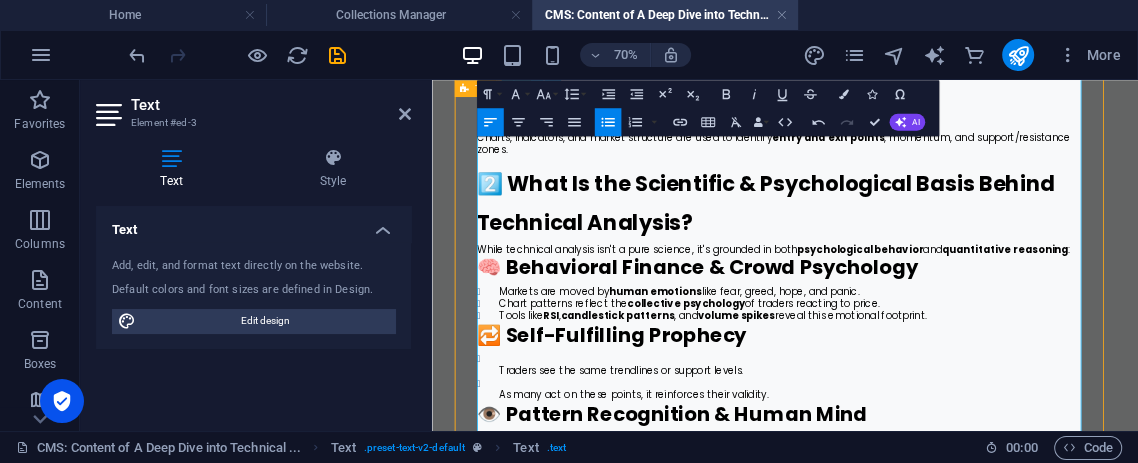 click on "Tools like  RSI ,  candlestick patterns , and  volume spikes  reveal this emotional footprint." at bounding box center [952, 418] 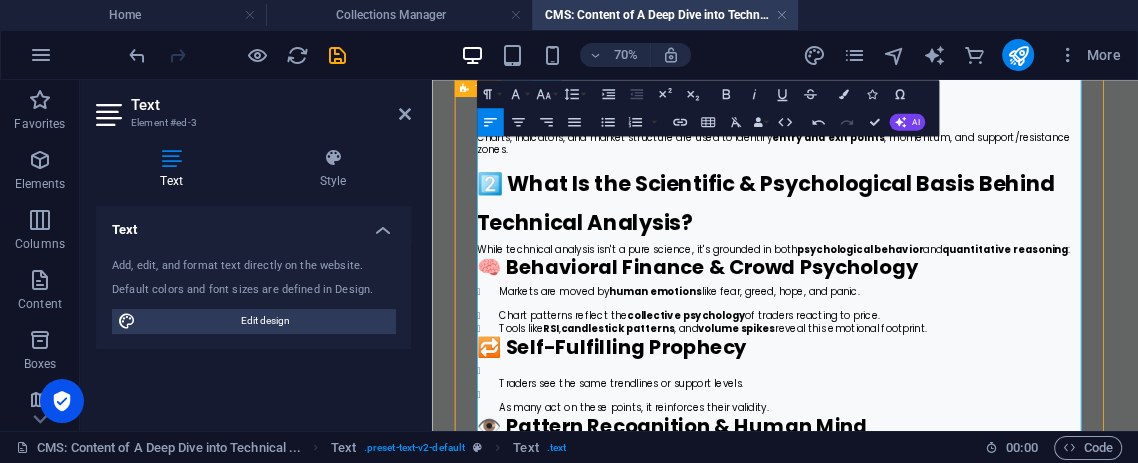 click on "Chart patterns reflect the  collective psychology  of traders reacting to price." at bounding box center (952, 418) 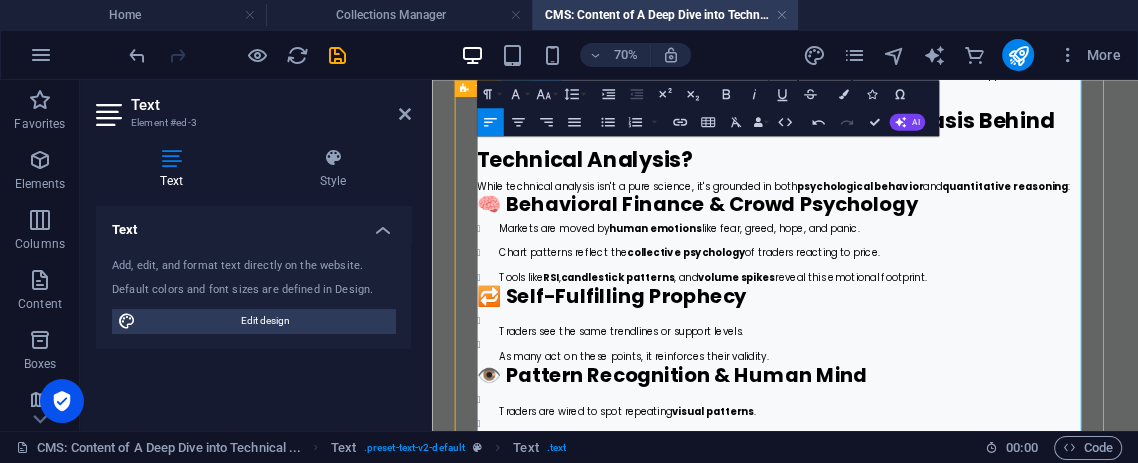 scroll, scrollTop: 555, scrollLeft: 0, axis: vertical 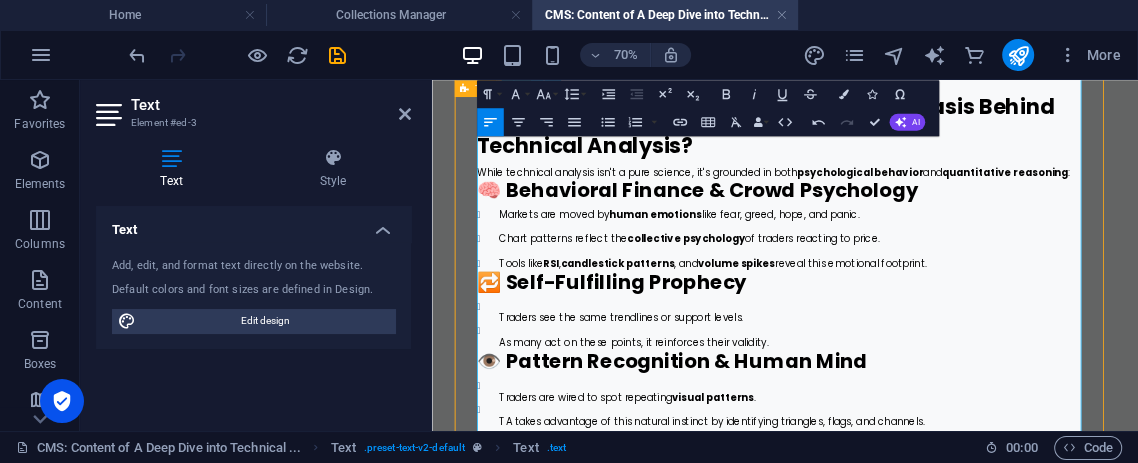 click on "Tools like  RSI ,  candlestick patterns , and  volume spikes  reveal this emotional footprint." at bounding box center (952, 342) 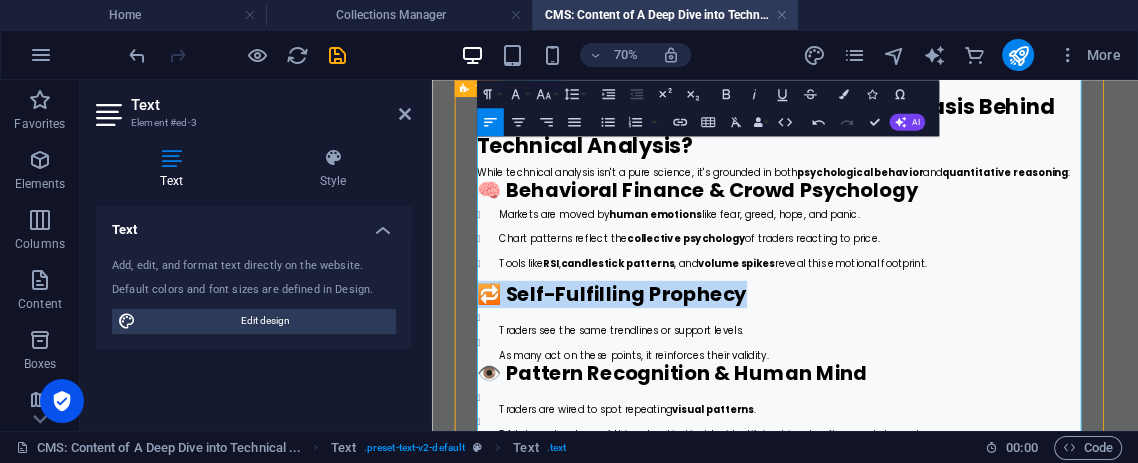 drag, startPoint x: 911, startPoint y: 438, endPoint x: 498, endPoint y: 451, distance: 413.20456 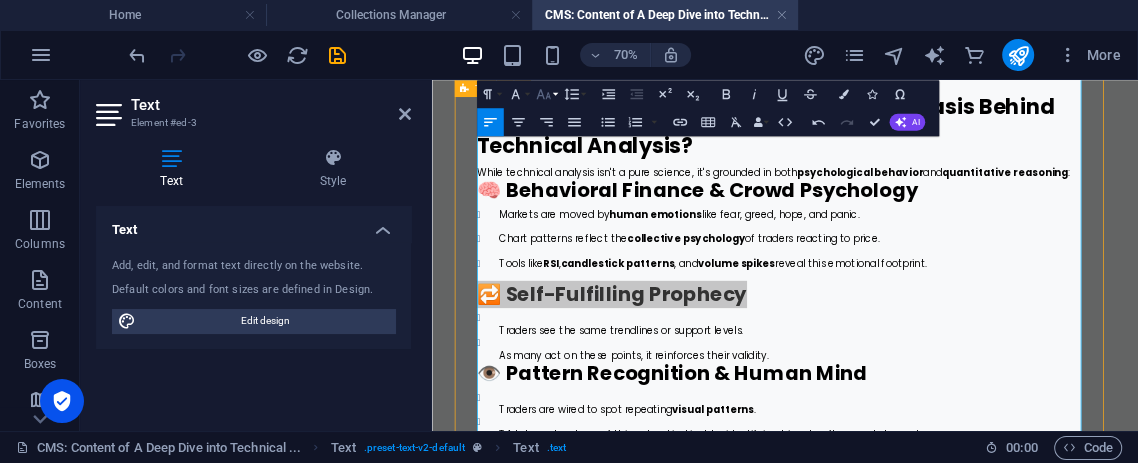 click 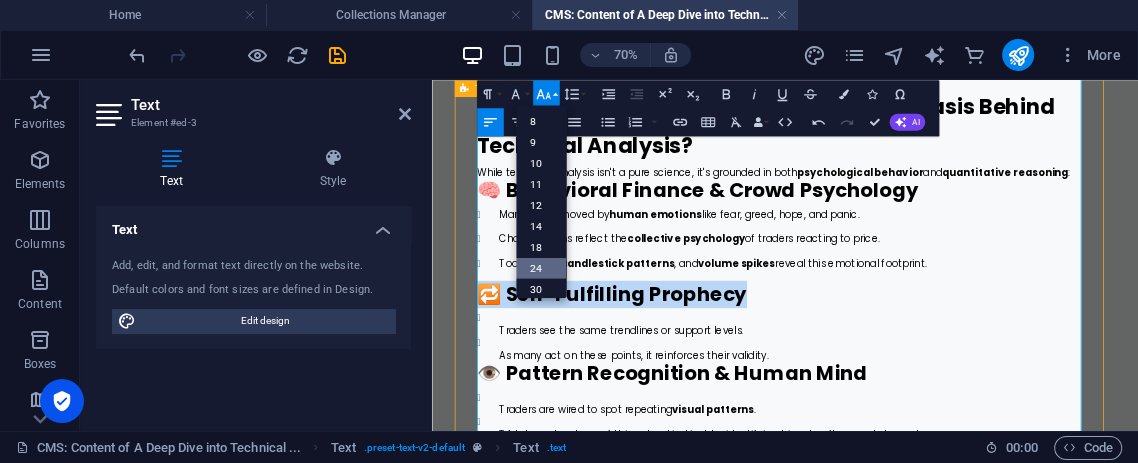 click on "24" at bounding box center [541, 268] 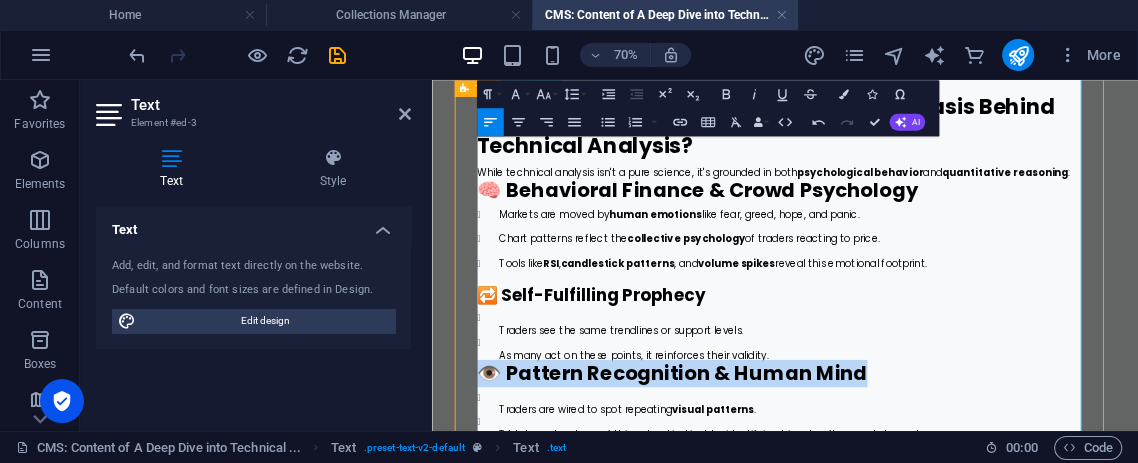drag, startPoint x: 1056, startPoint y: 547, endPoint x: 509, endPoint y: 549, distance: 547.00366 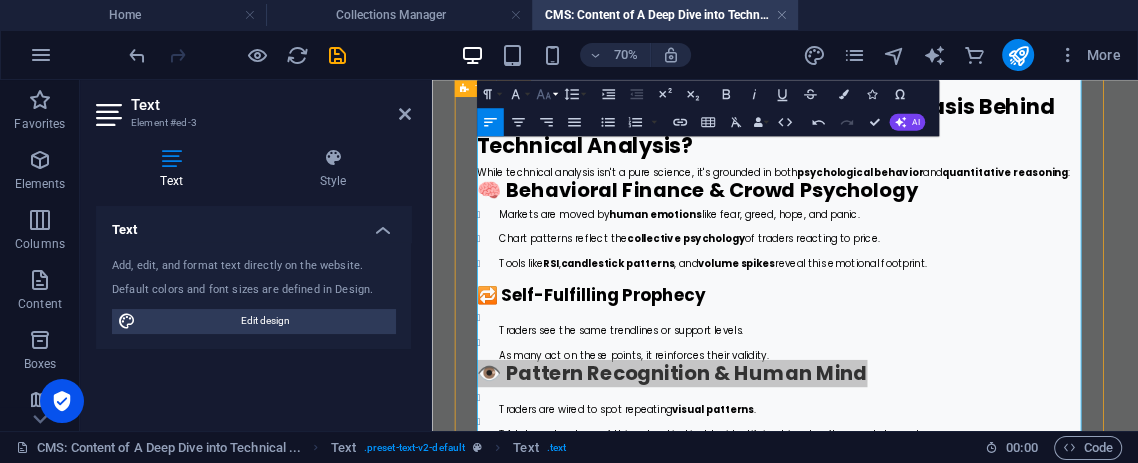 click 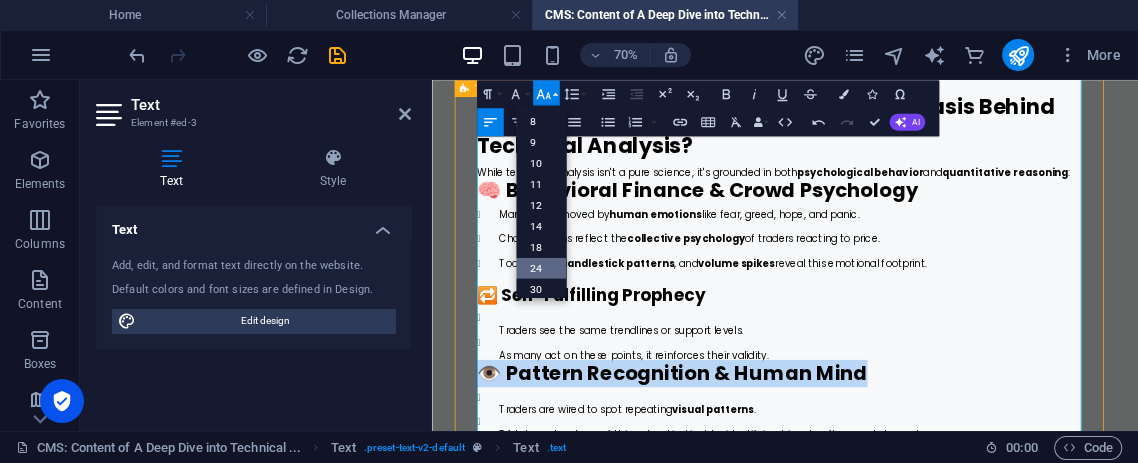 click on "24" at bounding box center (541, 268) 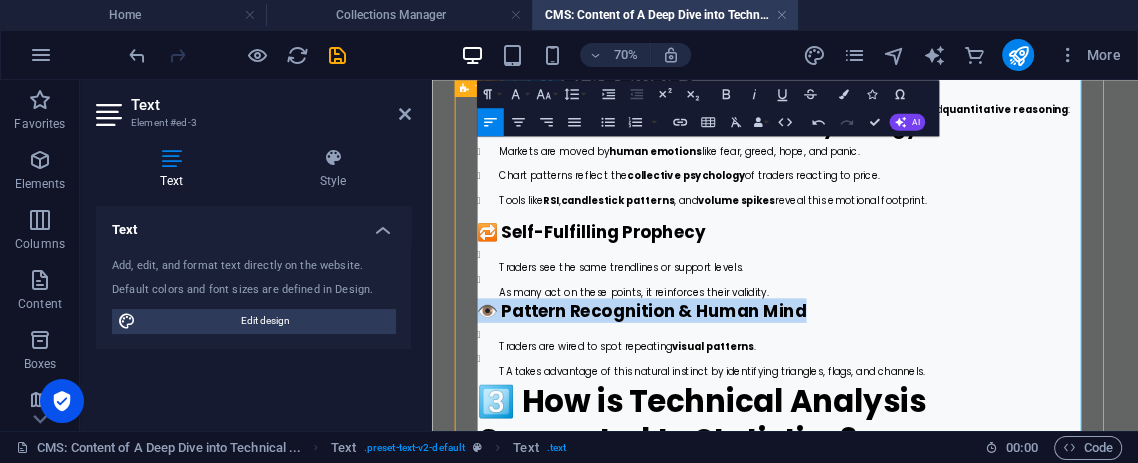 scroll, scrollTop: 666, scrollLeft: 0, axis: vertical 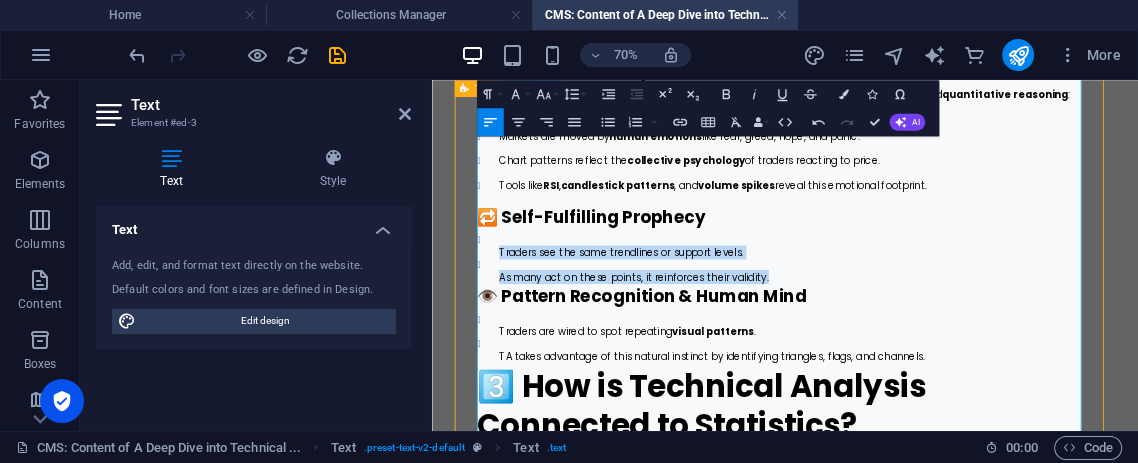 drag, startPoint x: 910, startPoint y: 406, endPoint x: 499, endPoint y: 373, distance: 412.3227 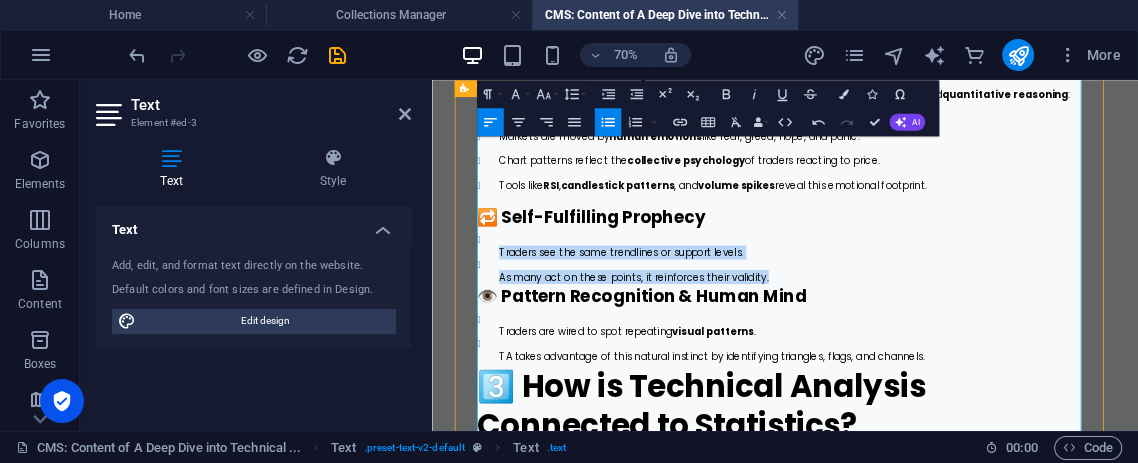 click on "Unordered List" at bounding box center (607, 122) 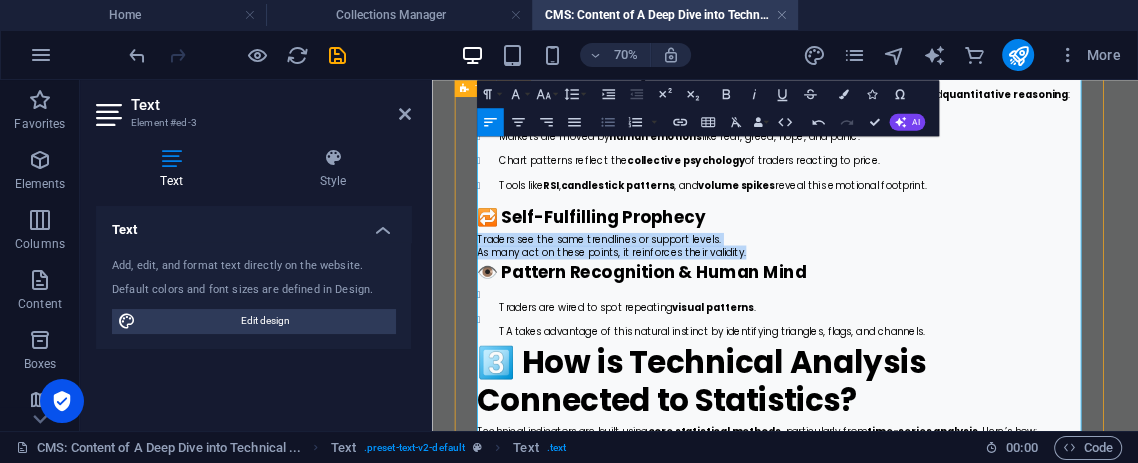 click on "Unordered List" at bounding box center (607, 122) 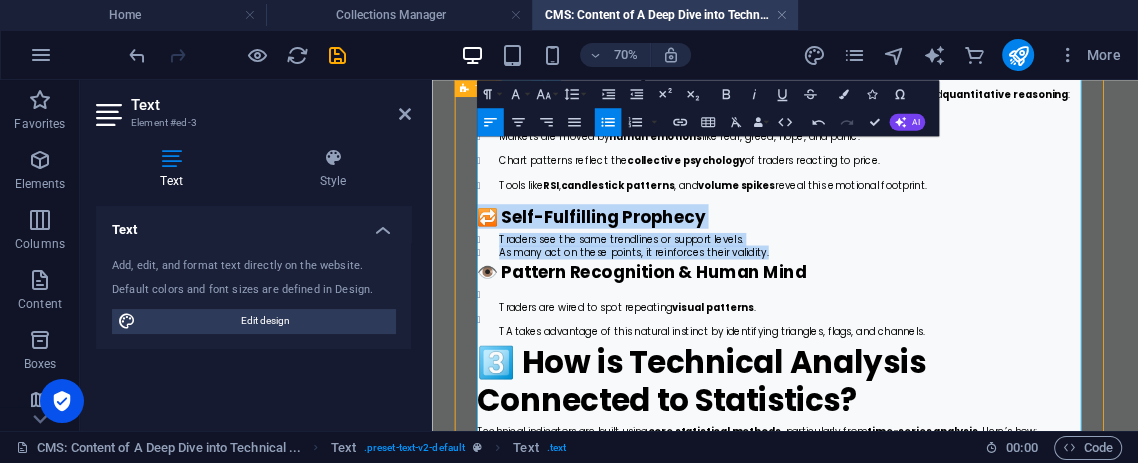 click on "Traders see the same trendlines or support levels." at bounding box center (952, 309) 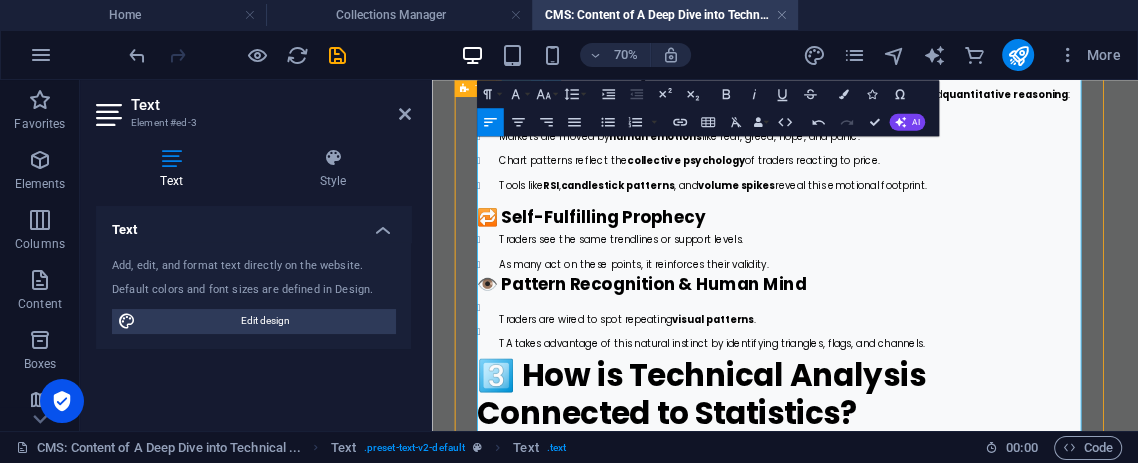 scroll, scrollTop: 888, scrollLeft: 0, axis: vertical 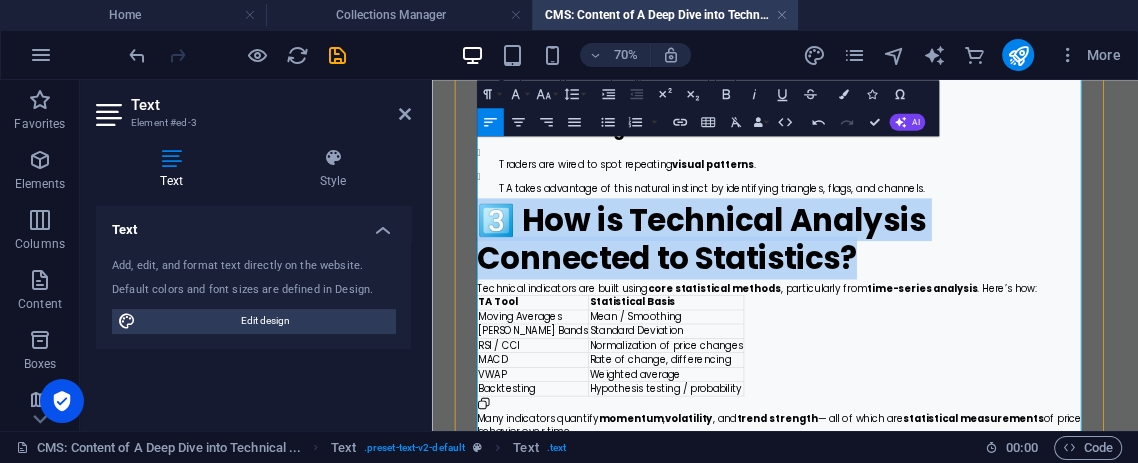 drag, startPoint x: 1045, startPoint y: 388, endPoint x: 451, endPoint y: 295, distance: 601.2362 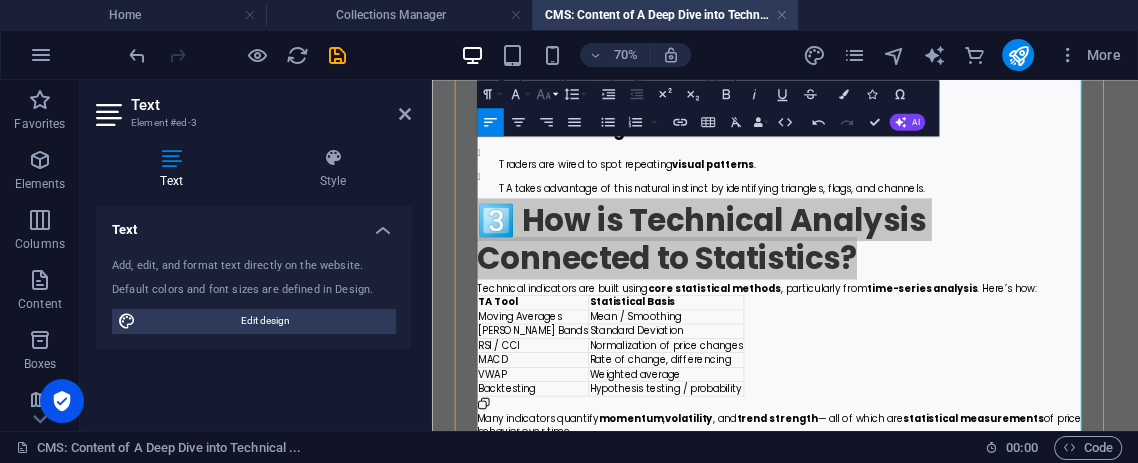 click 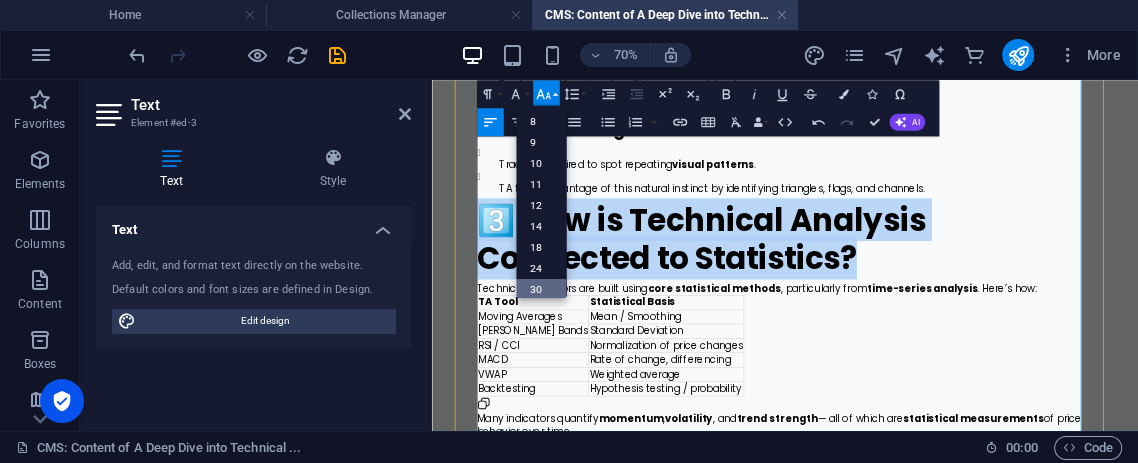 click on "30" at bounding box center (541, 289) 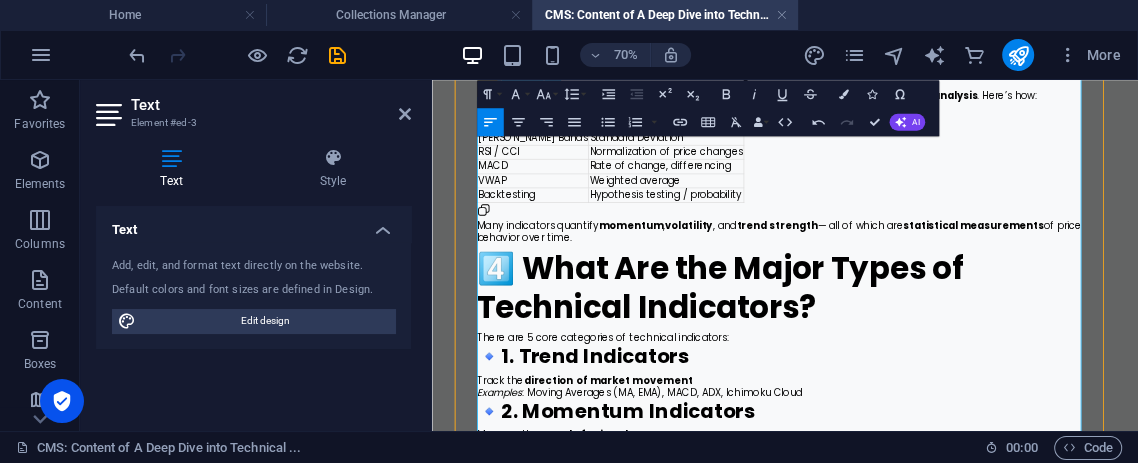 scroll, scrollTop: 1111, scrollLeft: 0, axis: vertical 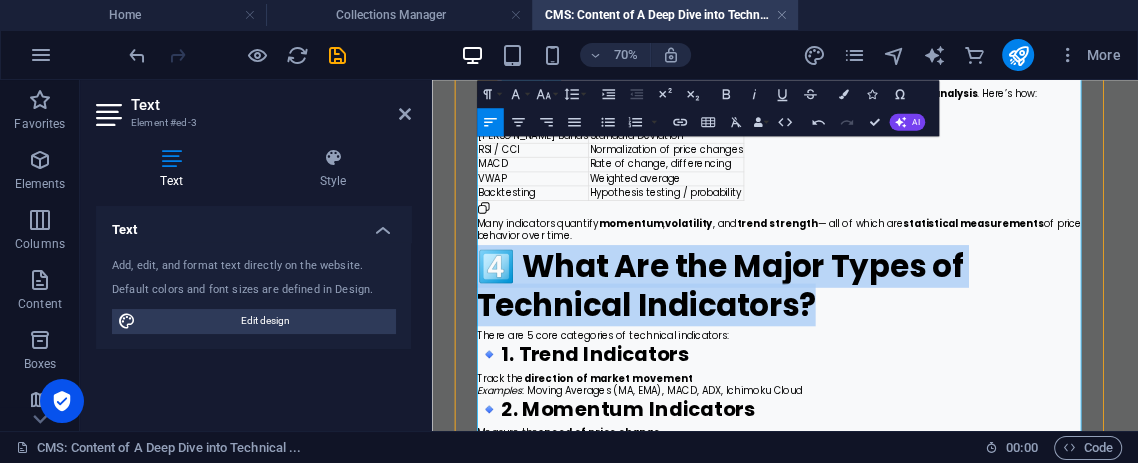 drag, startPoint x: 922, startPoint y: 452, endPoint x: 507, endPoint y: 386, distance: 420.21542 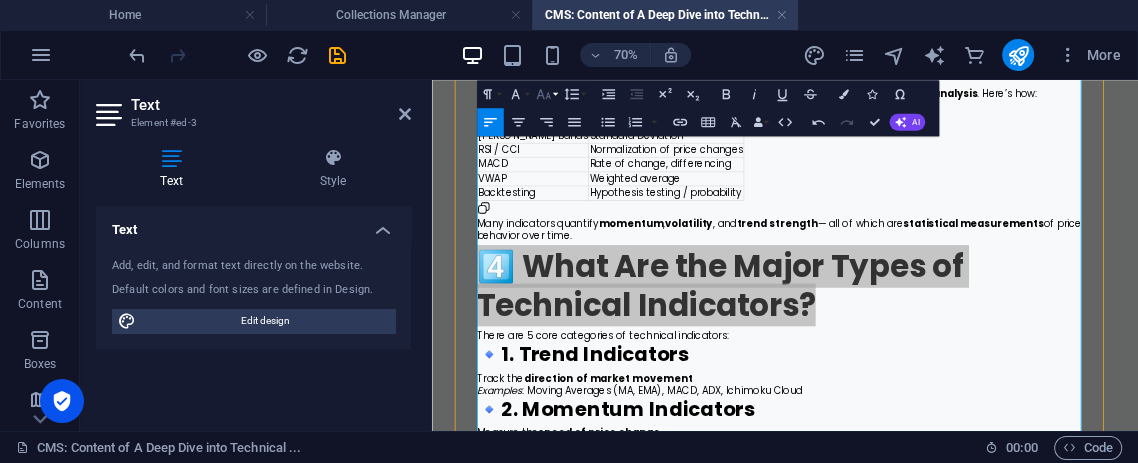 click 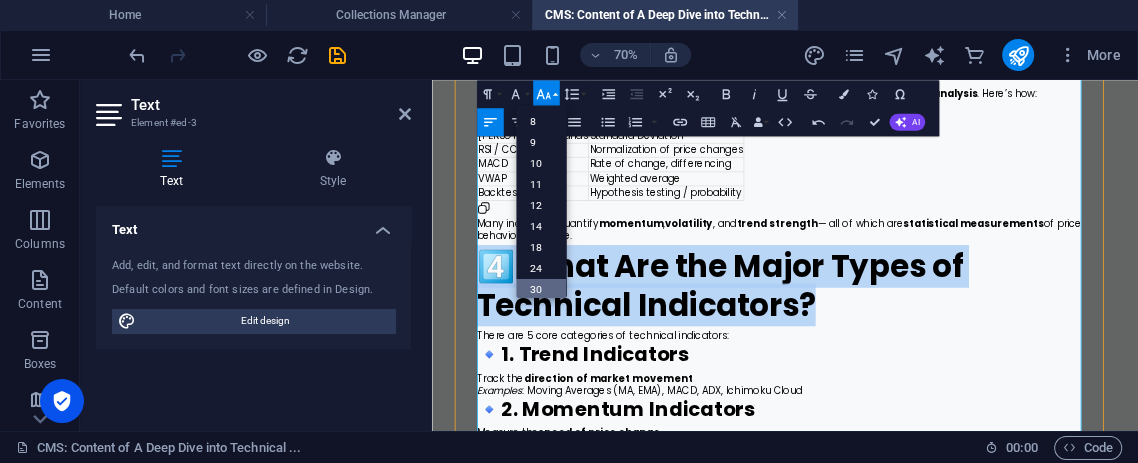 click on "30" at bounding box center (541, 289) 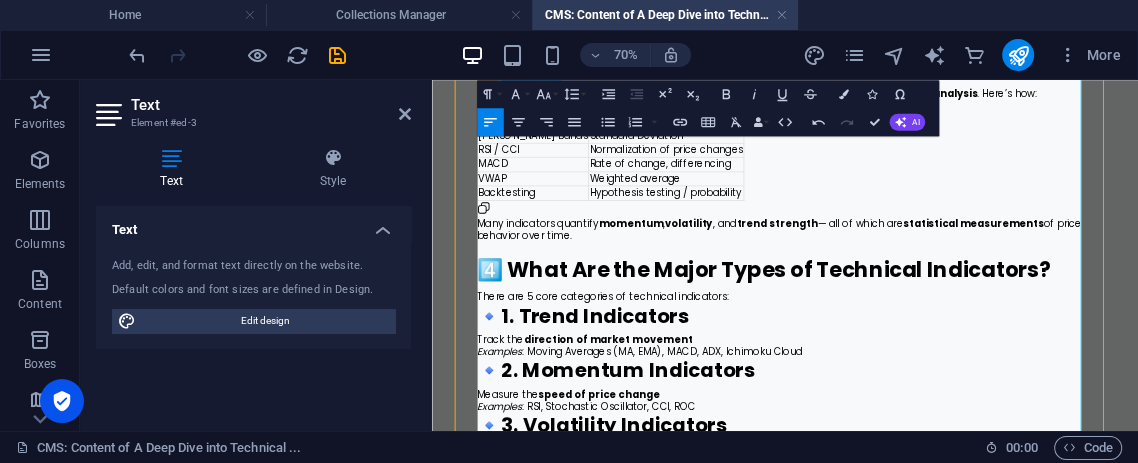 scroll, scrollTop: 1333, scrollLeft: 0, axis: vertical 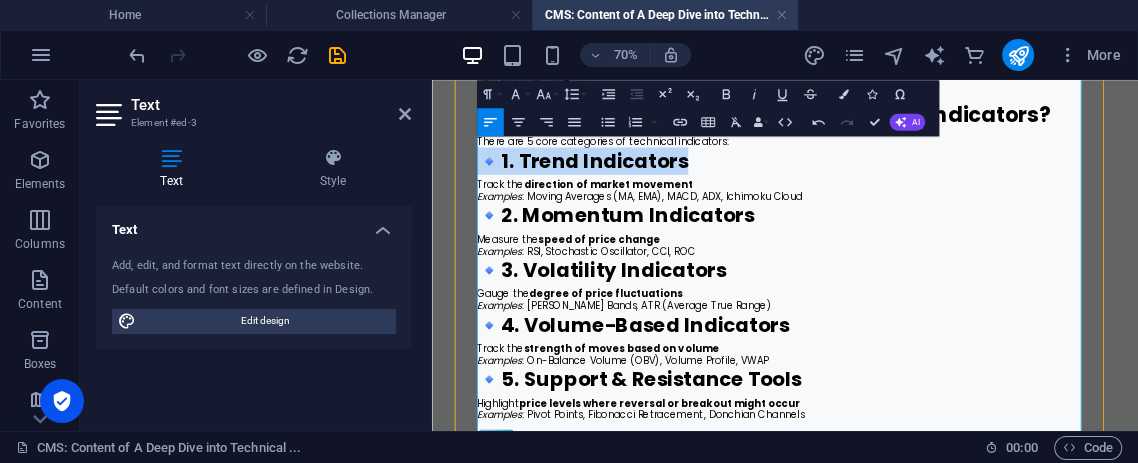 drag, startPoint x: 764, startPoint y: 250, endPoint x: 509, endPoint y: 255, distance: 255.04901 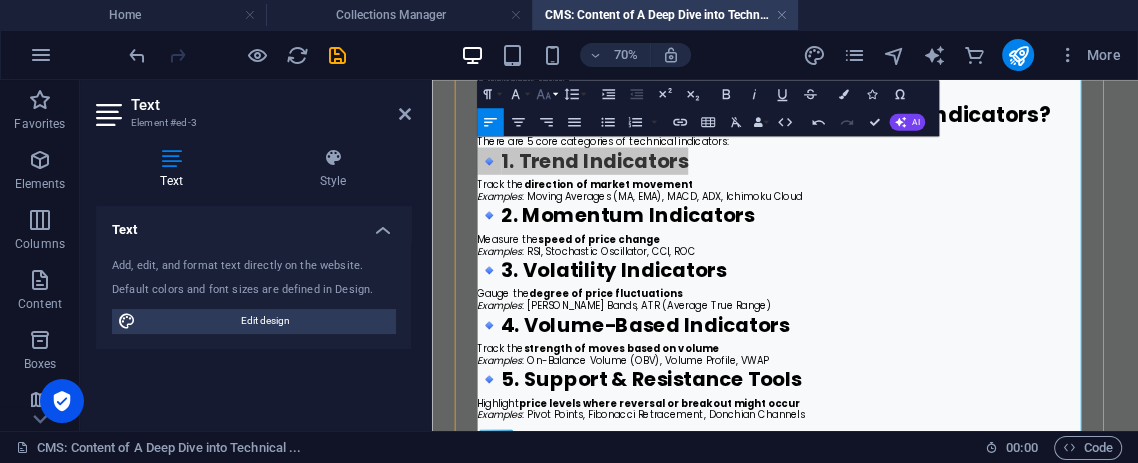 click 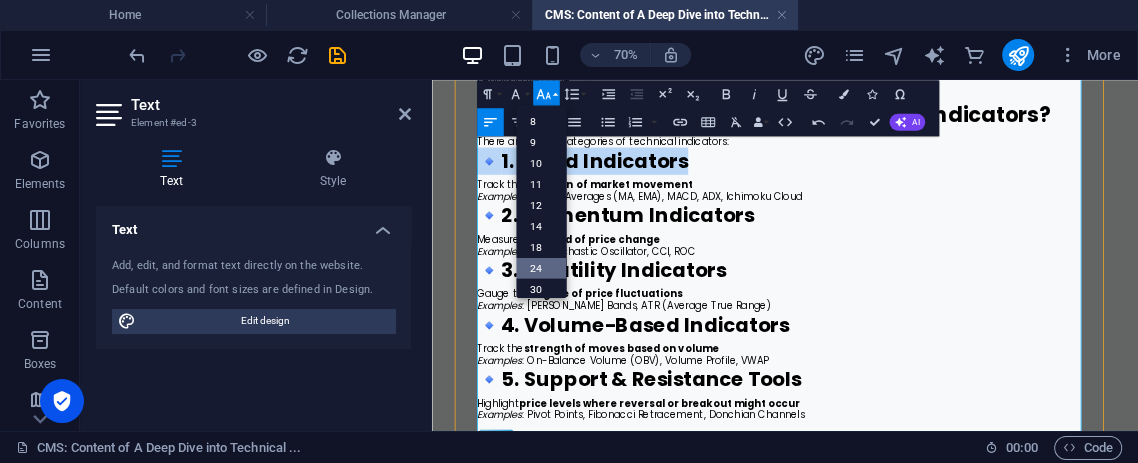click on "24" at bounding box center (541, 268) 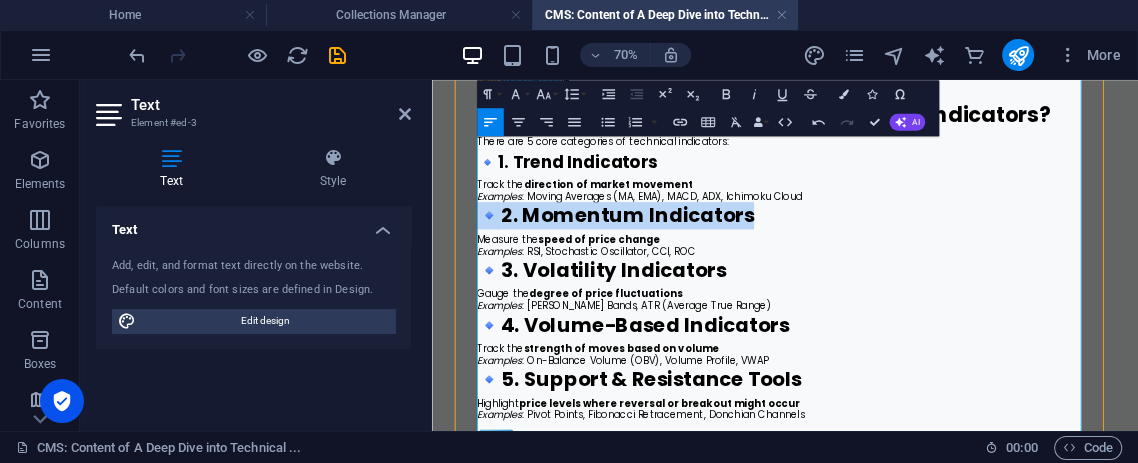 drag, startPoint x: 904, startPoint y: 334, endPoint x: 499, endPoint y: 321, distance: 405.2086 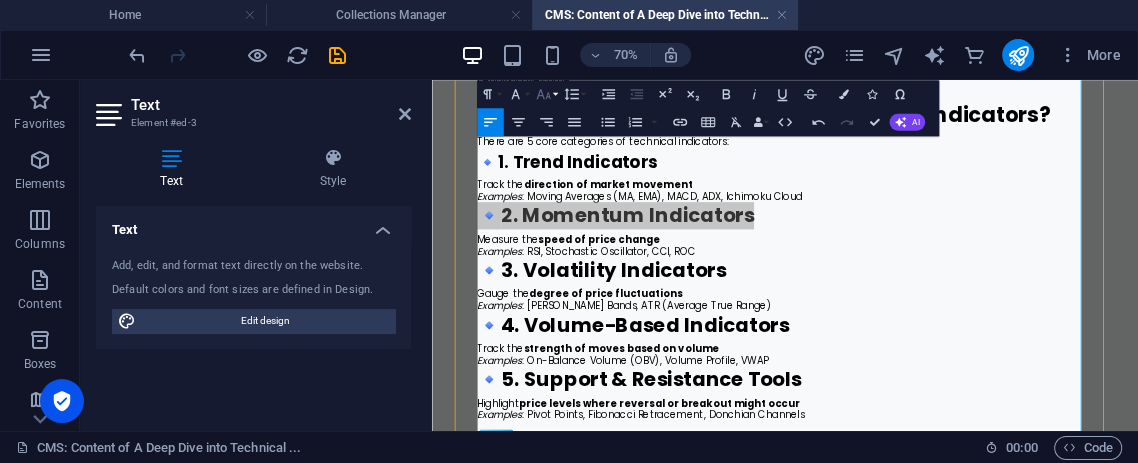 click 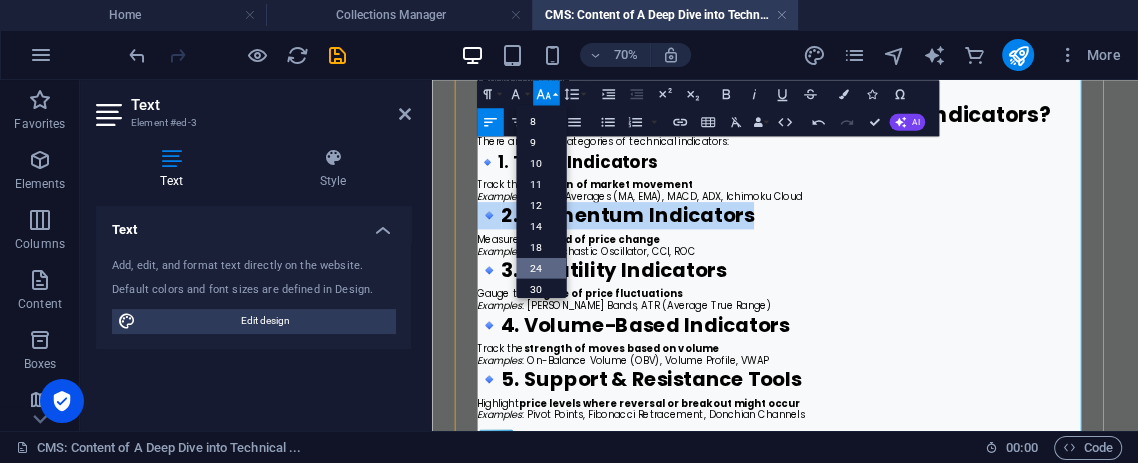 click on "24" at bounding box center (541, 268) 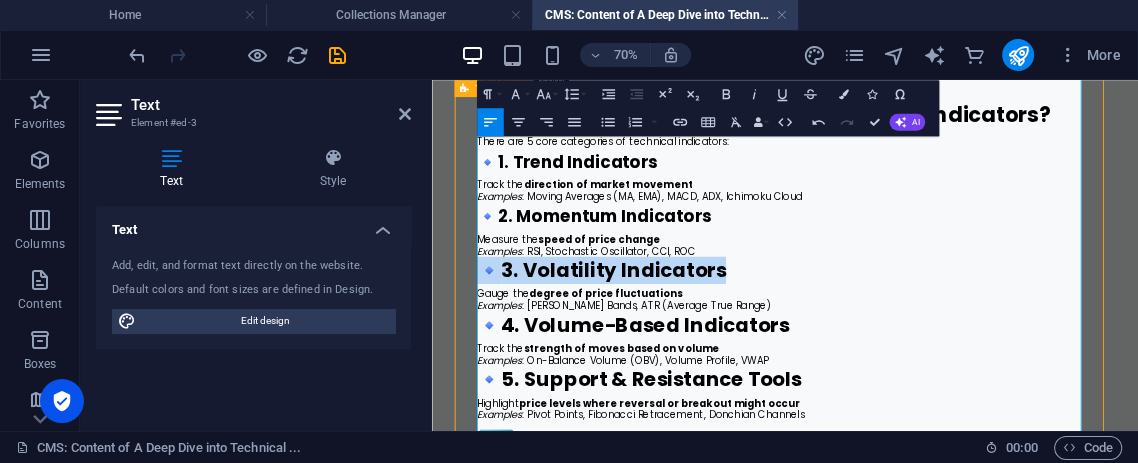 drag, startPoint x: 746, startPoint y: 400, endPoint x: 488, endPoint y: 389, distance: 258.23438 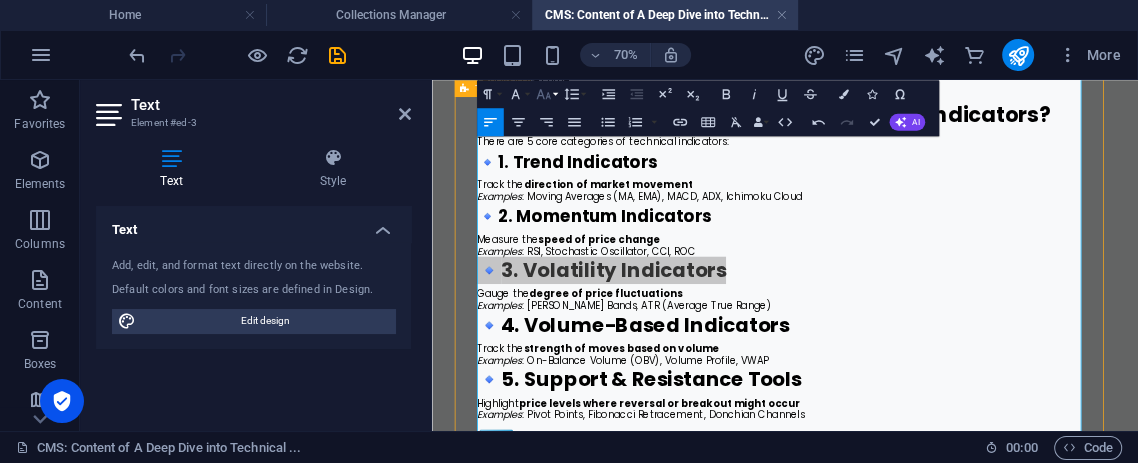 click 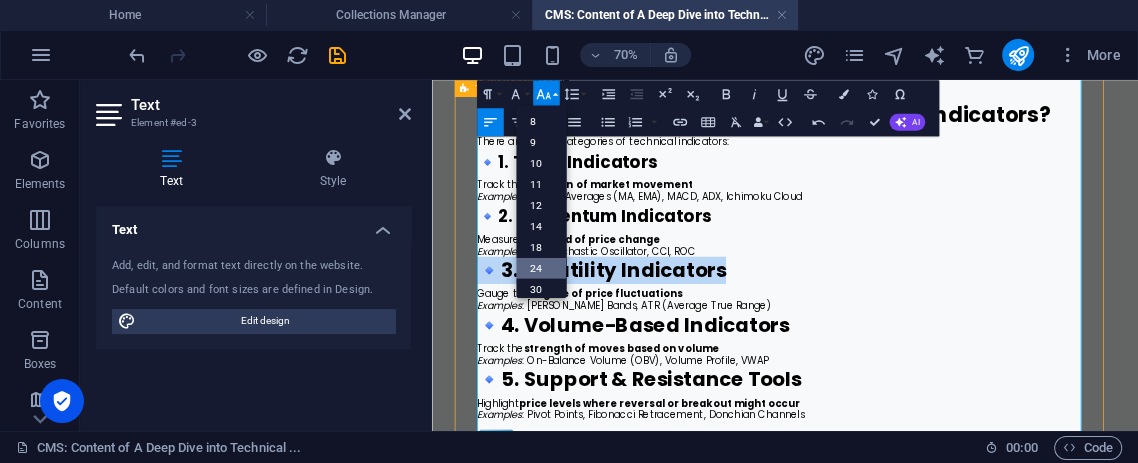 click on "24" at bounding box center (541, 268) 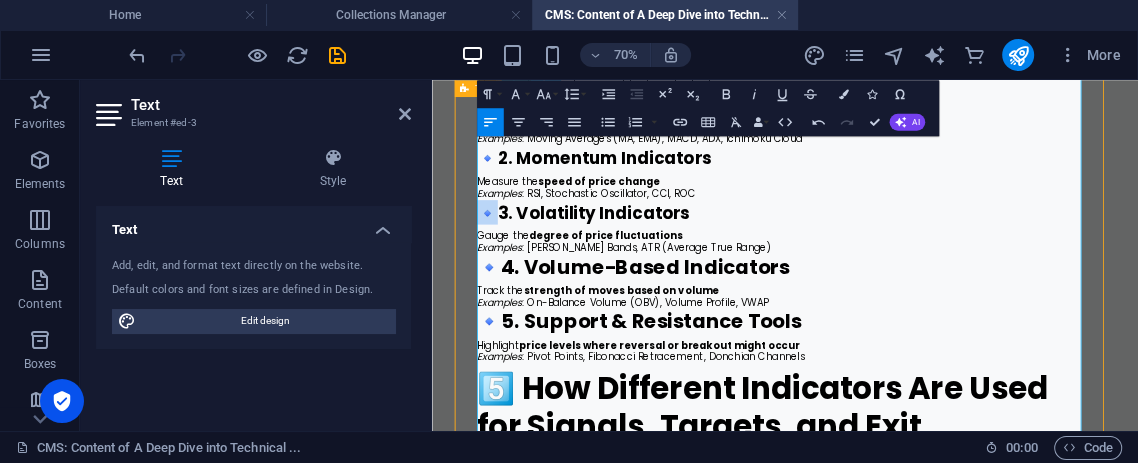 scroll, scrollTop: 1444, scrollLeft: 0, axis: vertical 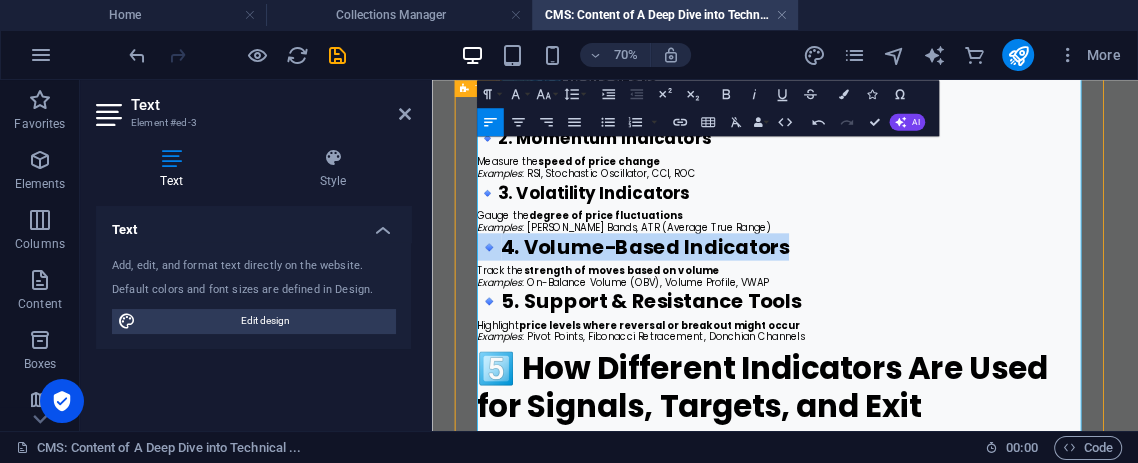 drag, startPoint x: 949, startPoint y: 367, endPoint x: 509, endPoint y: 383, distance: 440.2908 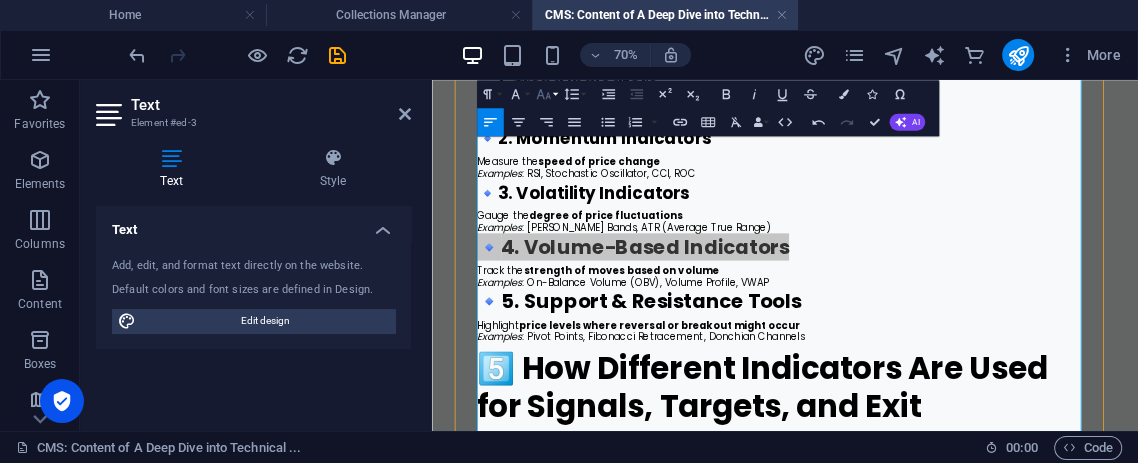click 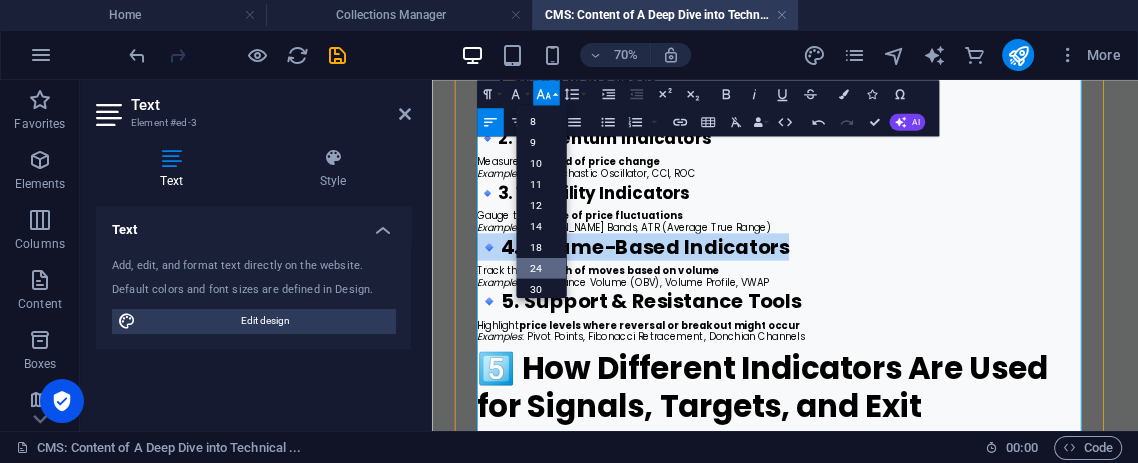 click on "24" at bounding box center (541, 268) 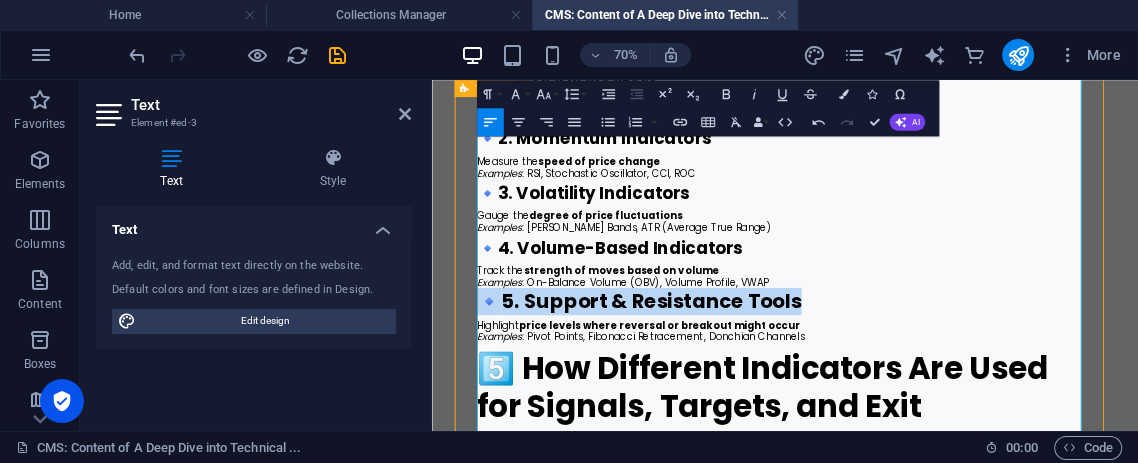 drag, startPoint x: 932, startPoint y: 451, endPoint x: 492, endPoint y: 455, distance: 440.0182 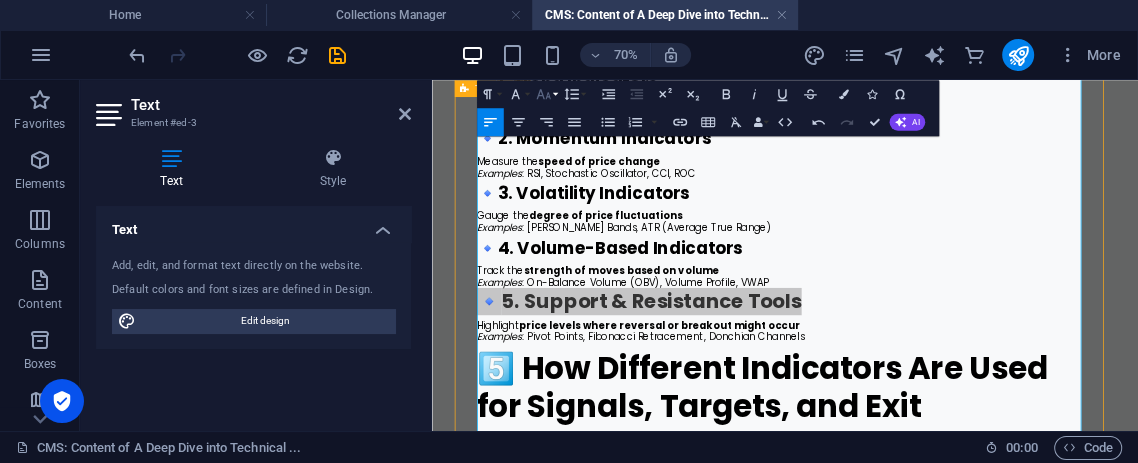click 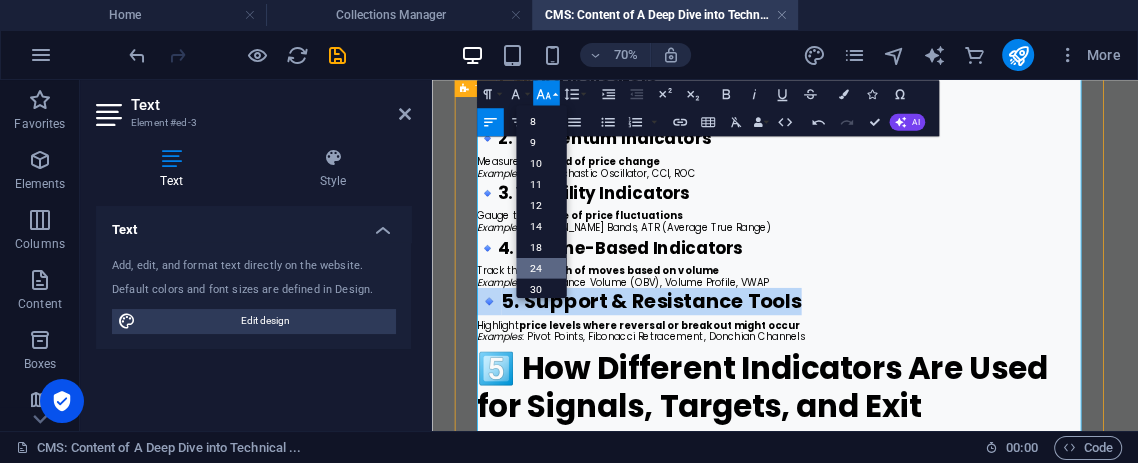 click on "24" at bounding box center (541, 268) 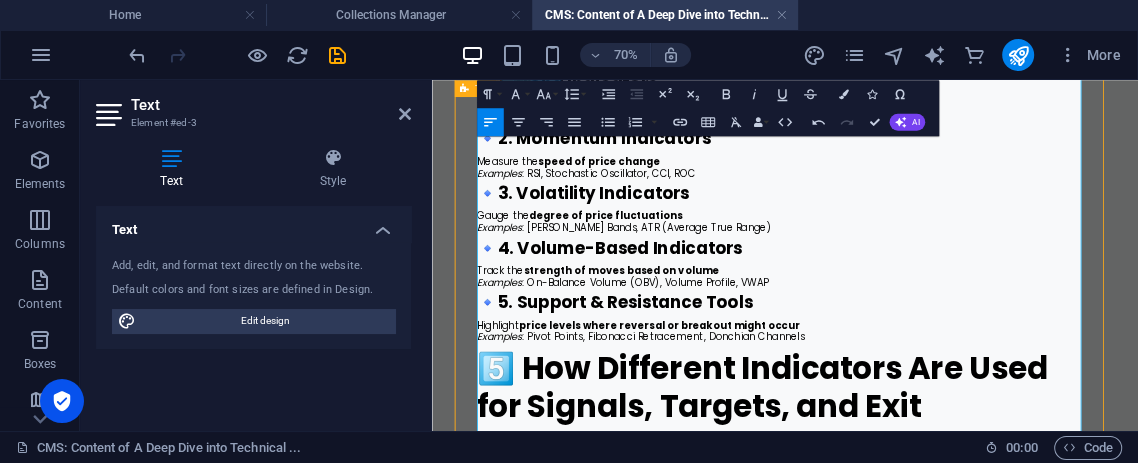 click on "Gauge the  degree of price fluctuations Examples : [PERSON_NAME] Bands, ATR (Average True Range)" at bounding box center (936, 283) 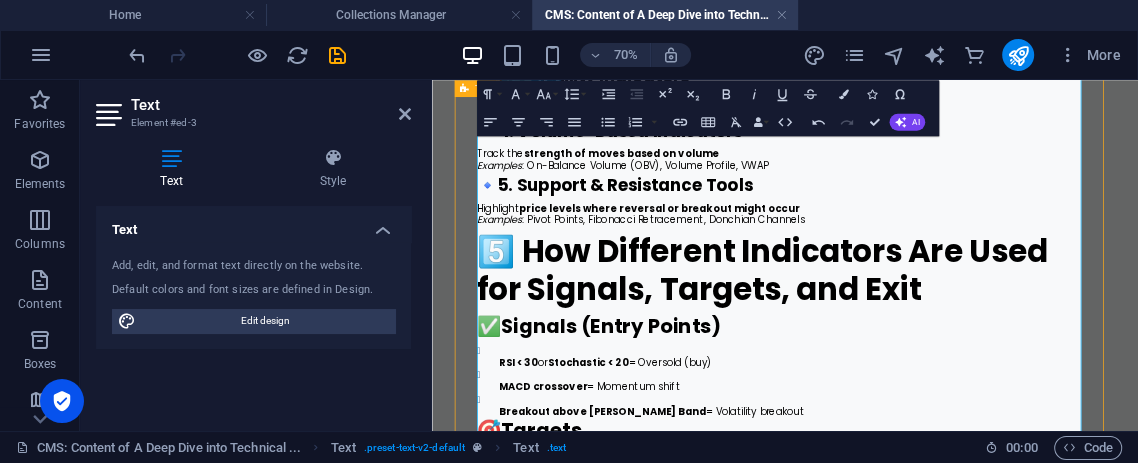scroll, scrollTop: 1666, scrollLeft: 0, axis: vertical 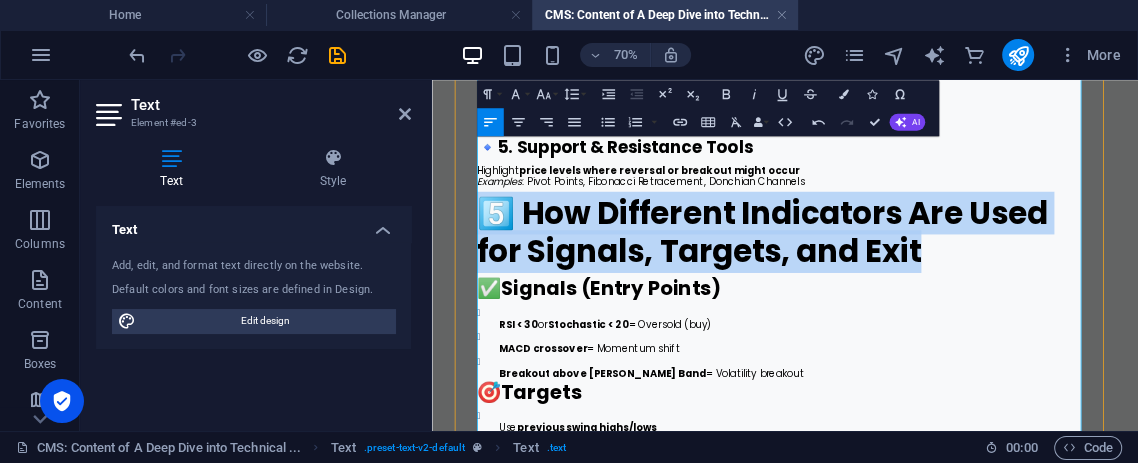 drag, startPoint x: 1085, startPoint y: 375, endPoint x: 447, endPoint y: 301, distance: 642.2772 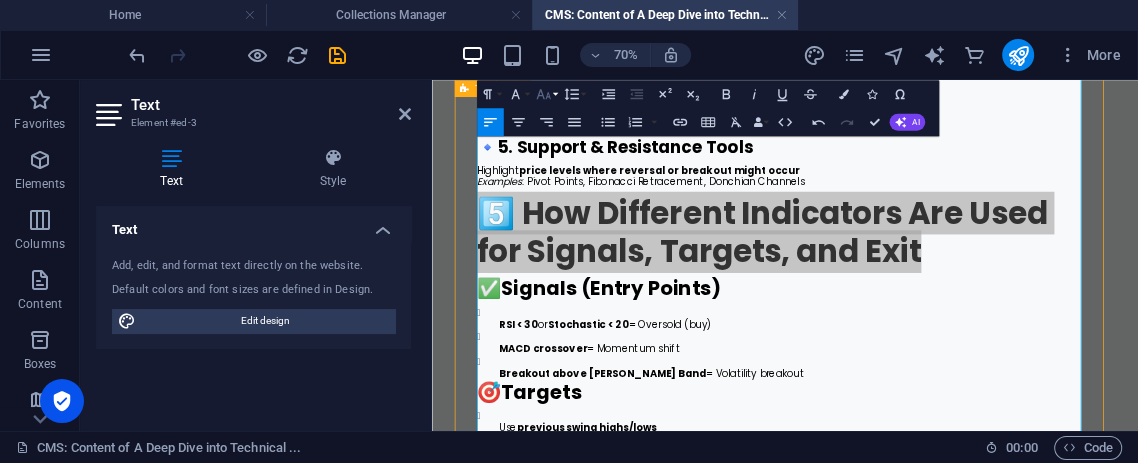 click 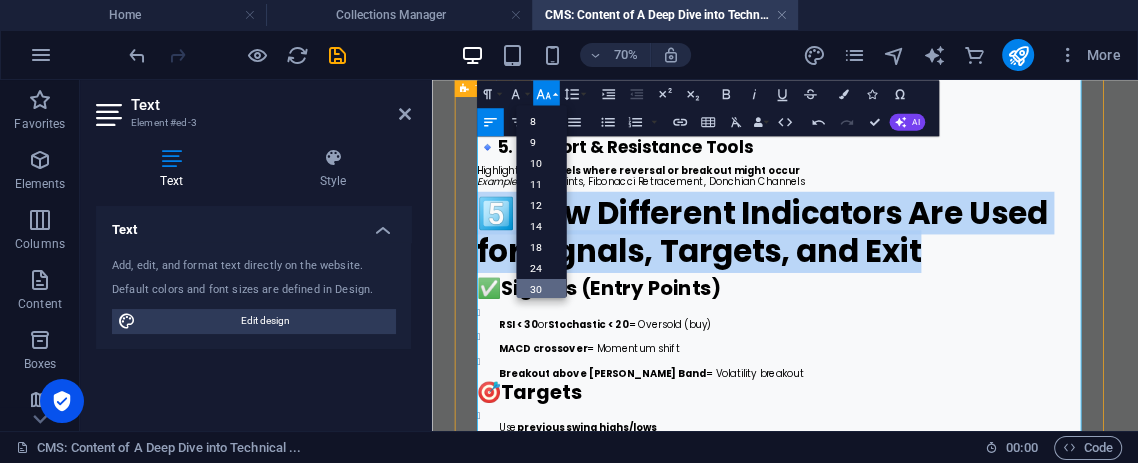 click on "30" at bounding box center [541, 289] 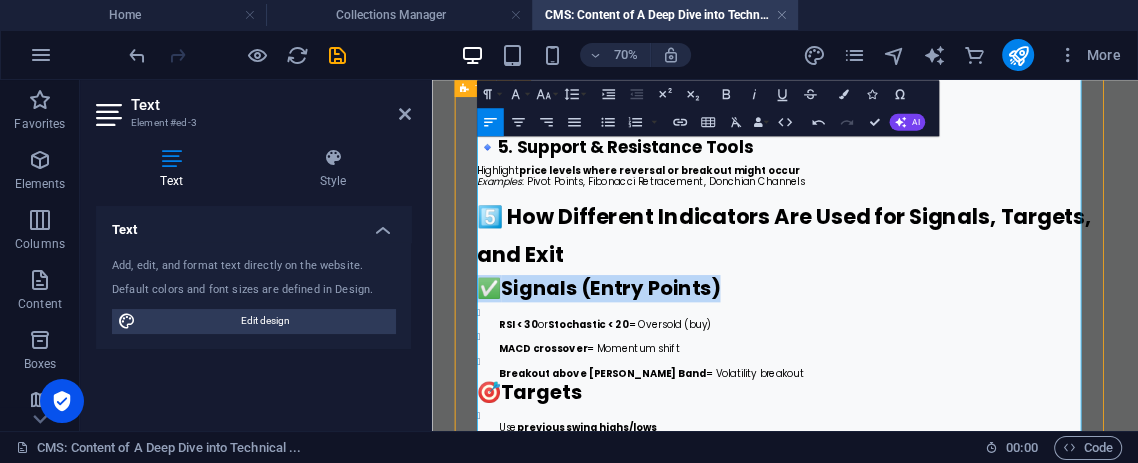 drag, startPoint x: 806, startPoint y: 418, endPoint x: 470, endPoint y: 428, distance: 336.14877 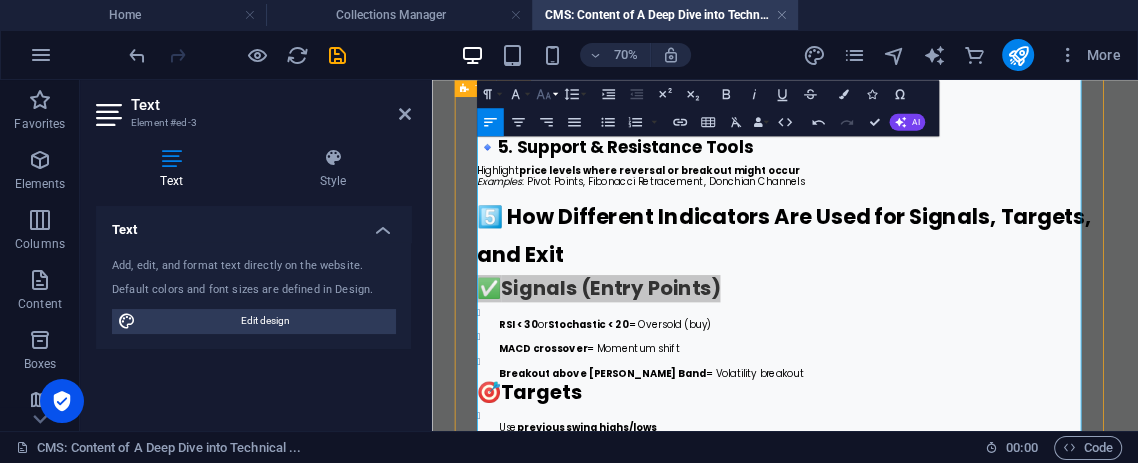 click 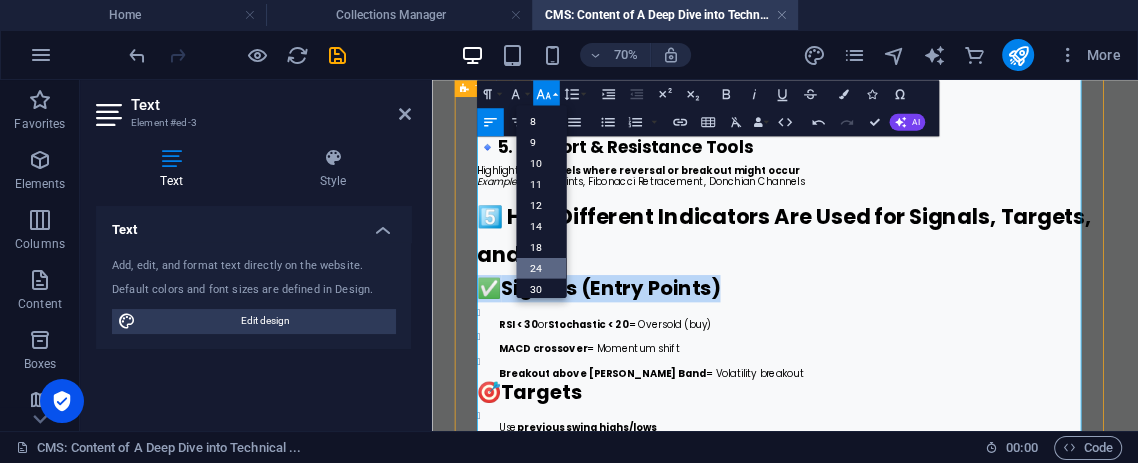 click on "24" at bounding box center [541, 268] 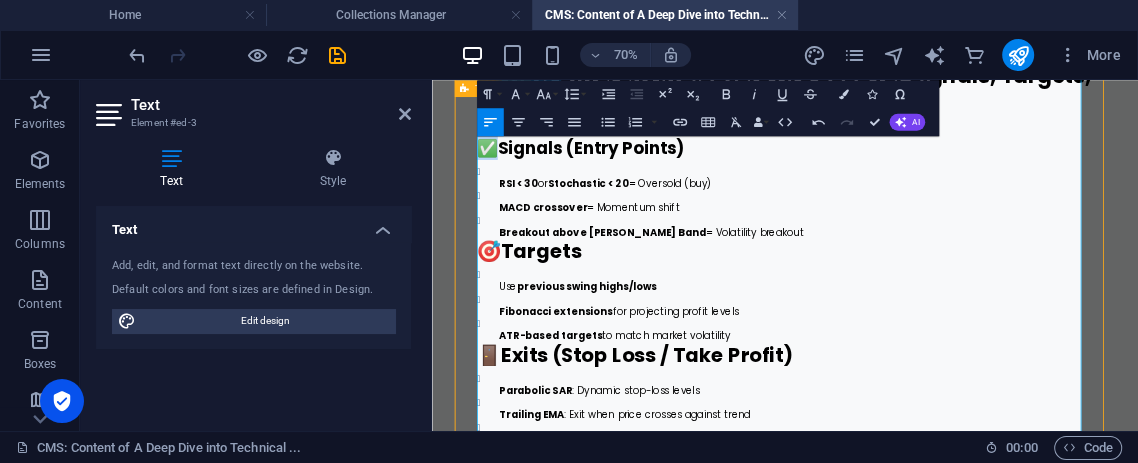 scroll, scrollTop: 1889, scrollLeft: 0, axis: vertical 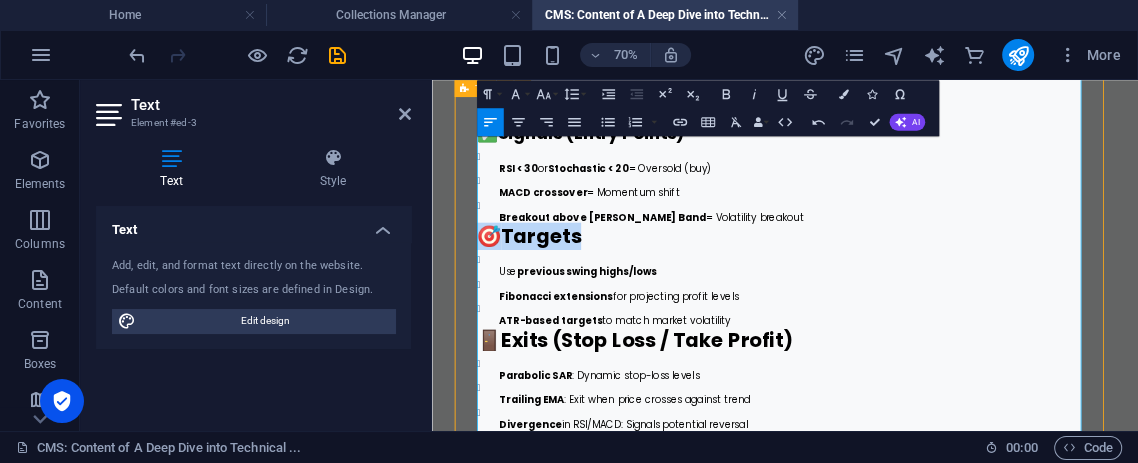 drag, startPoint x: 672, startPoint y: 349, endPoint x: 511, endPoint y: 286, distance: 172.88725 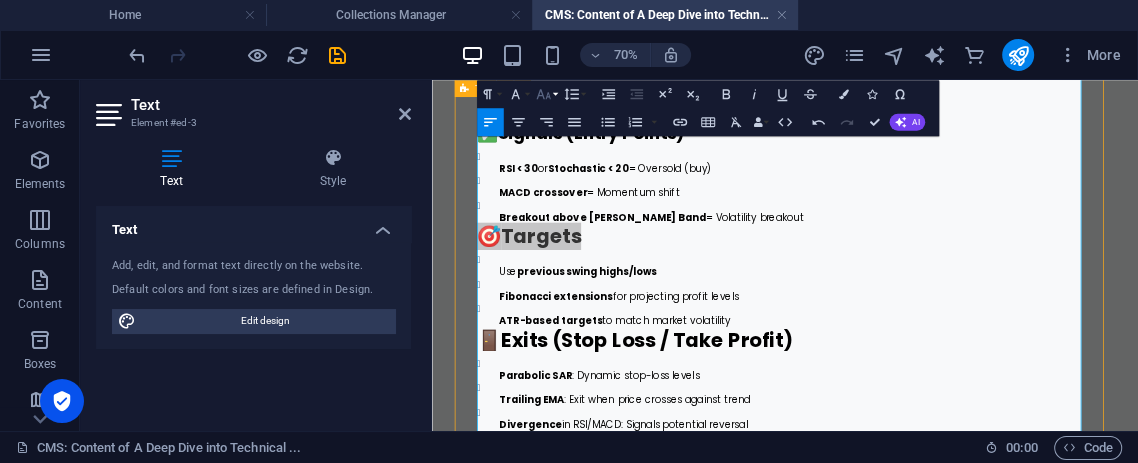 click 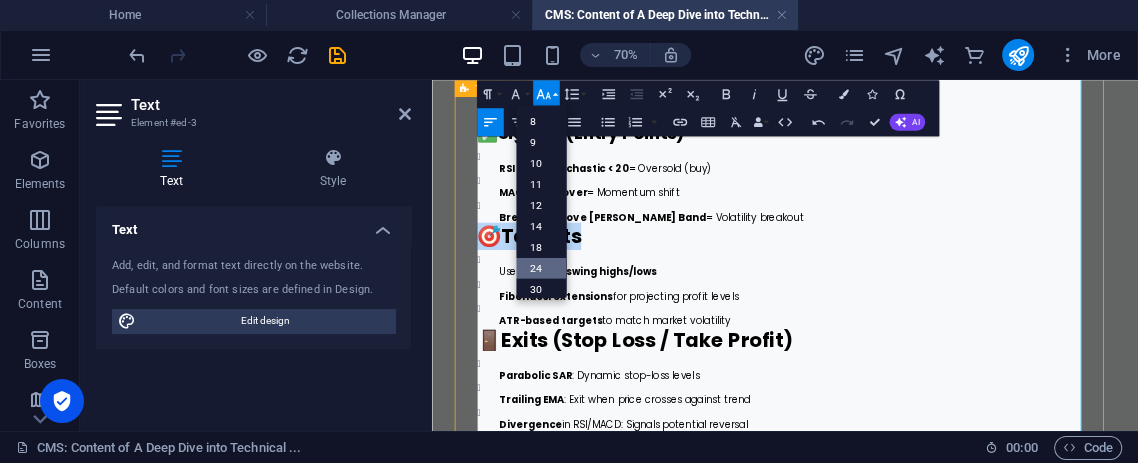 click on "24" at bounding box center (541, 268) 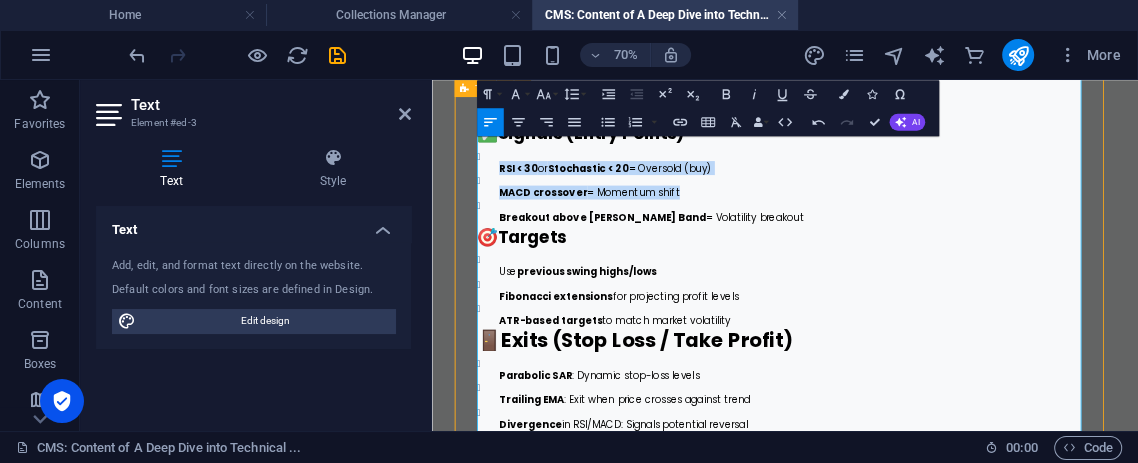 drag, startPoint x: 915, startPoint y: 315, endPoint x: 521, endPoint y: 251, distance: 399.16412 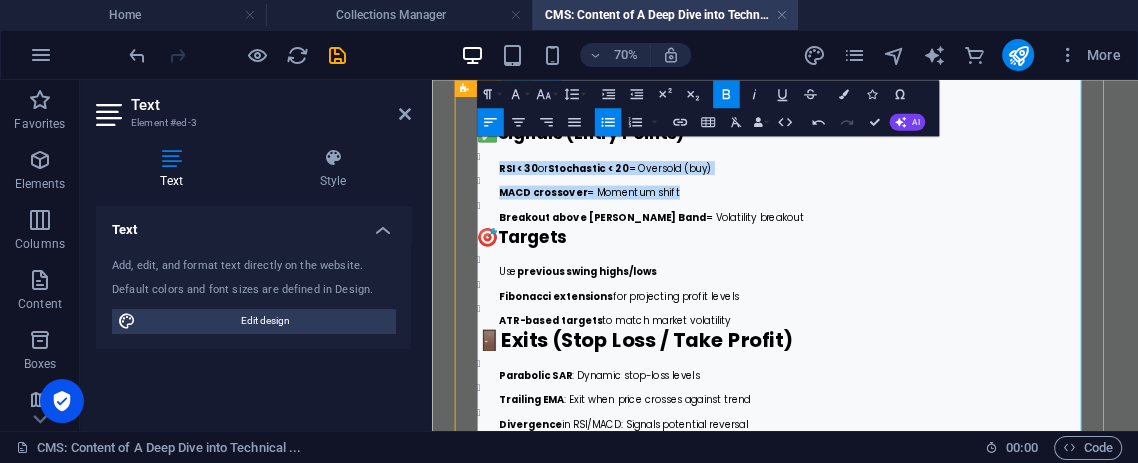 drag, startPoint x: 900, startPoint y: 321, endPoint x: 534, endPoint y: 220, distance: 379.6801 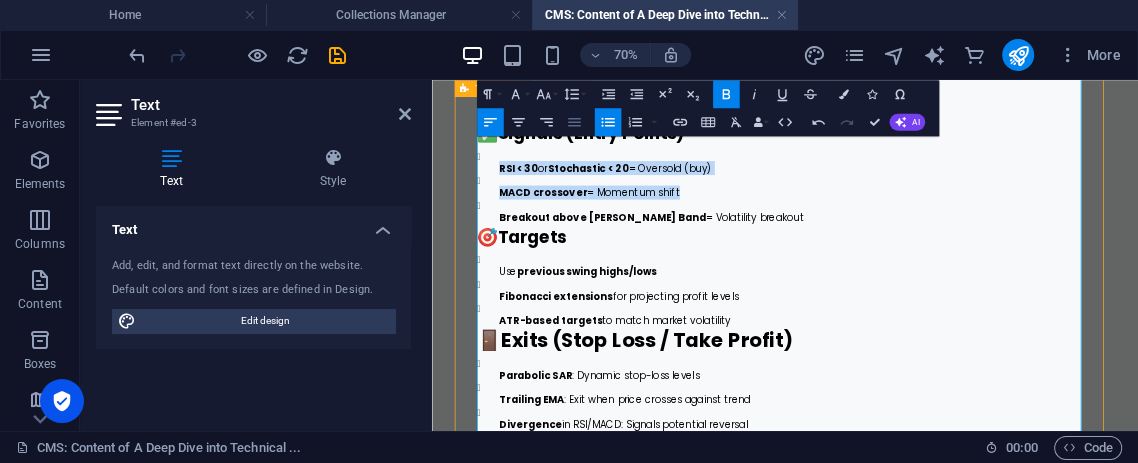 click 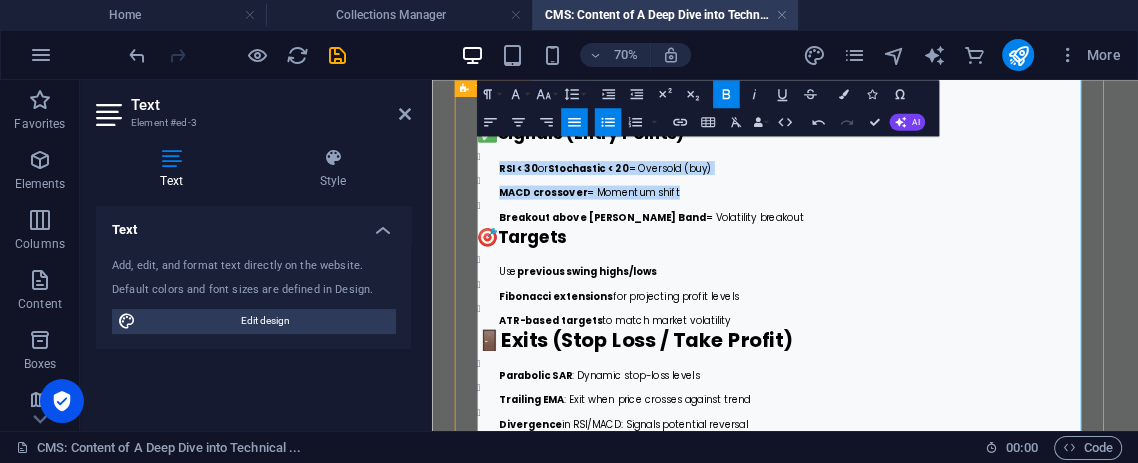 click 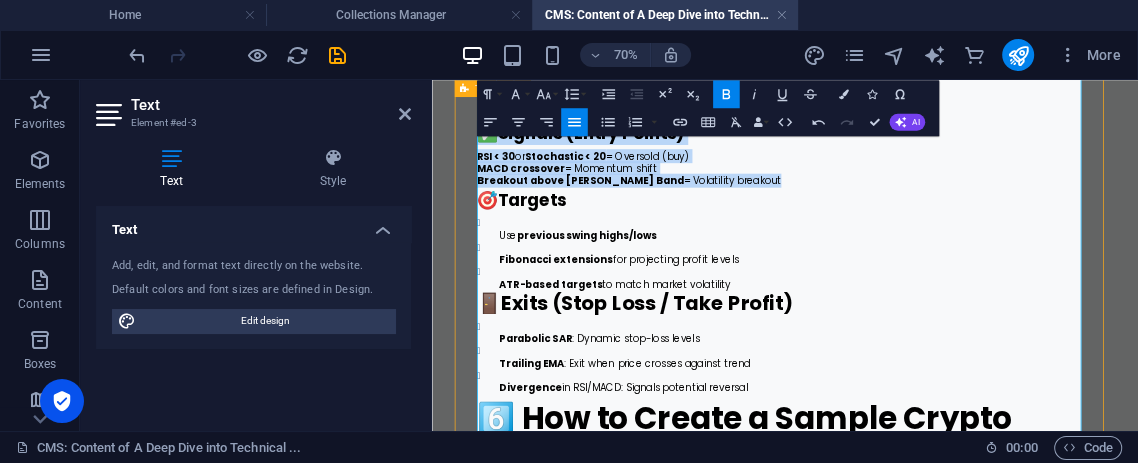 click 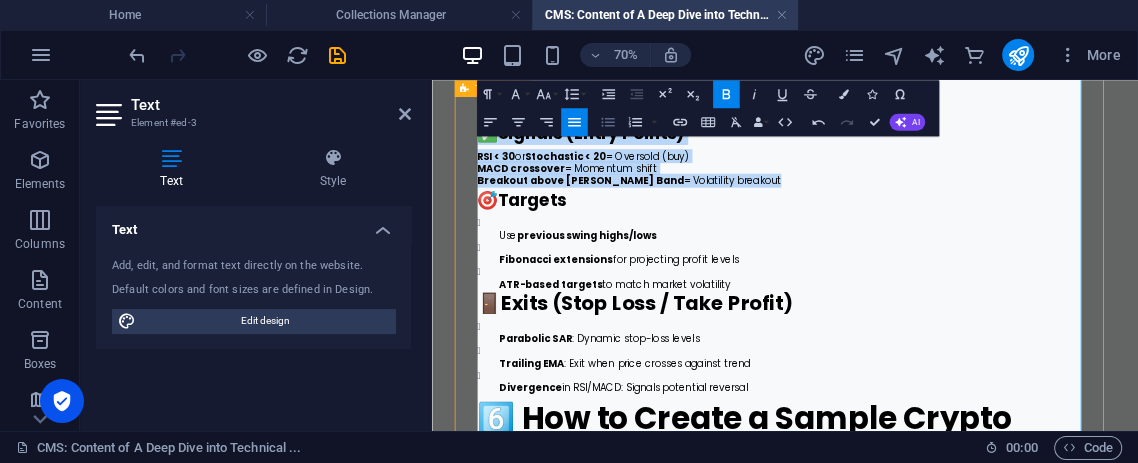 click 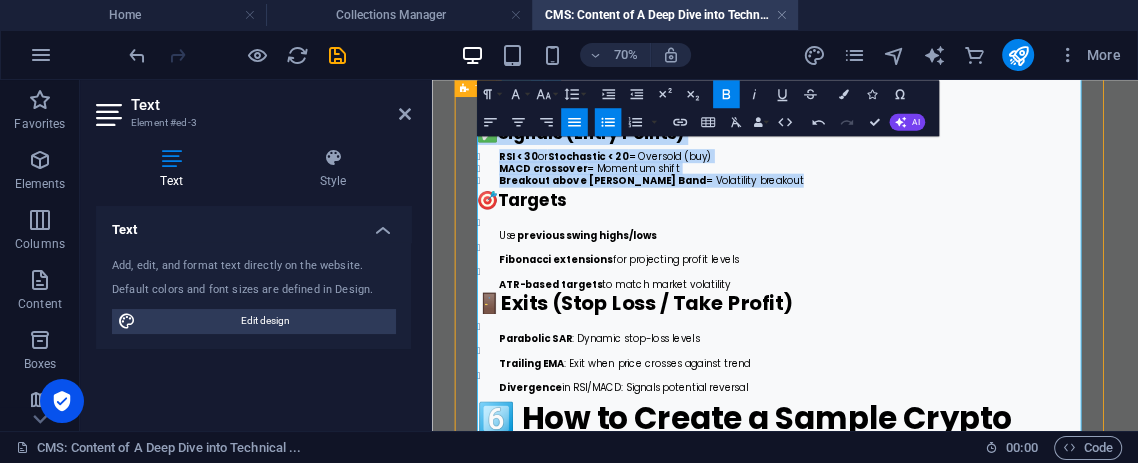 click on "RSI < 30  or  Stochastic < 20  = Oversold (buy)" at bounding box center (952, 189) 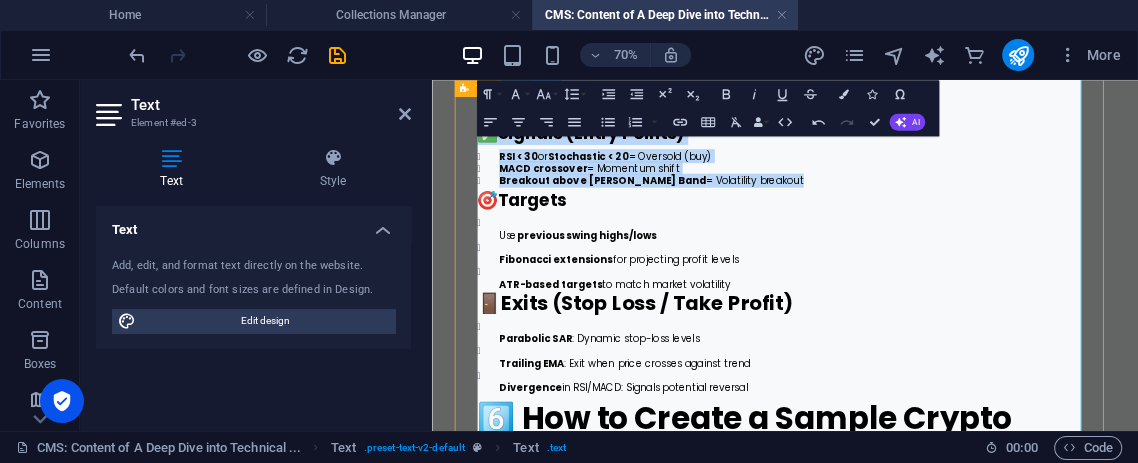click on "RSI < 30  or  Stochastic < 20  = Oversold (buy)" at bounding box center (952, 189) 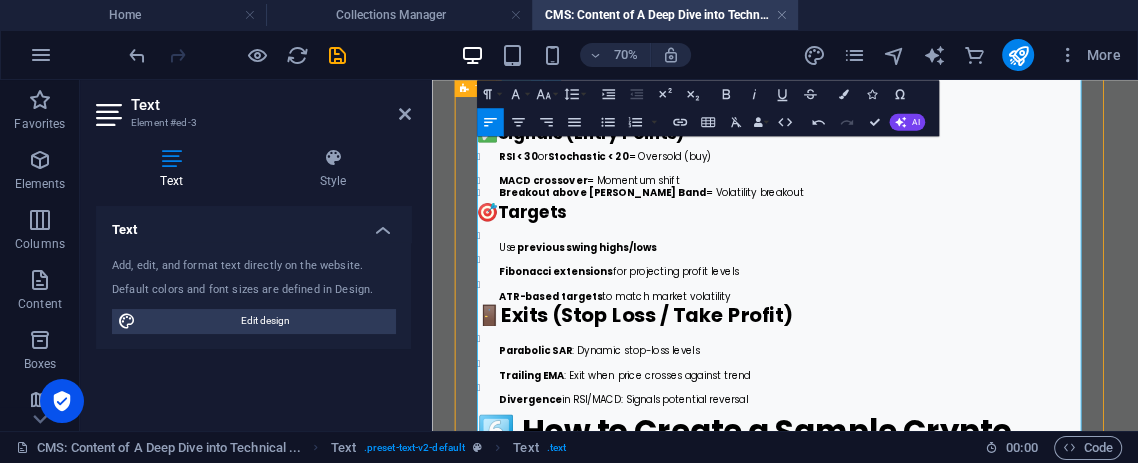 click on "MACD crossover  = Momentum shift" at bounding box center [952, 224] 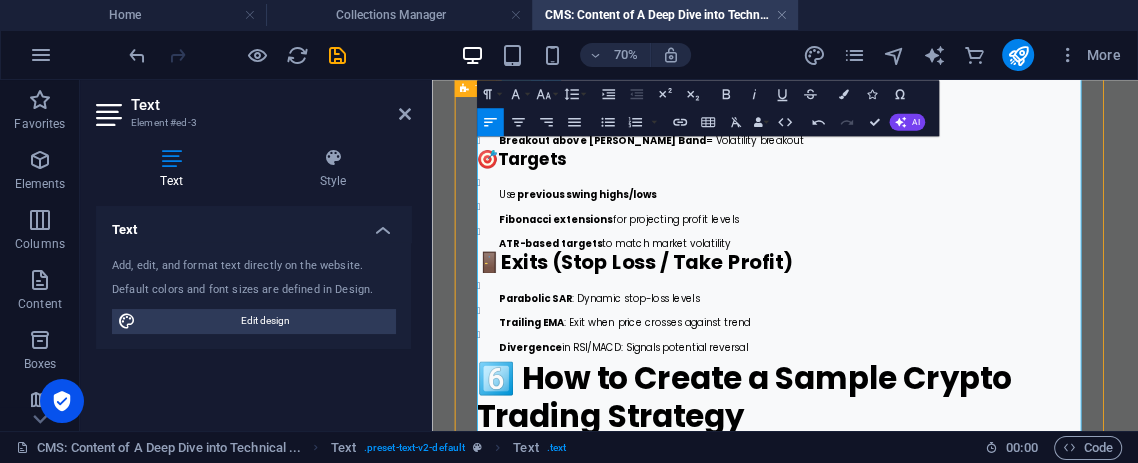 scroll, scrollTop: 2000, scrollLeft: 0, axis: vertical 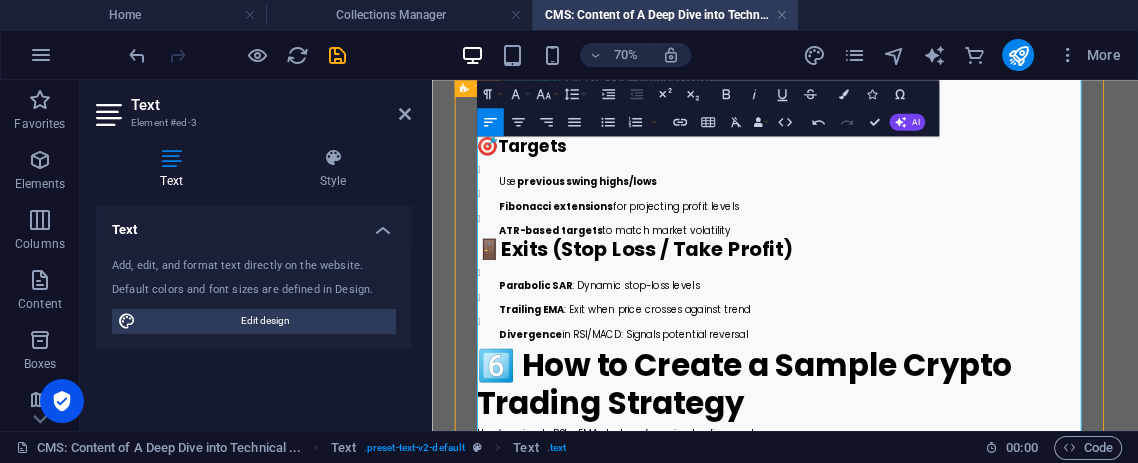 drag, startPoint x: 878, startPoint y: 345, endPoint x: 564, endPoint y: 207, distance: 342.98688 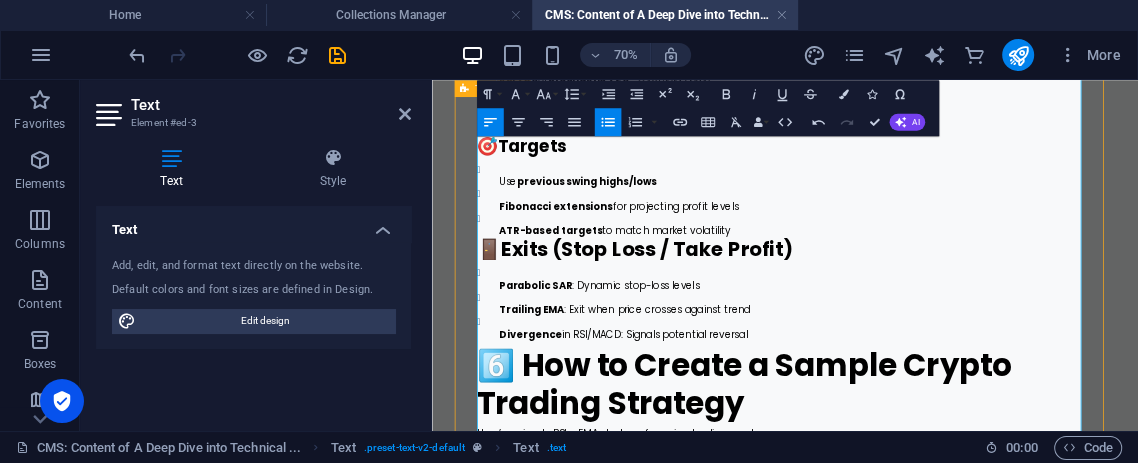 click on "Unordered List" at bounding box center [607, 122] 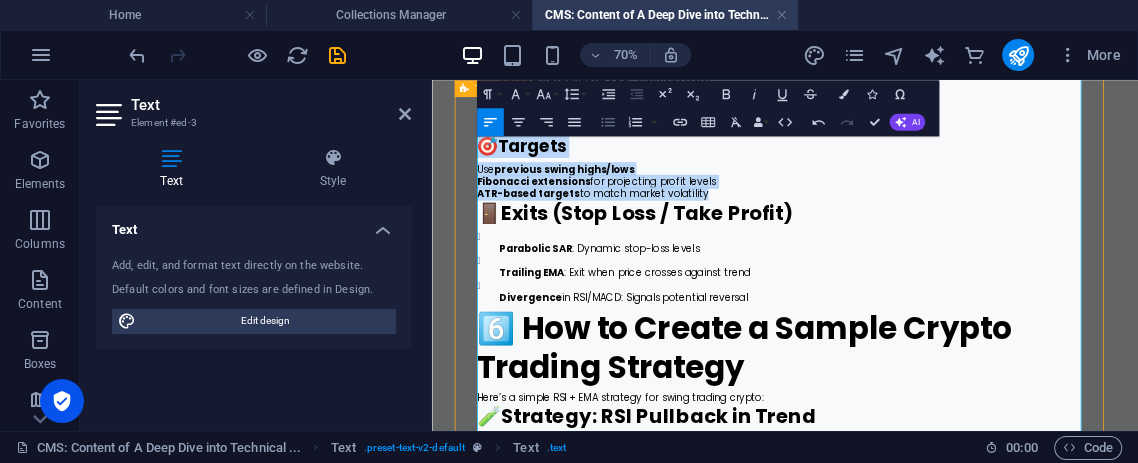 click 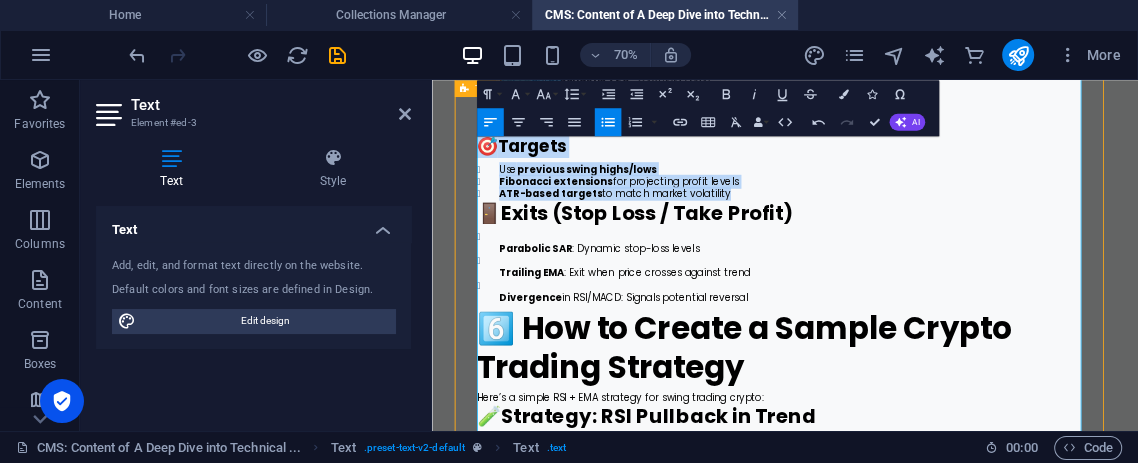 click on "1️⃣ What is Technical Analysis? Technical Analysis (TA)  is a method used by traders to  analyze price movements and volume  on a chart to forecast future price action. Unlike fundamental analysis, which looks at earnings, financials, or macroeconomic factors, technical analysis relies solely on historical  price data  and  patterns . It operates on the core belief that: Price reflects all known information History tends to repeat itself Price moves in trends and patterns Charts, indicators, and market structure are used to identify  entry and exit points , momentum, and support/resistance zones. 2️⃣ What Is the Scientific & Psychological Basis Behind Technical Analysis? While technical analysis isn't a pure science, it's grounded in both  psychological behavior  and  quantitative reasoning : 🧠 Behavioral Finance & Crowd Psychology Markets are moved by  human emotions  like fear, greed, hope, and panic. Chart patterns reflect the  collective psychology  of traders reacting to price. RSI ,  . ." at bounding box center (936, 30) 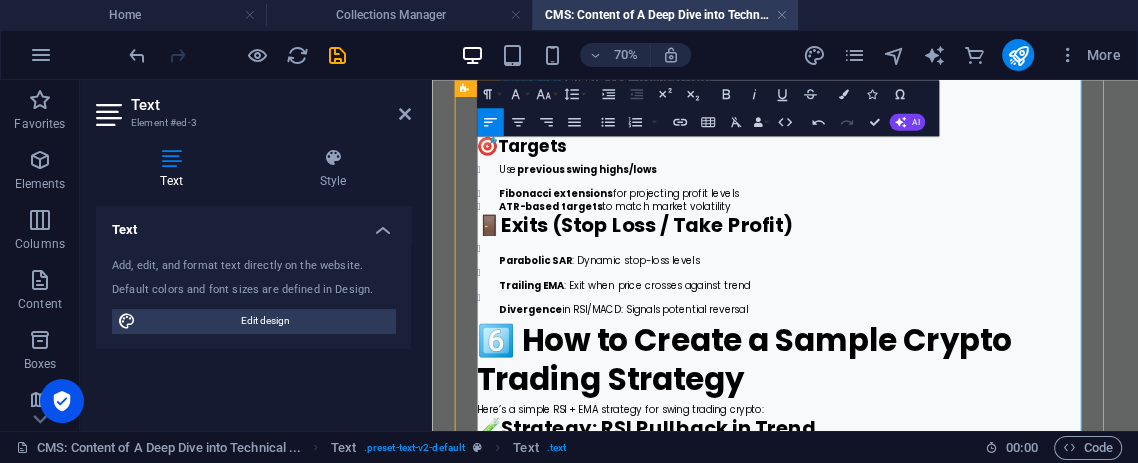 click on "Fibonacci extensions  for projecting profit levels" at bounding box center [952, 243] 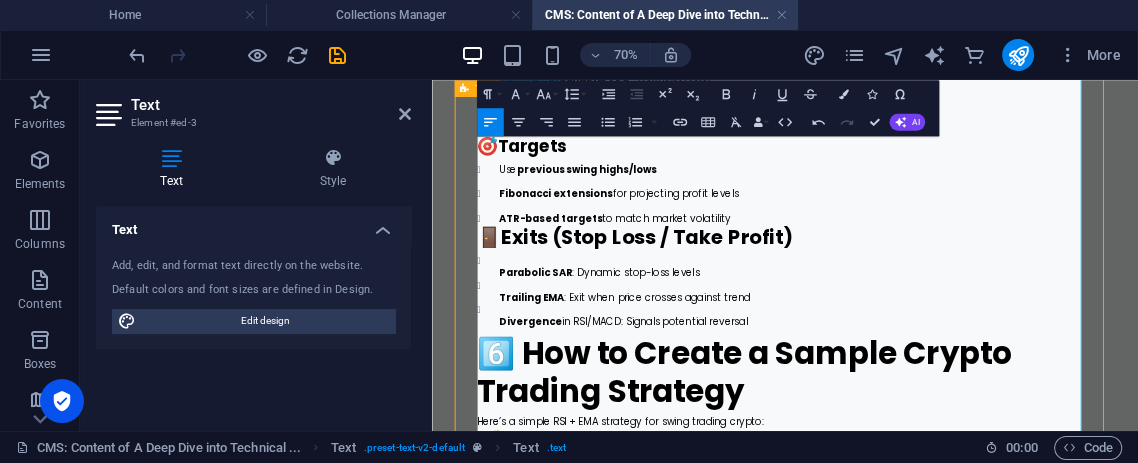 click on "ATR-based targets  to match market volatility" at bounding box center [952, 278] 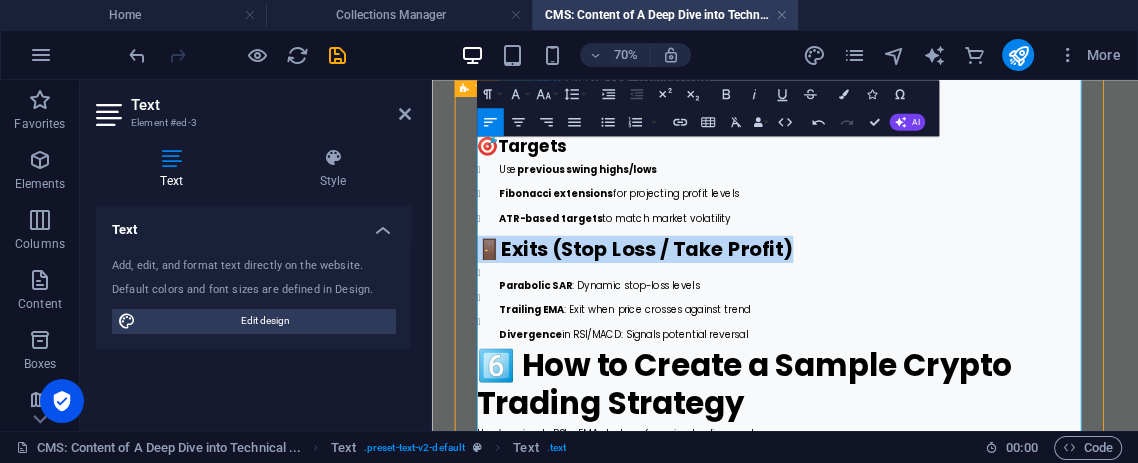 drag, startPoint x: 961, startPoint y: 374, endPoint x: 509, endPoint y: 376, distance: 452.00443 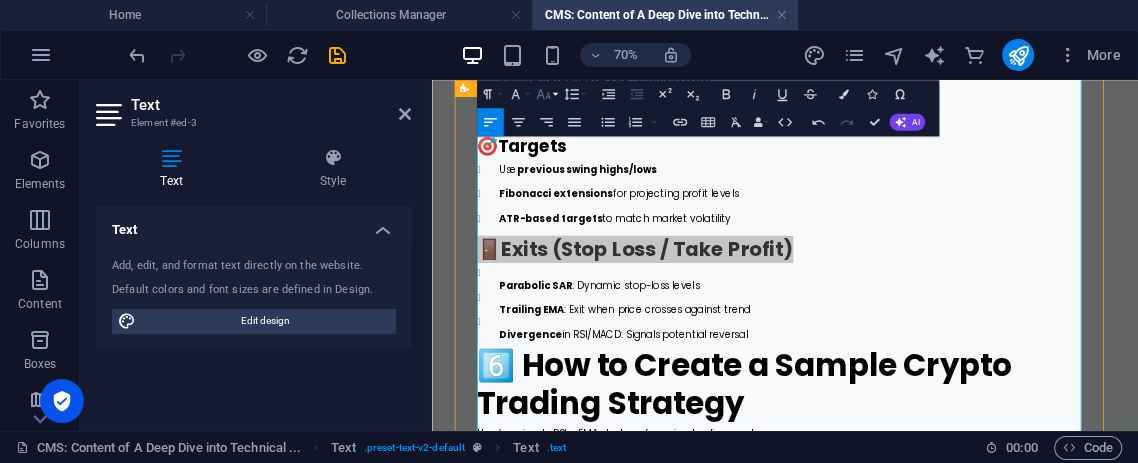 click on "Font Size" at bounding box center (546, 94) 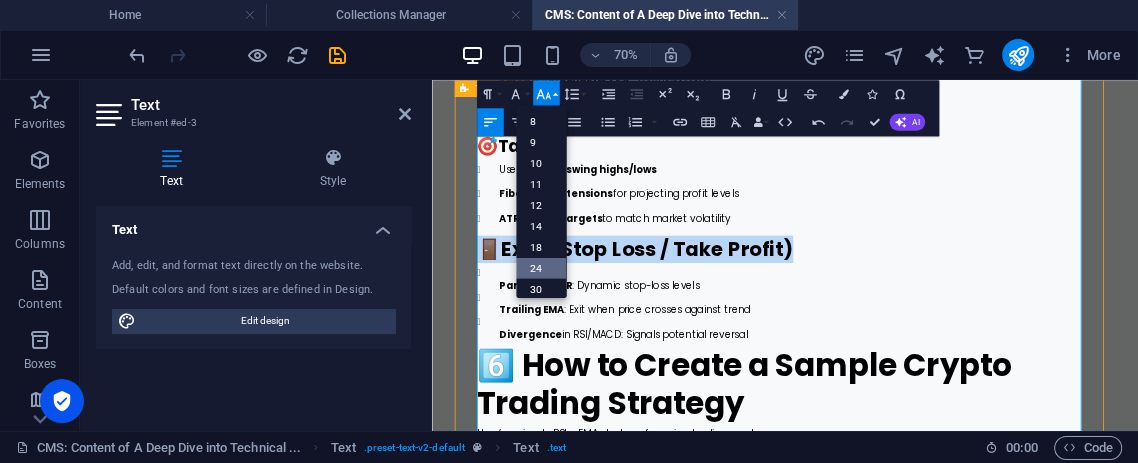 click on "24" at bounding box center [541, 268] 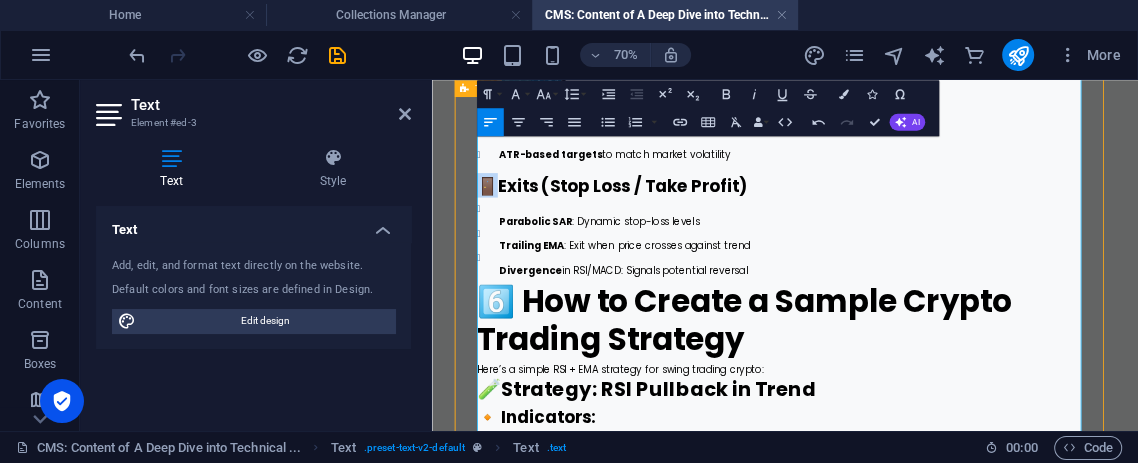 scroll, scrollTop: 2111, scrollLeft: 0, axis: vertical 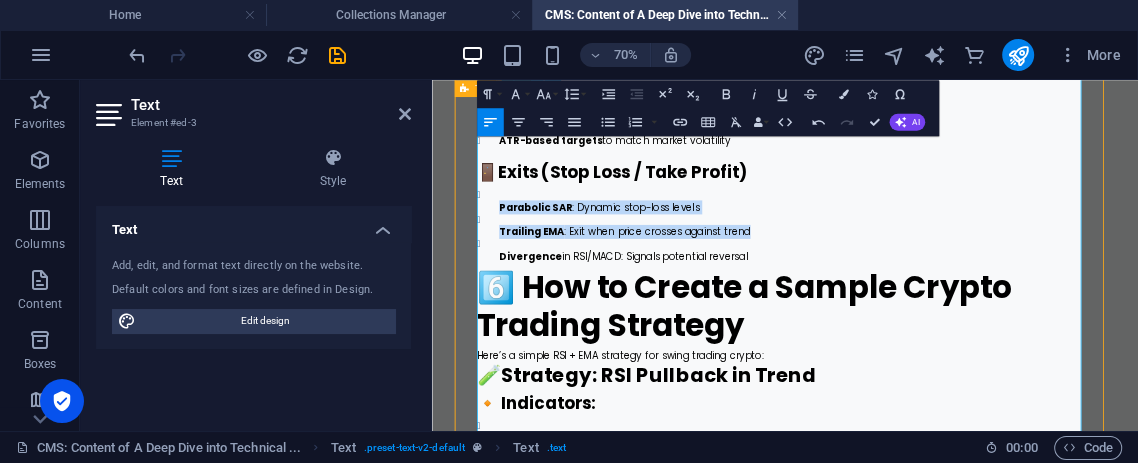 drag, startPoint x: 795, startPoint y: 358, endPoint x: 538, endPoint y: 301, distance: 263.24515 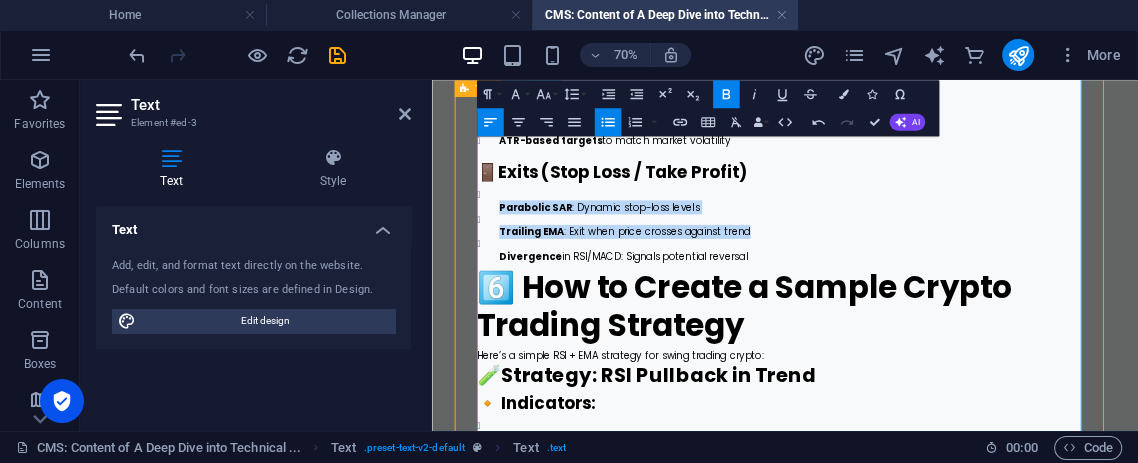 drag, startPoint x: 889, startPoint y: 378, endPoint x: 539, endPoint y: 286, distance: 361.8895 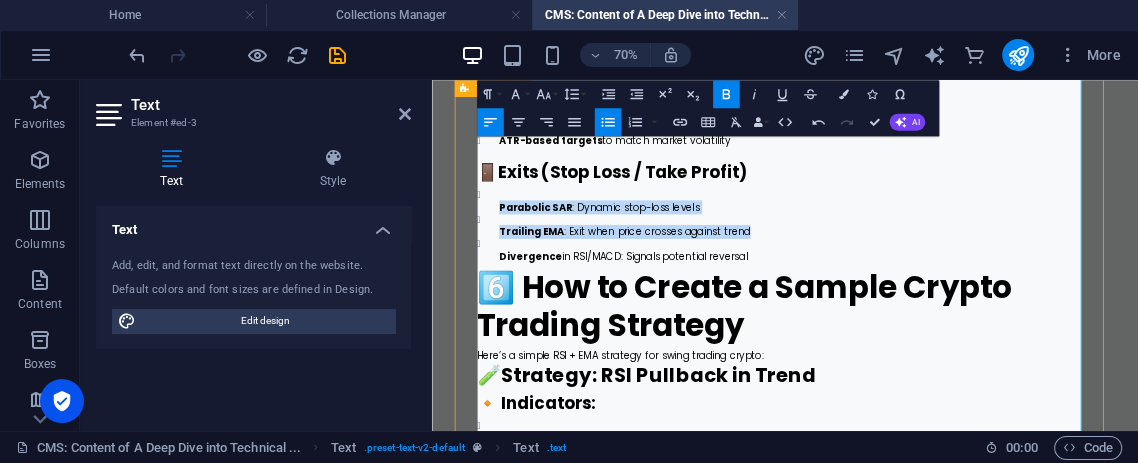 click 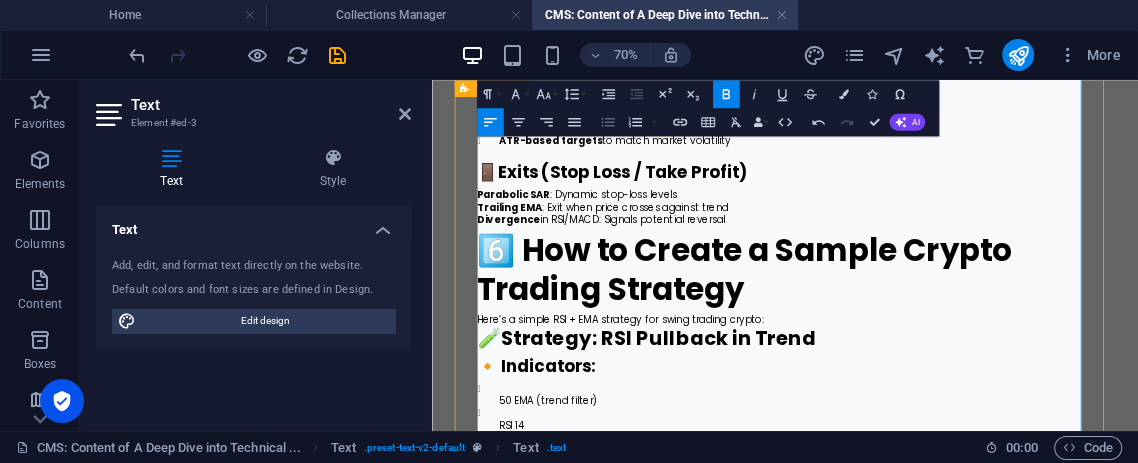 click 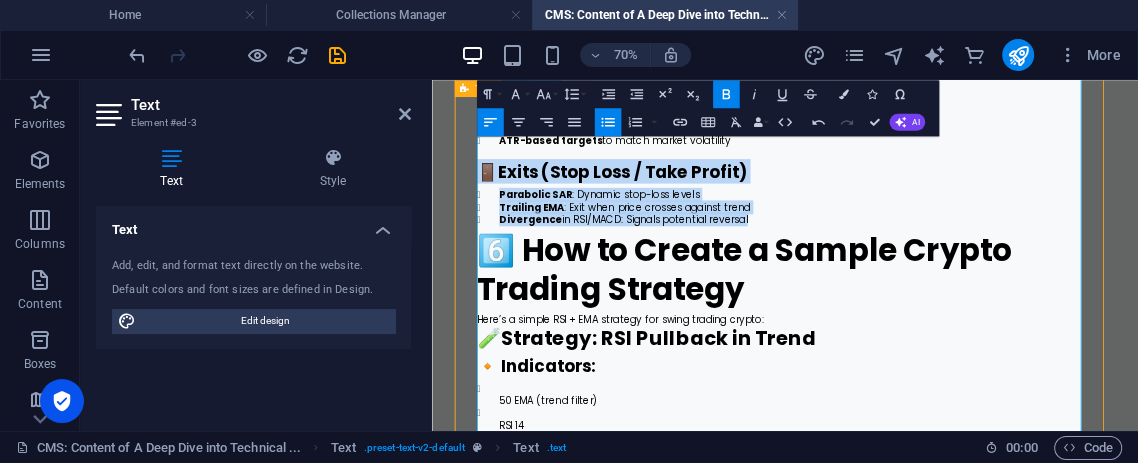 click on "Parabolic SAR : Dynamic stop-loss levels" at bounding box center [952, 245] 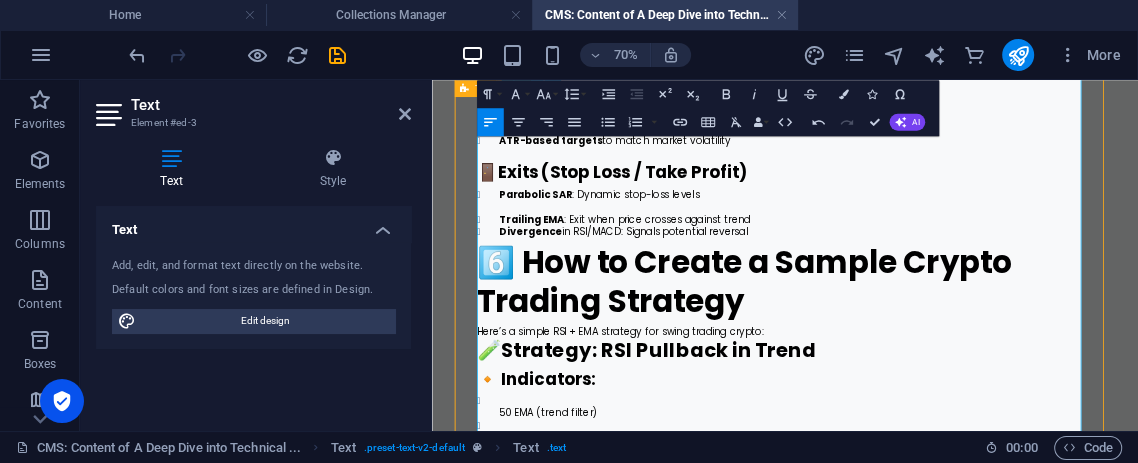 click on "Trailing EMA : Exit when price crosses against trend" at bounding box center [952, 280] 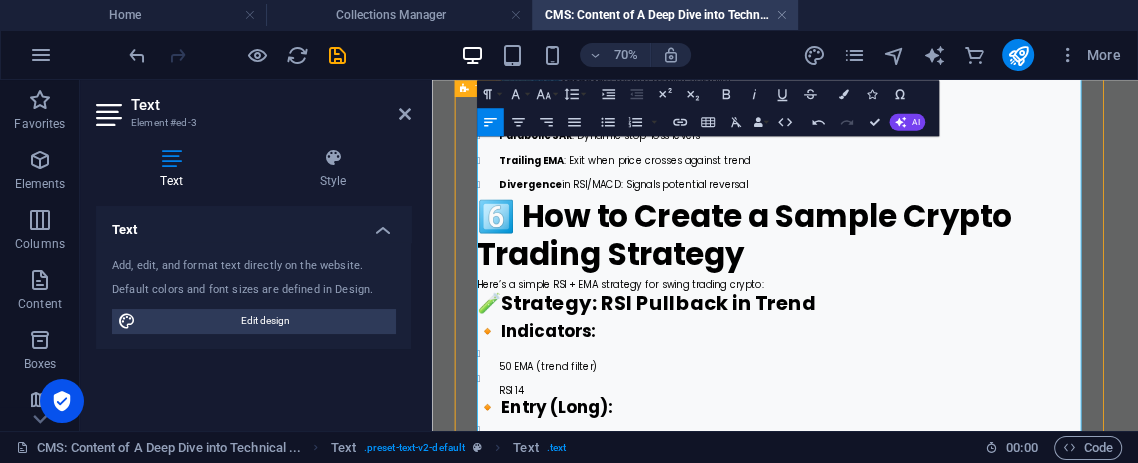 scroll, scrollTop: 2222, scrollLeft: 0, axis: vertical 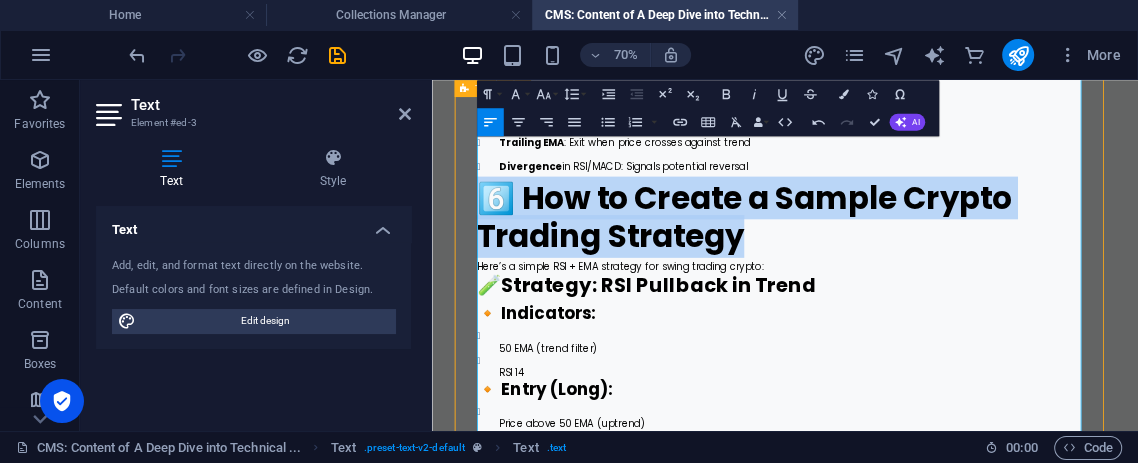 drag, startPoint x: 757, startPoint y: 344, endPoint x: 520, endPoint y: 235, distance: 260.86395 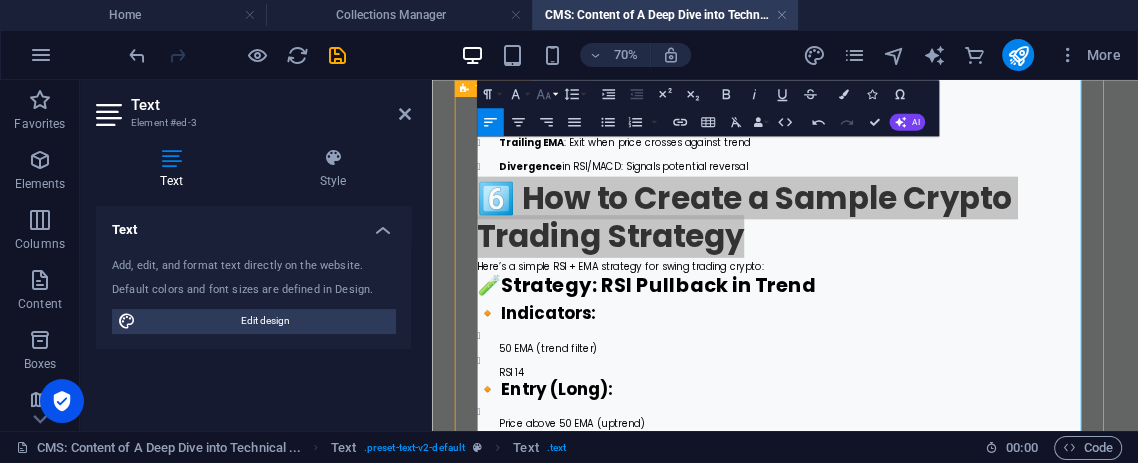 click 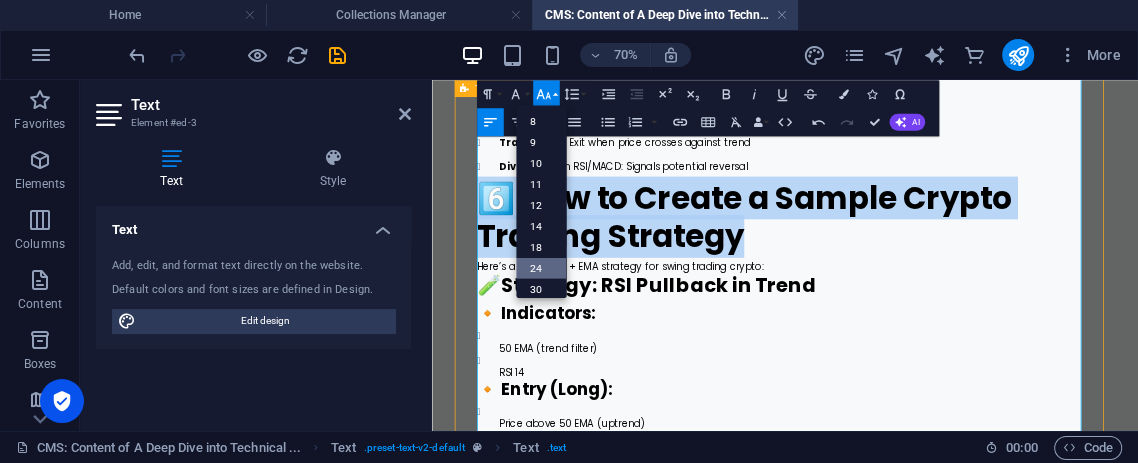 click on "30" at bounding box center [541, 289] 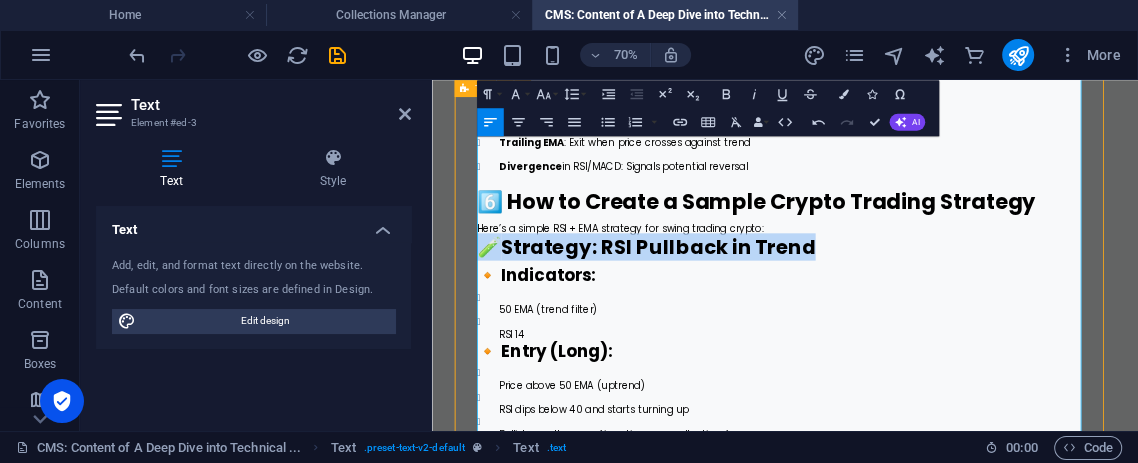 drag, startPoint x: 983, startPoint y: 365, endPoint x: 487, endPoint y: 373, distance: 496.0645 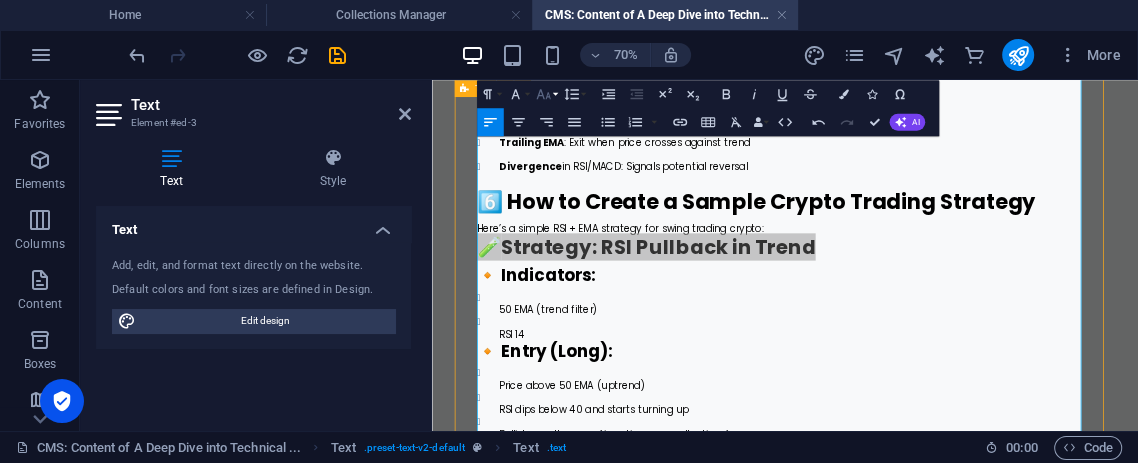 click on "Font Size" at bounding box center (546, 94) 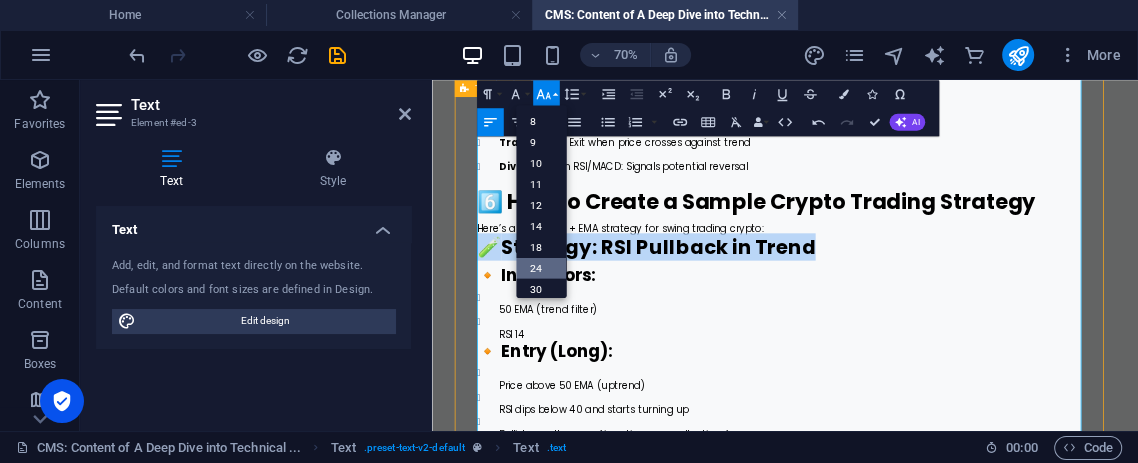 click on "24" at bounding box center (541, 268) 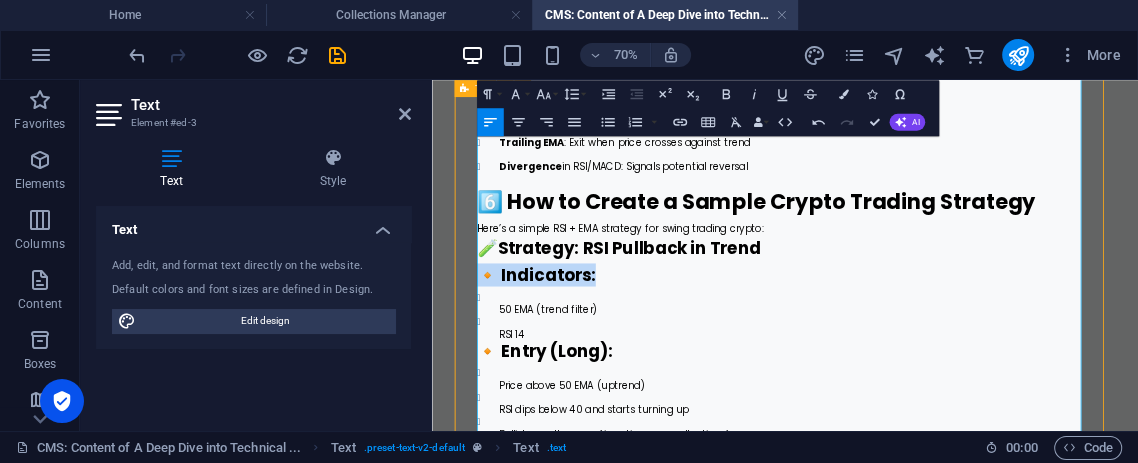 drag, startPoint x: 696, startPoint y: 407, endPoint x: 501, endPoint y: 395, distance: 195.36888 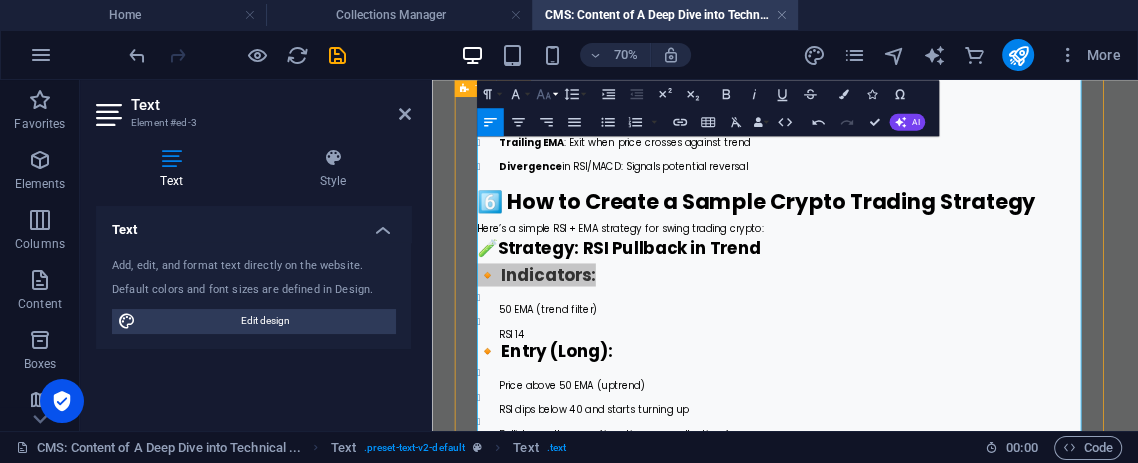 click 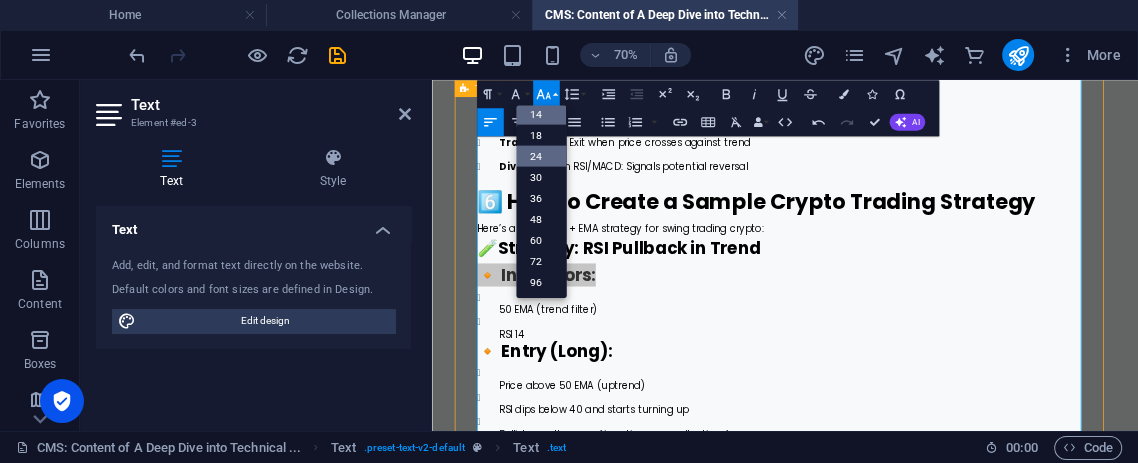 scroll, scrollTop: 161, scrollLeft: 0, axis: vertical 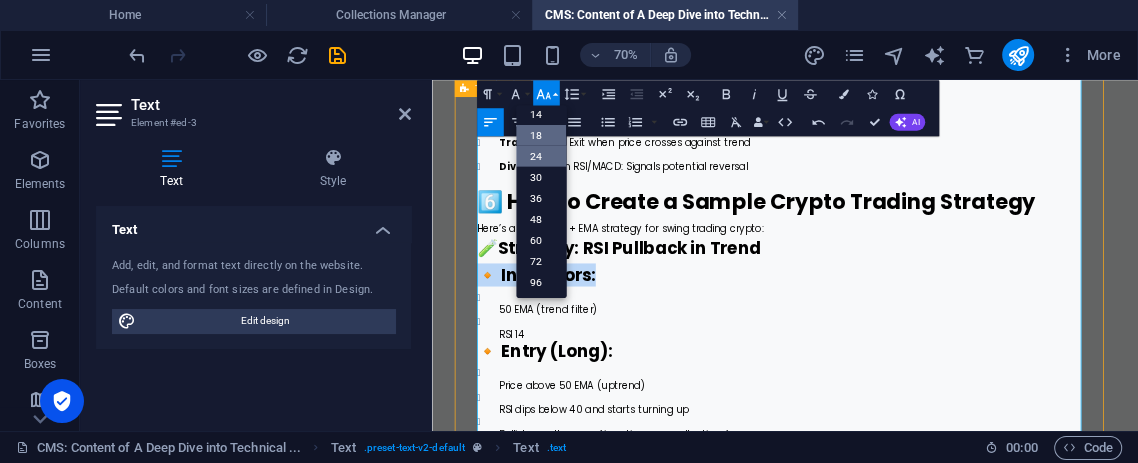 click on "18" at bounding box center [541, 134] 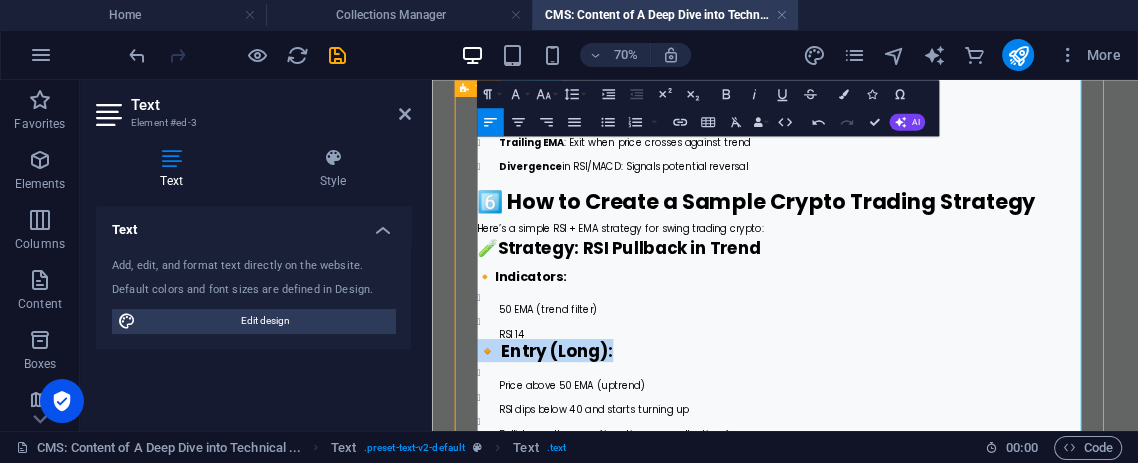 drag, startPoint x: 700, startPoint y: 505, endPoint x: 532, endPoint y: 391, distance: 203.02708 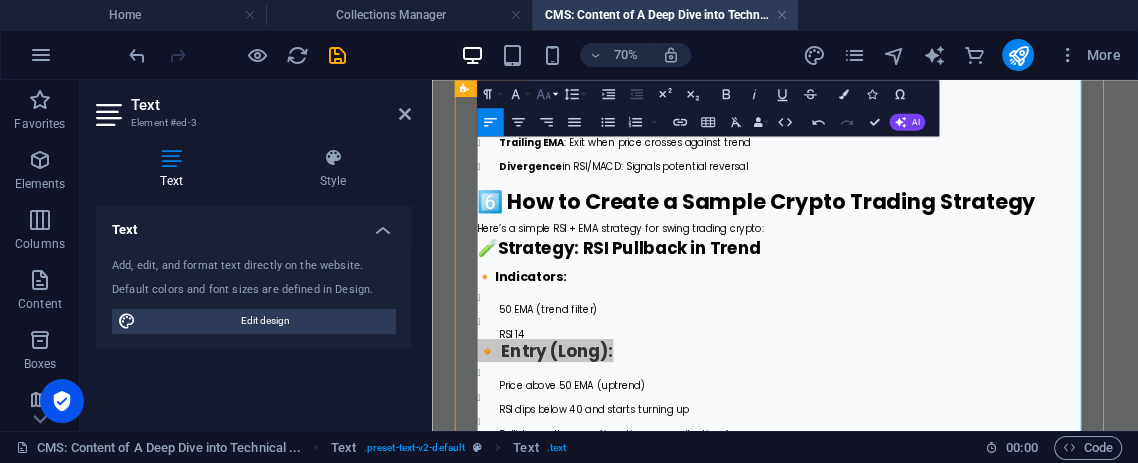 click 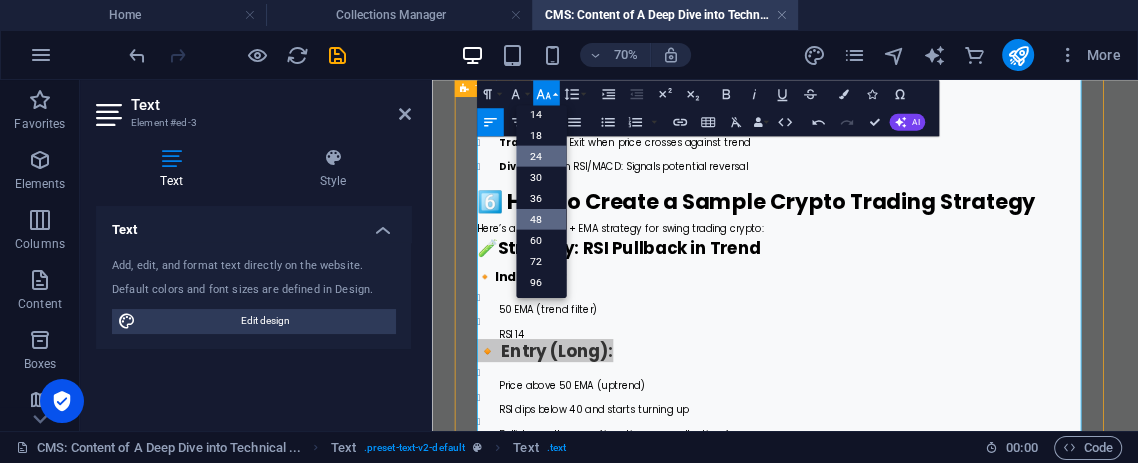 scroll, scrollTop: 161, scrollLeft: 0, axis: vertical 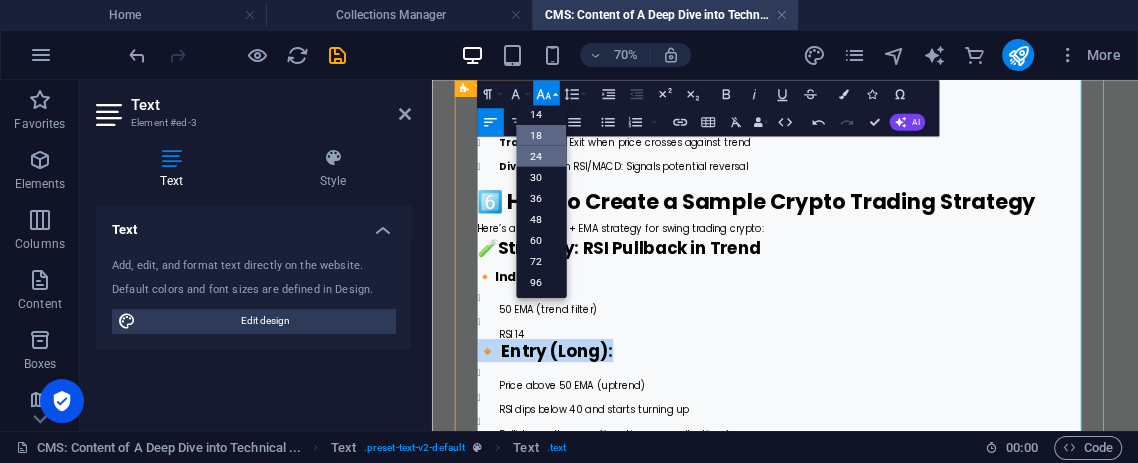 click on "18" at bounding box center [541, 134] 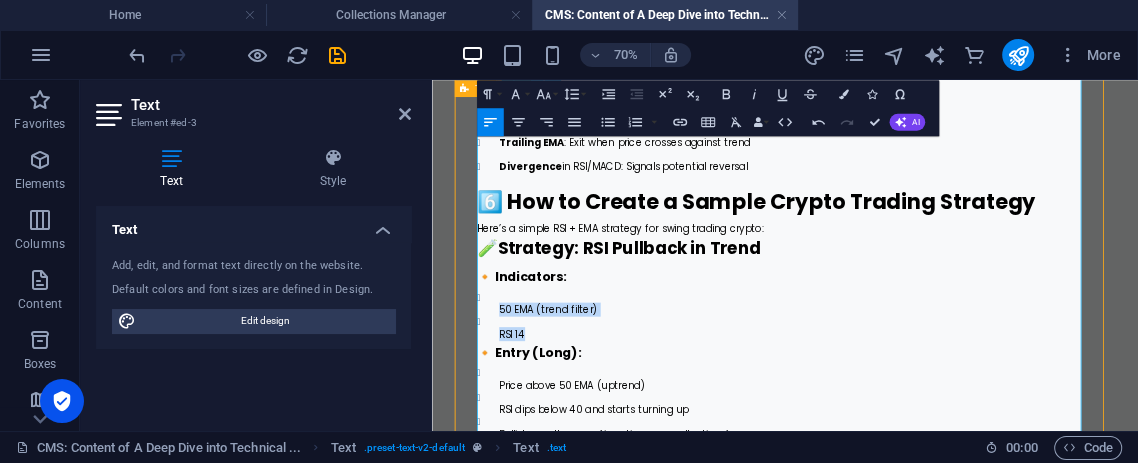 drag, startPoint x: 590, startPoint y: 489, endPoint x: 525, endPoint y: 455, distance: 73.3553 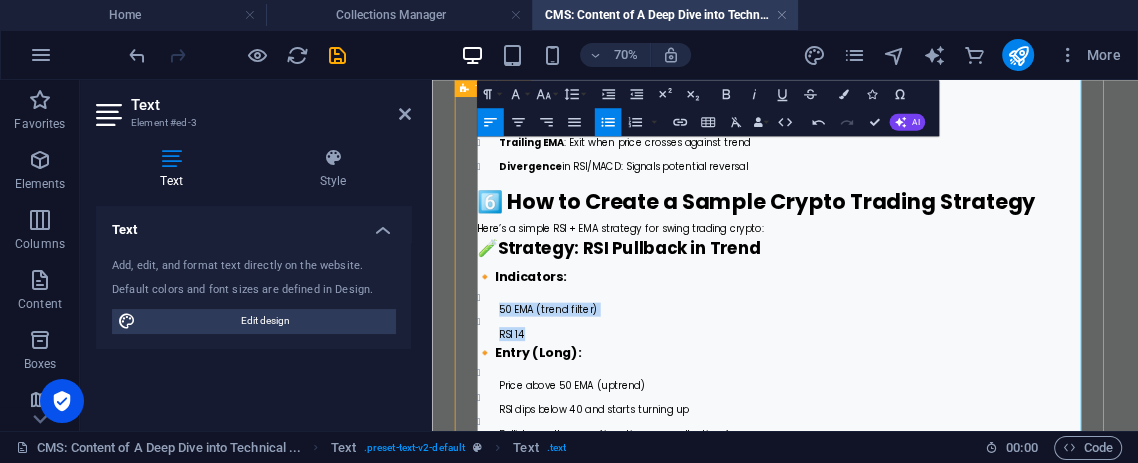 click 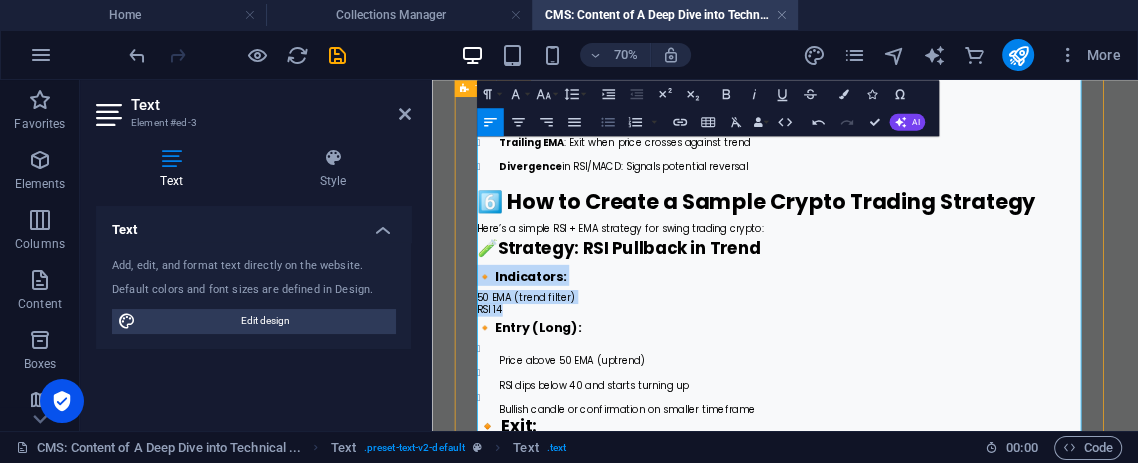 click 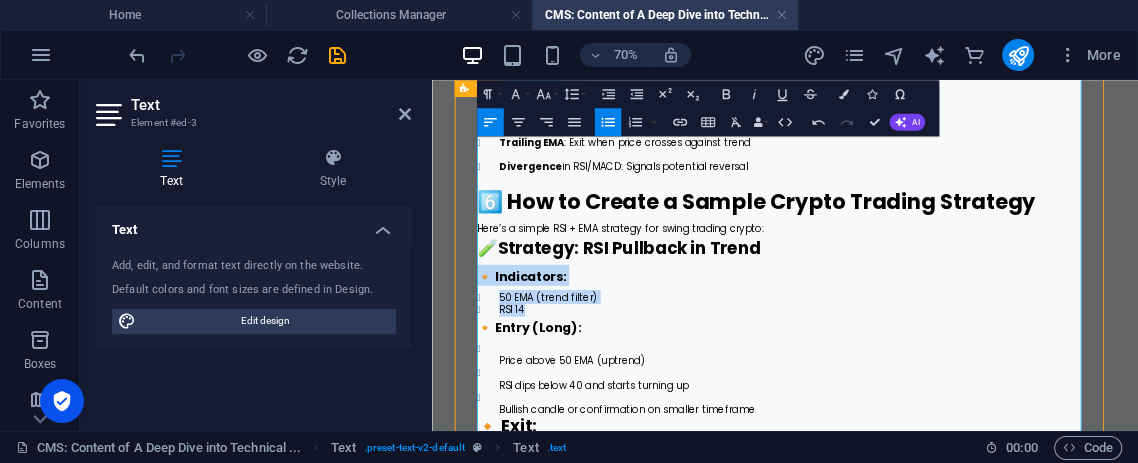 click on "50 EMA (trend filter)" at bounding box center (952, 390) 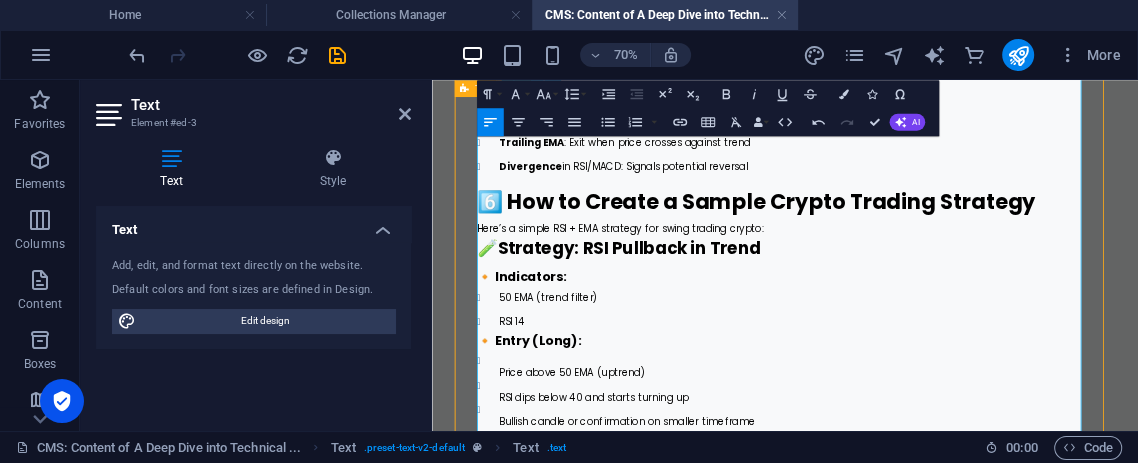 scroll, scrollTop: 2444, scrollLeft: 0, axis: vertical 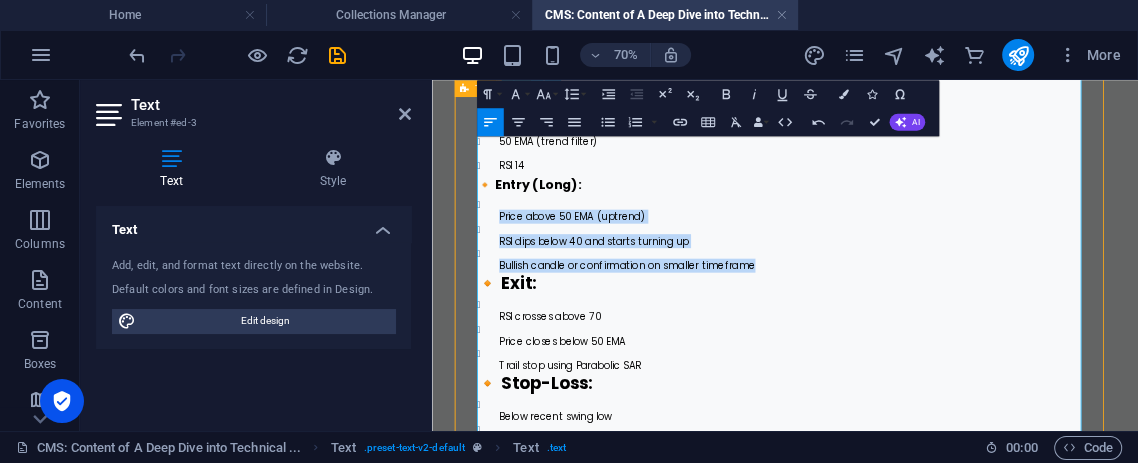 drag, startPoint x: 831, startPoint y: 378, endPoint x: 549, endPoint y: 257, distance: 306.86316 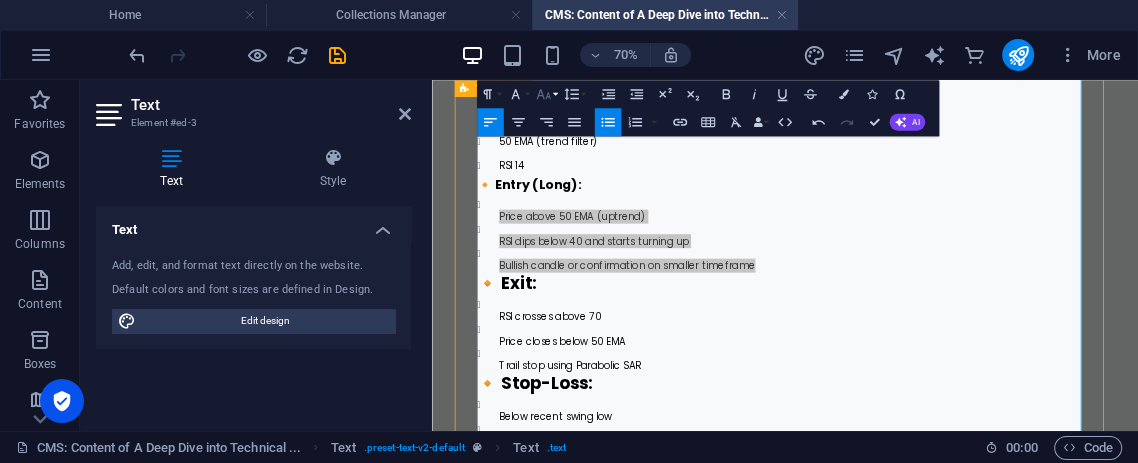 click 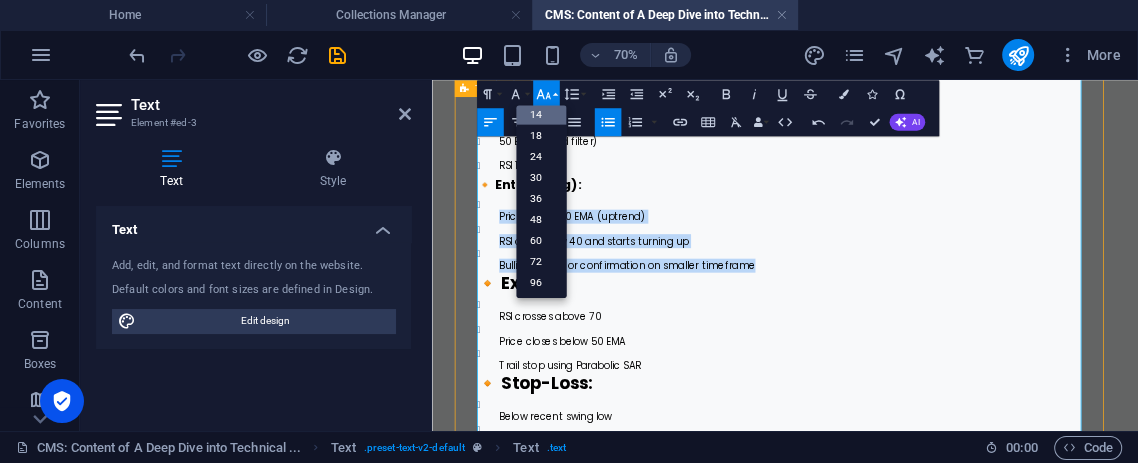 click 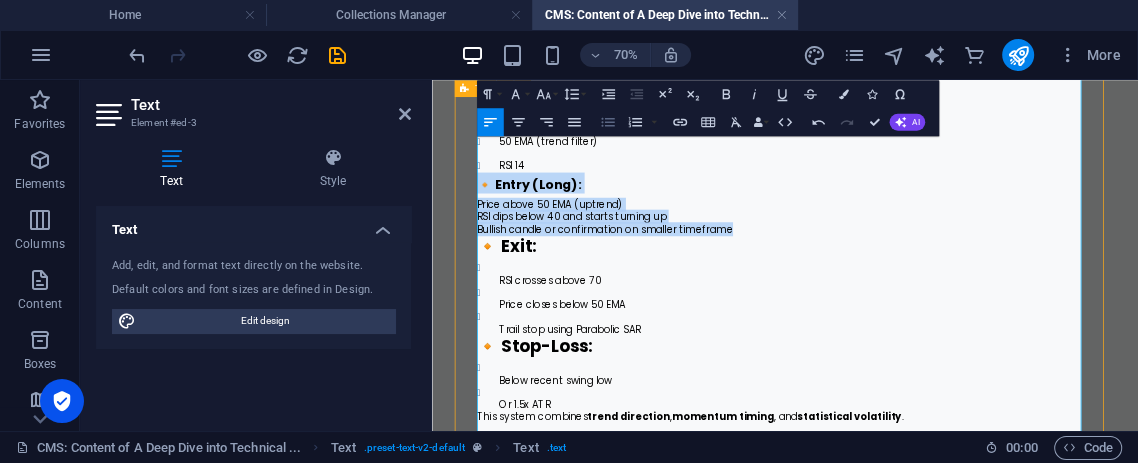 click 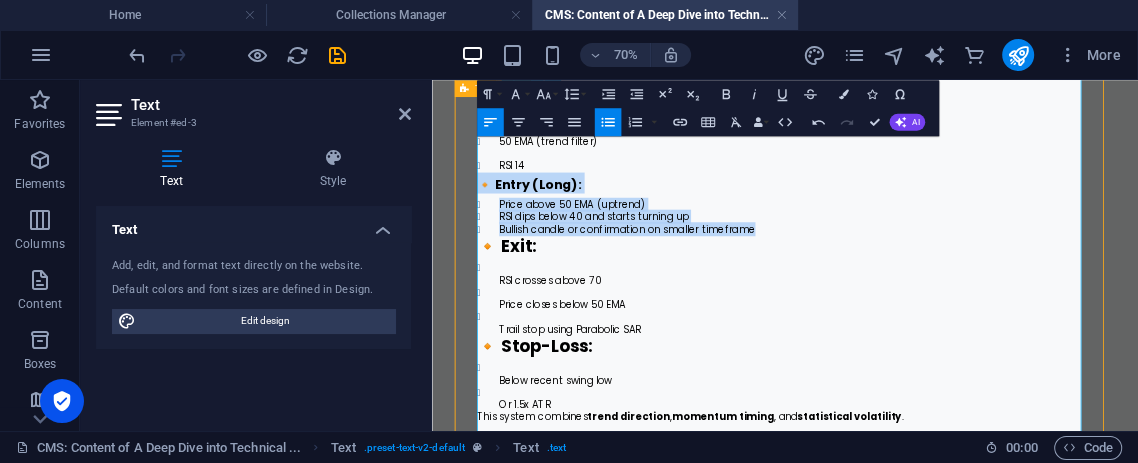click on "Price above 50 EMA (uptrend)" at bounding box center [952, 259] 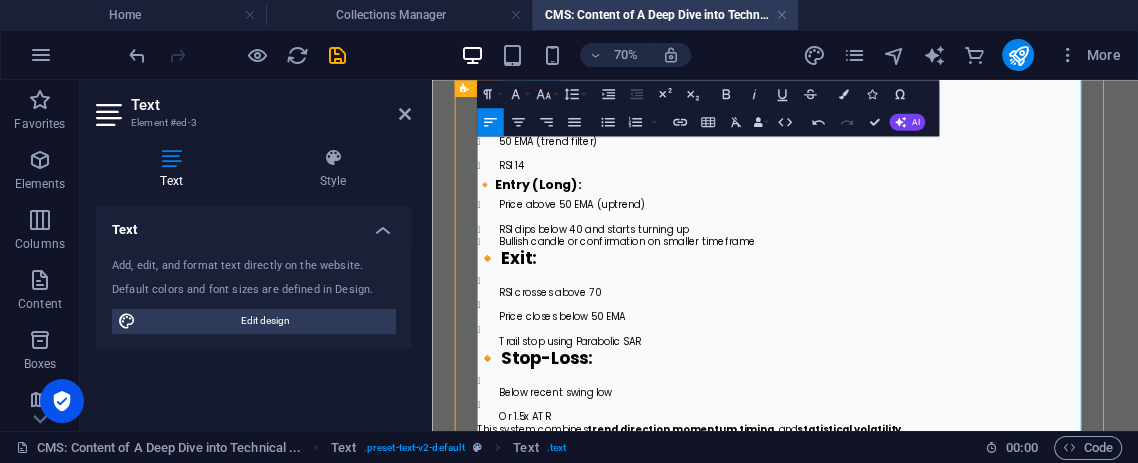 click on "RSI dips below 40 and starts turning up" at bounding box center [952, 294] 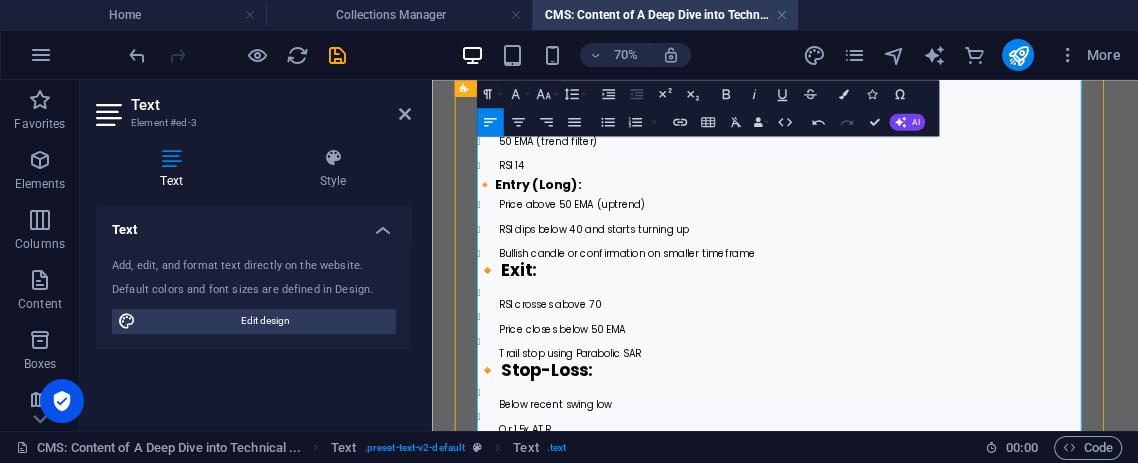 click on "Bullish candle or confirmation on smaller timeframe" at bounding box center [952, 329] 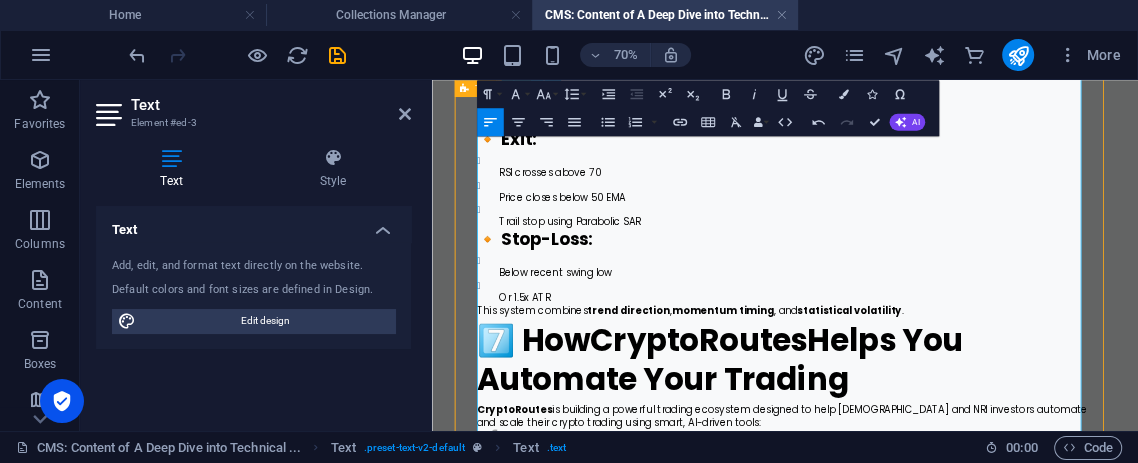 scroll, scrollTop: 2666, scrollLeft: 0, axis: vertical 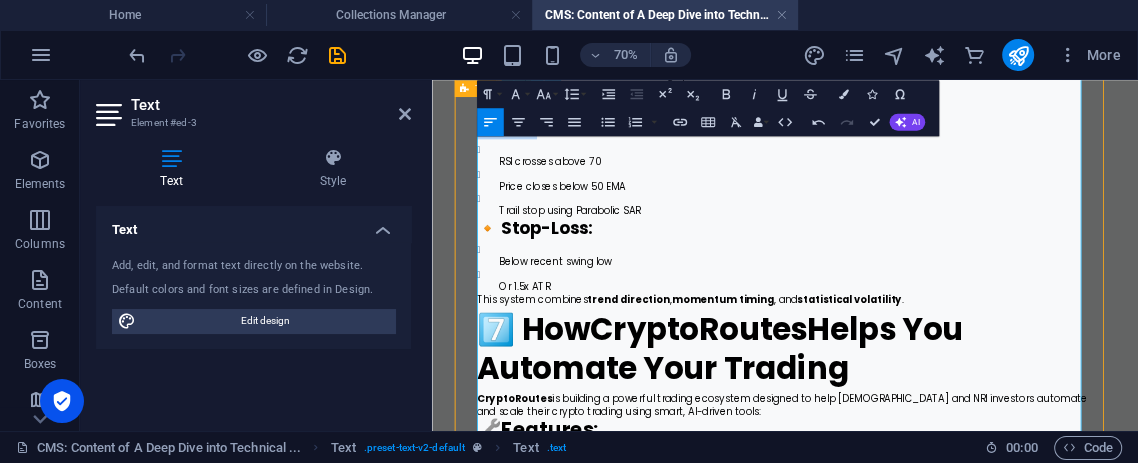 drag, startPoint x: 601, startPoint y: 203, endPoint x: 513, endPoint y: 181, distance: 90.70832 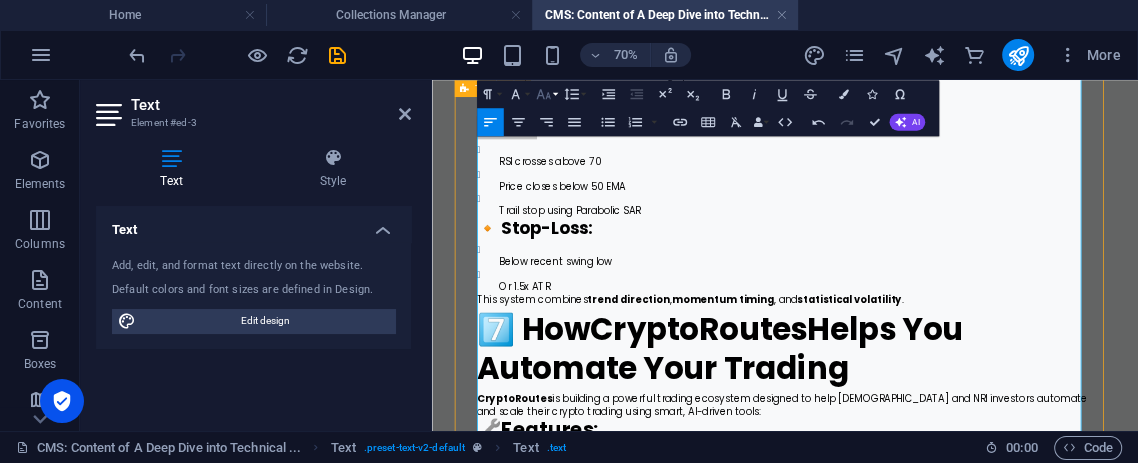 click 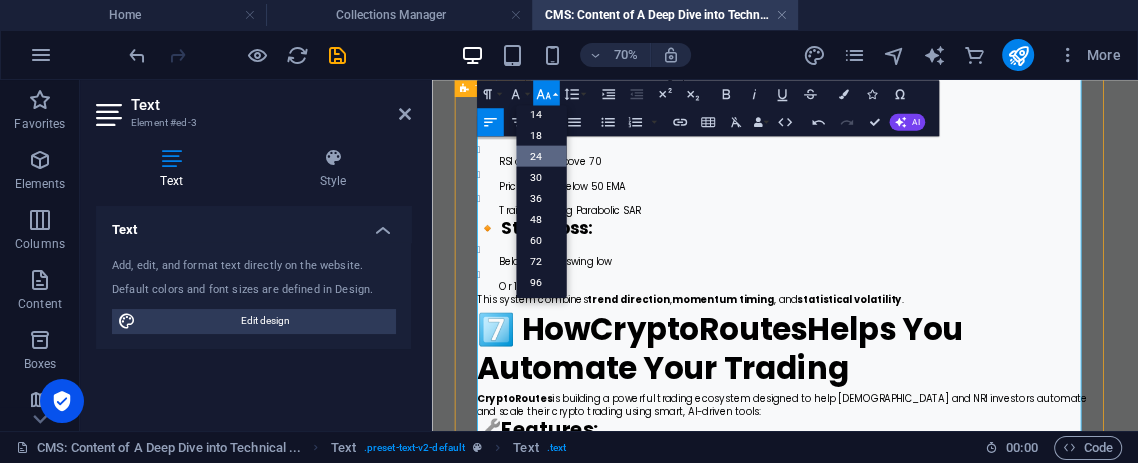 scroll, scrollTop: 161, scrollLeft: 0, axis: vertical 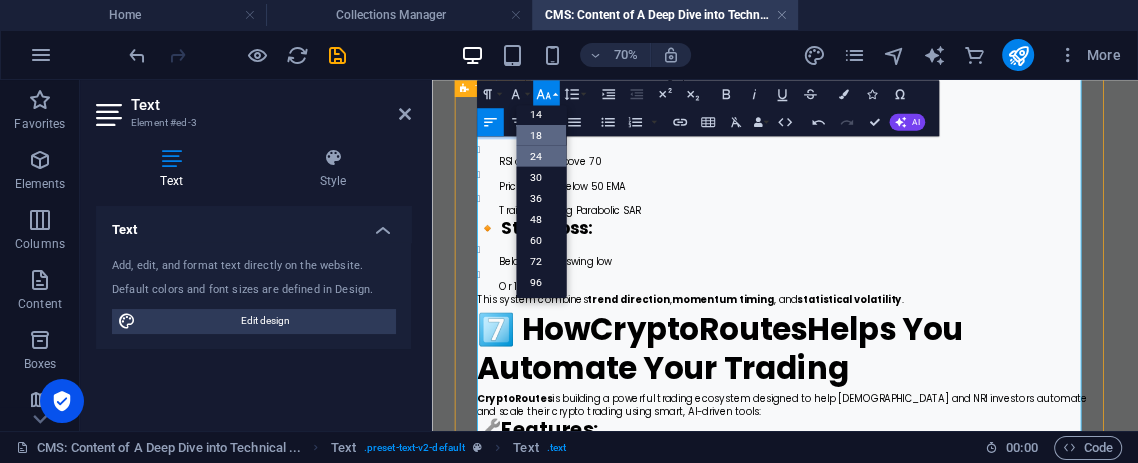 click on "18" at bounding box center [541, 134] 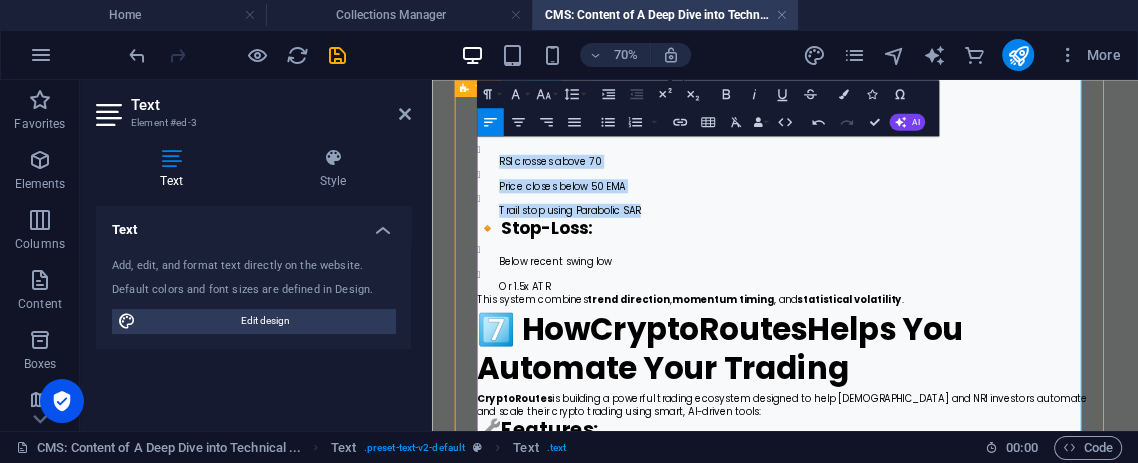 drag, startPoint x: 745, startPoint y: 313, endPoint x: 551, endPoint y: 200, distance: 224.51057 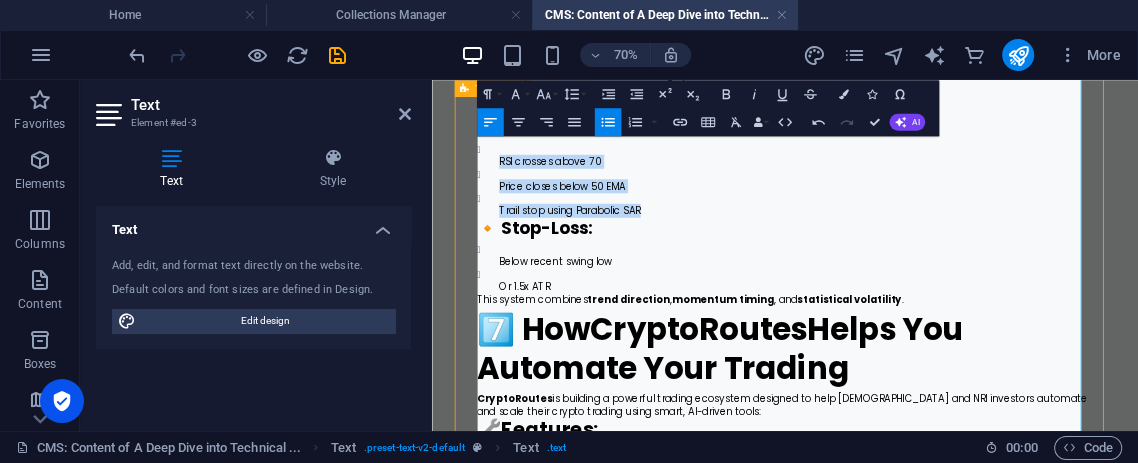 click 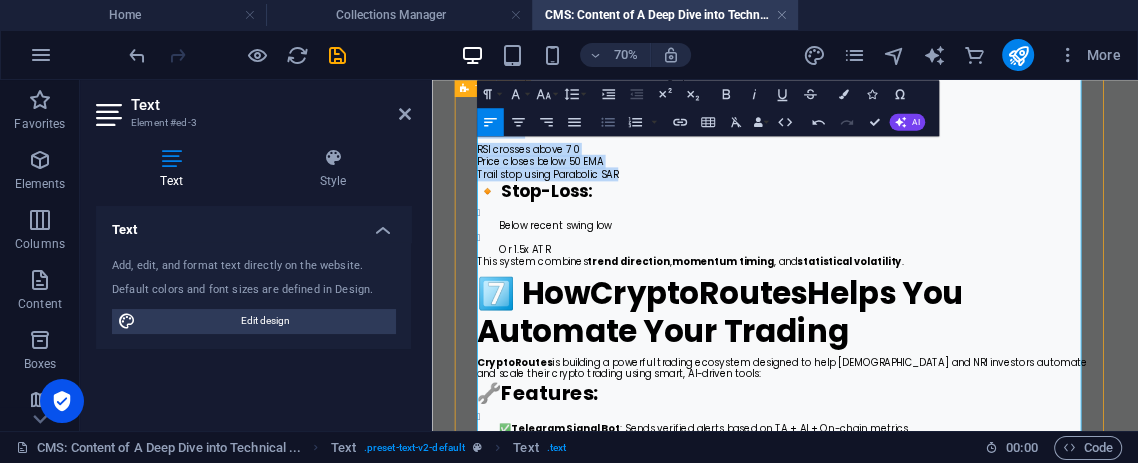 click 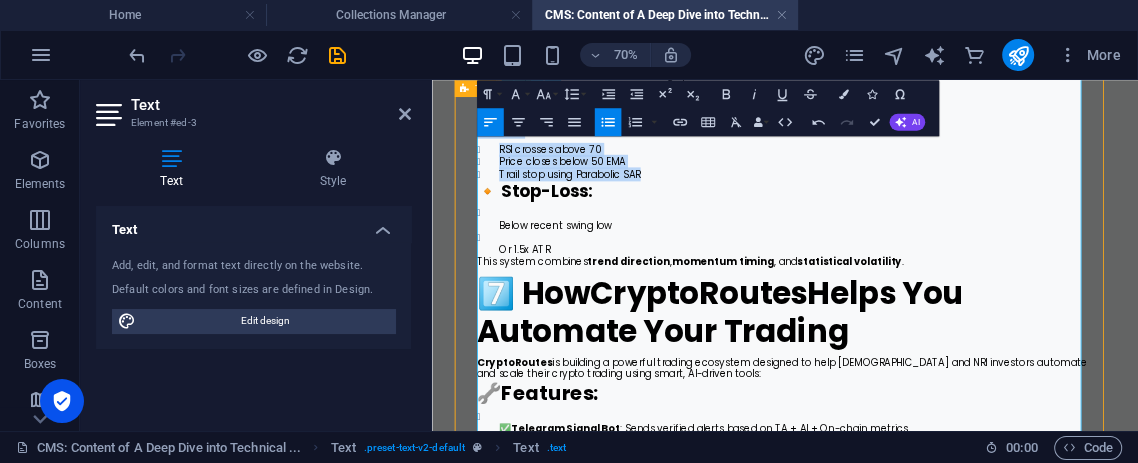 click on "RSI crosses above 70" at bounding box center [952, 180] 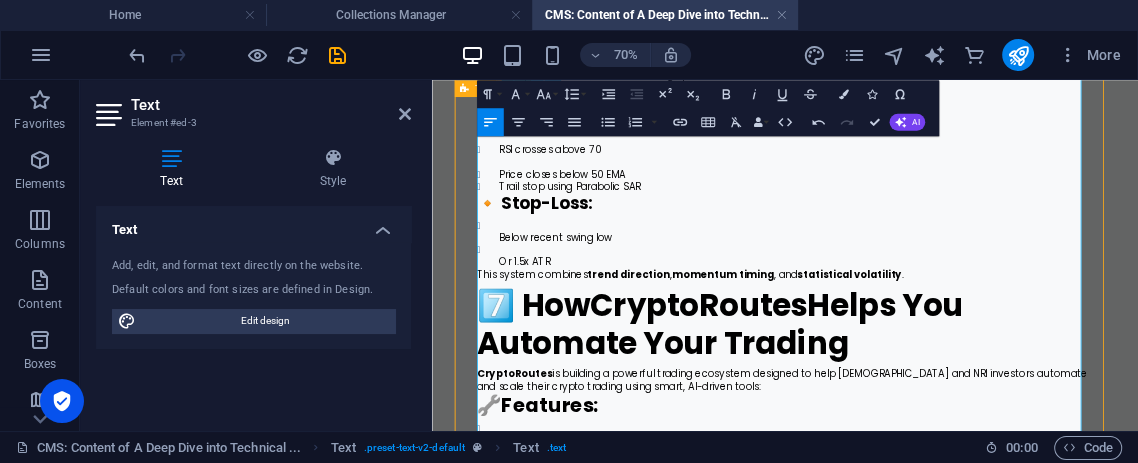 click on "Price closes below 50 EMA" at bounding box center (952, 215) 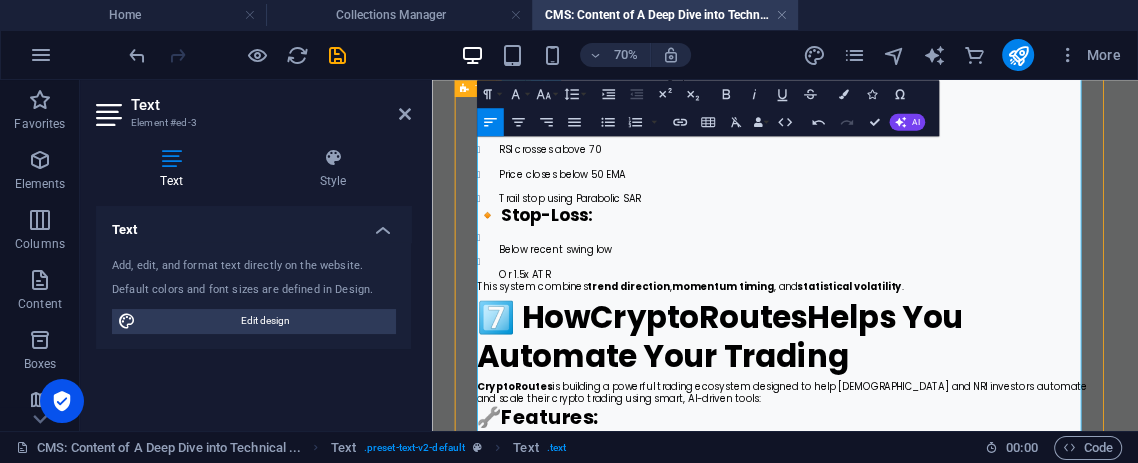 click on "Trail stop using Parabolic SAR" at bounding box center [952, 250] 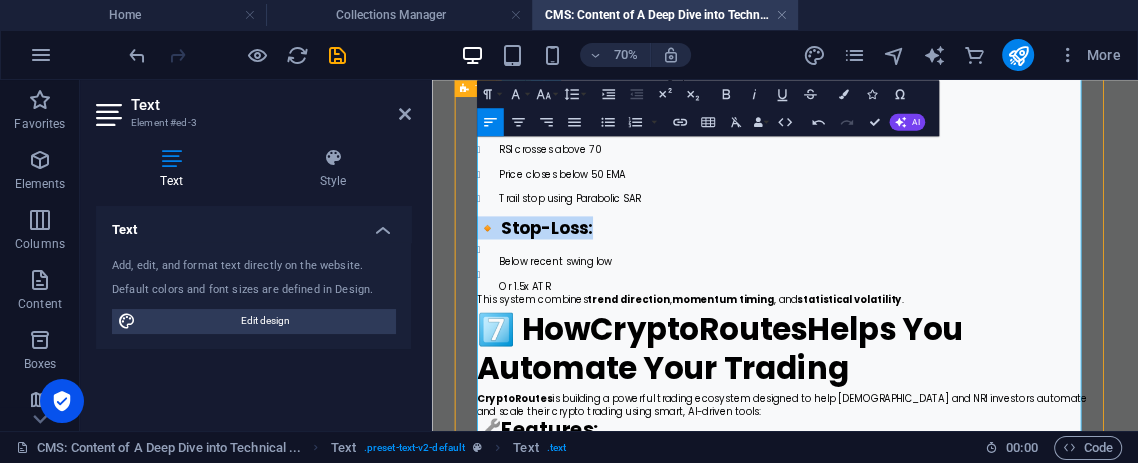 drag, startPoint x: 706, startPoint y: 333, endPoint x: 527, endPoint y: 290, distance: 184.09236 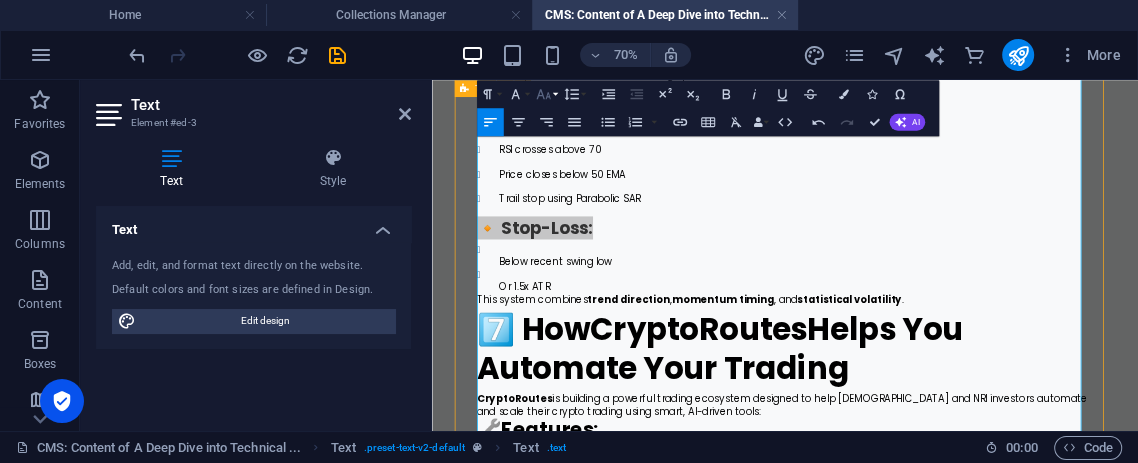 click 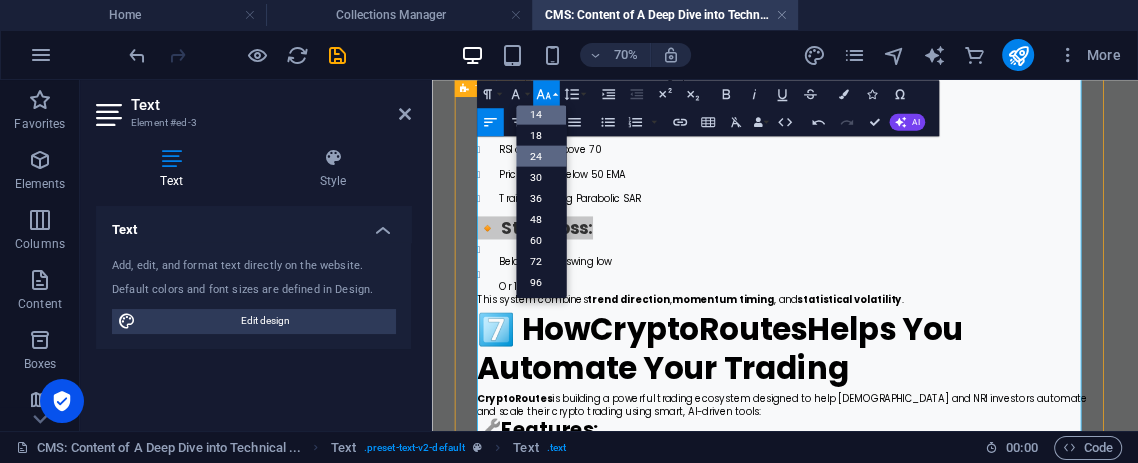 scroll, scrollTop: 161, scrollLeft: 0, axis: vertical 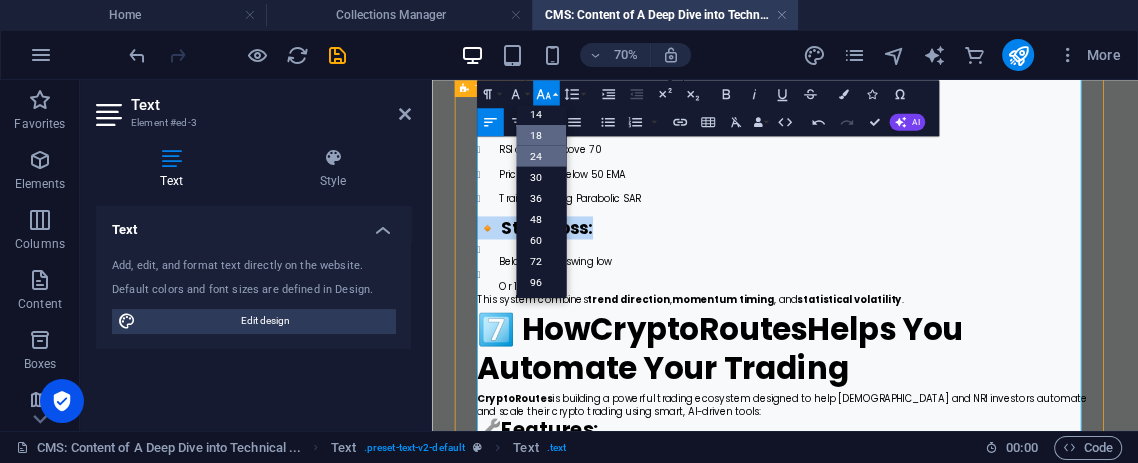click on "18" at bounding box center (541, 134) 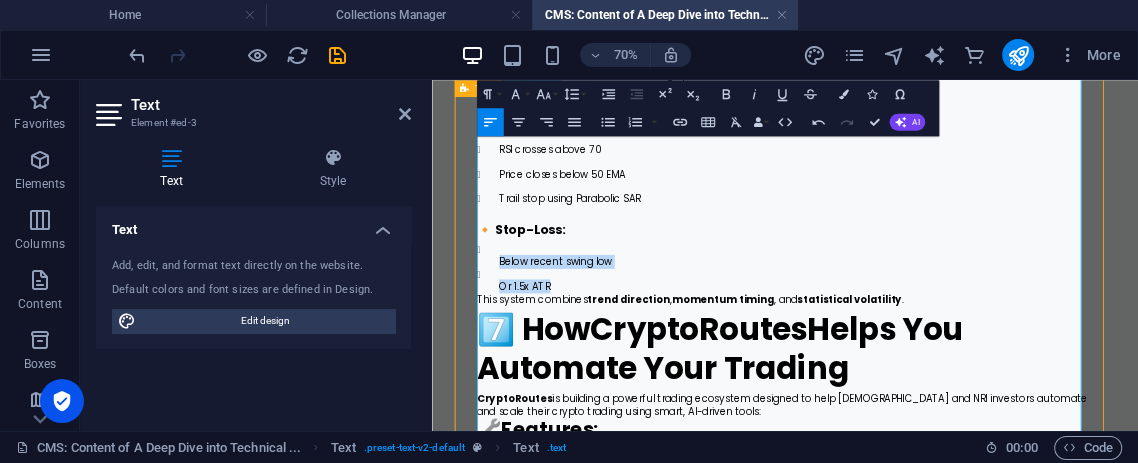 drag, startPoint x: 614, startPoint y: 421, endPoint x: 561, endPoint y: 345, distance: 92.65527 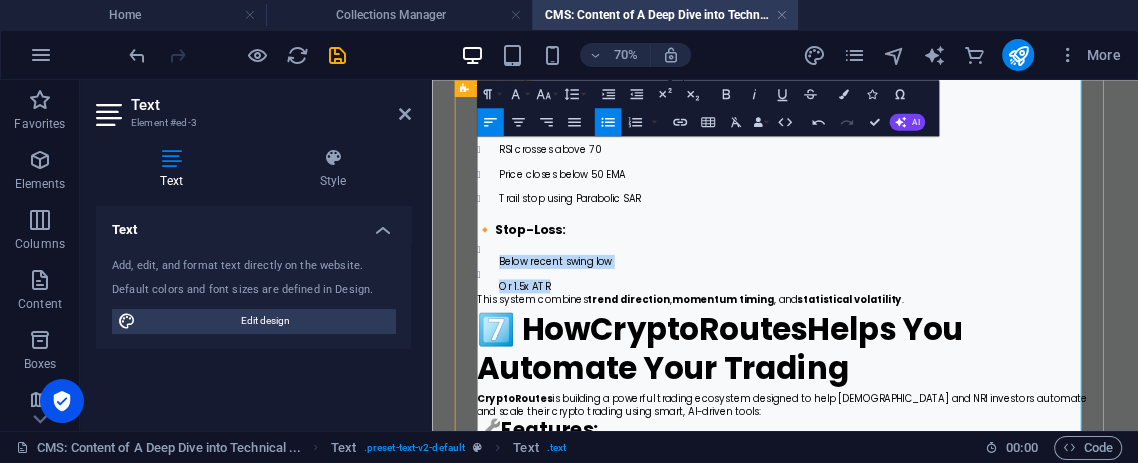 click 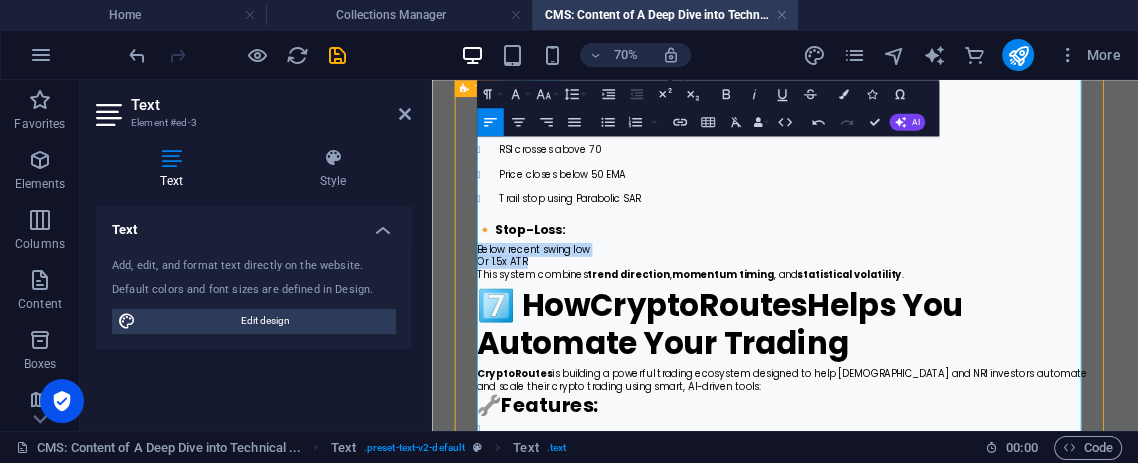 click on "Below recent swing low" at bounding box center [936, 323] 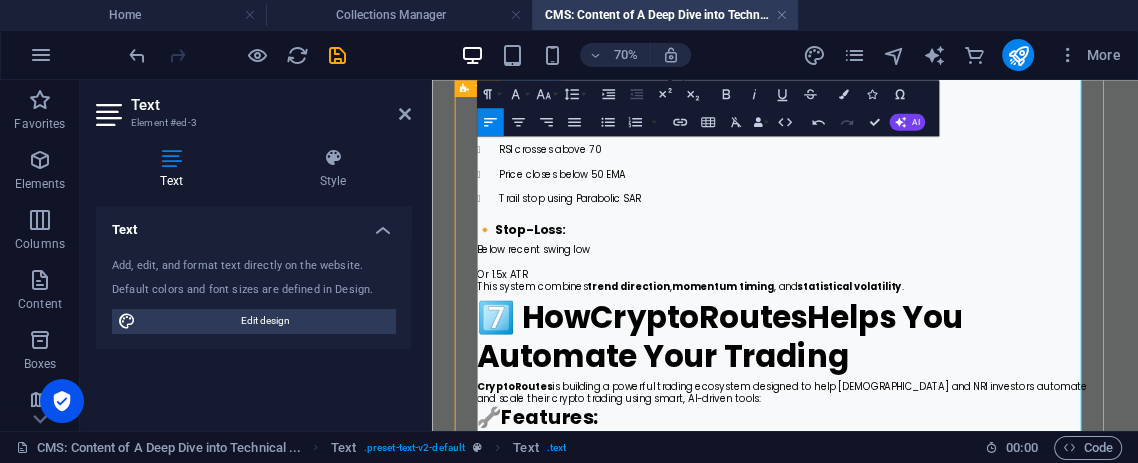 click at bounding box center [936, 340] 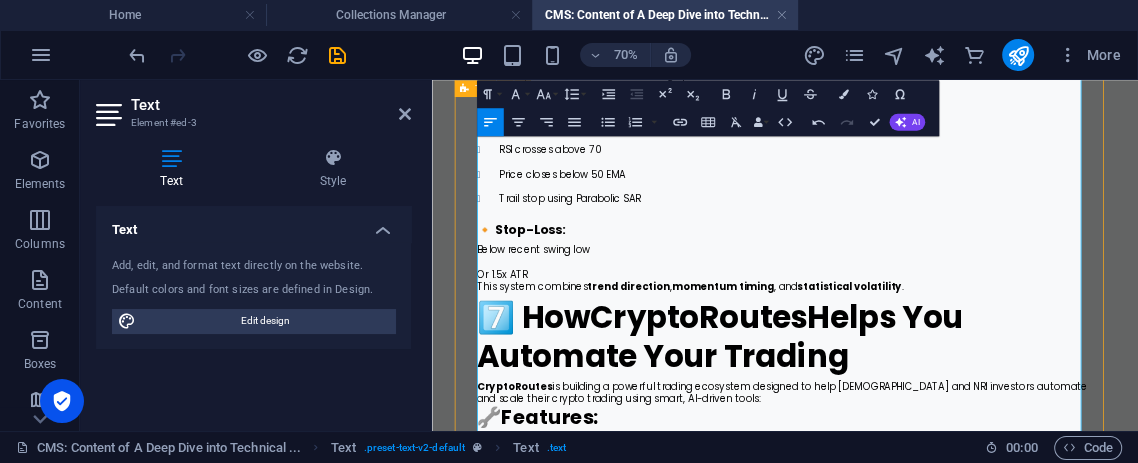 type 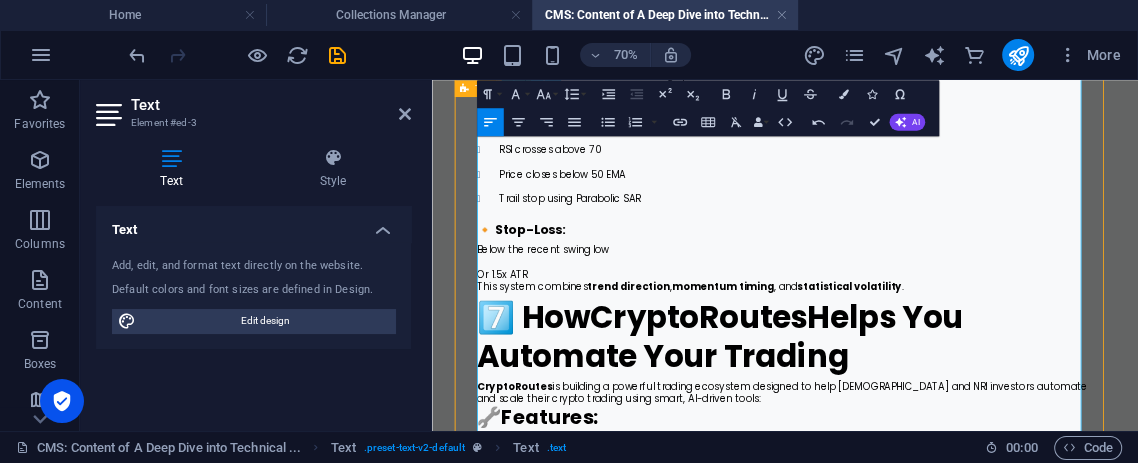 click on "🔸 Stop-Loss:" at bounding box center (936, 291) 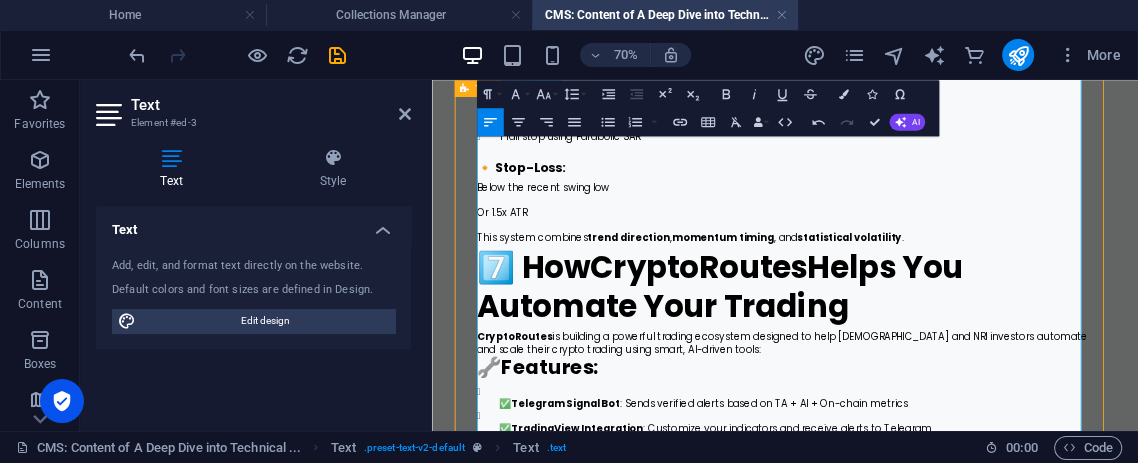 scroll, scrollTop: 2778, scrollLeft: 0, axis: vertical 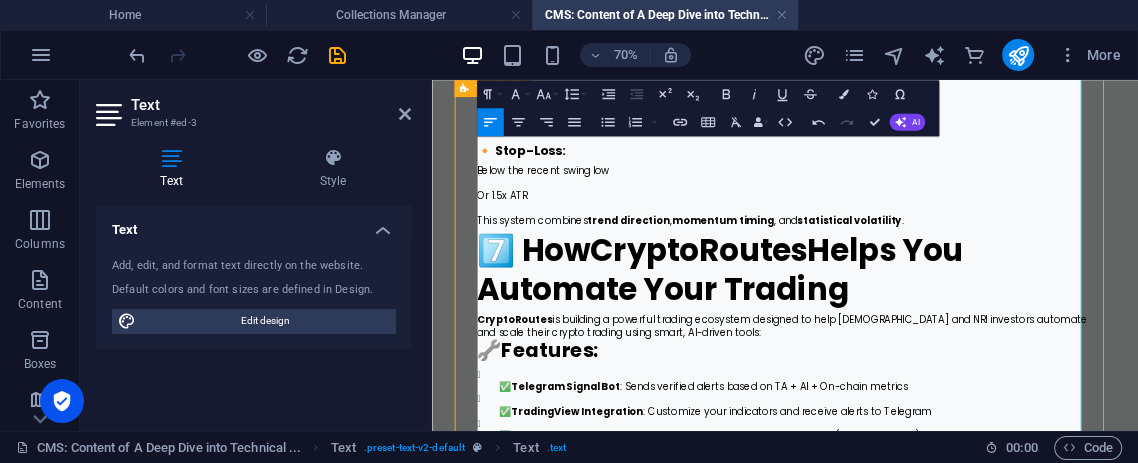 drag, startPoint x: 1038, startPoint y: 439, endPoint x: 522, endPoint y: 272, distance: 542.3514 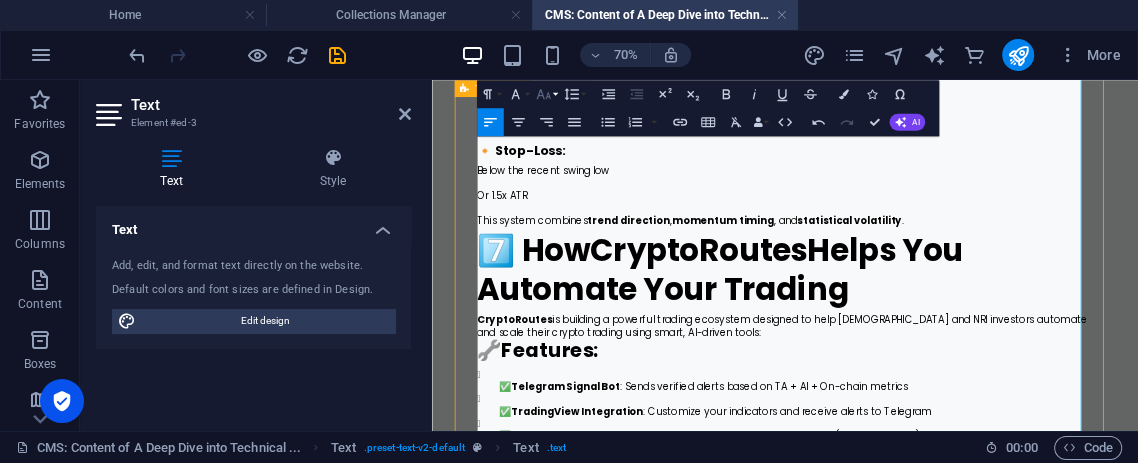 click 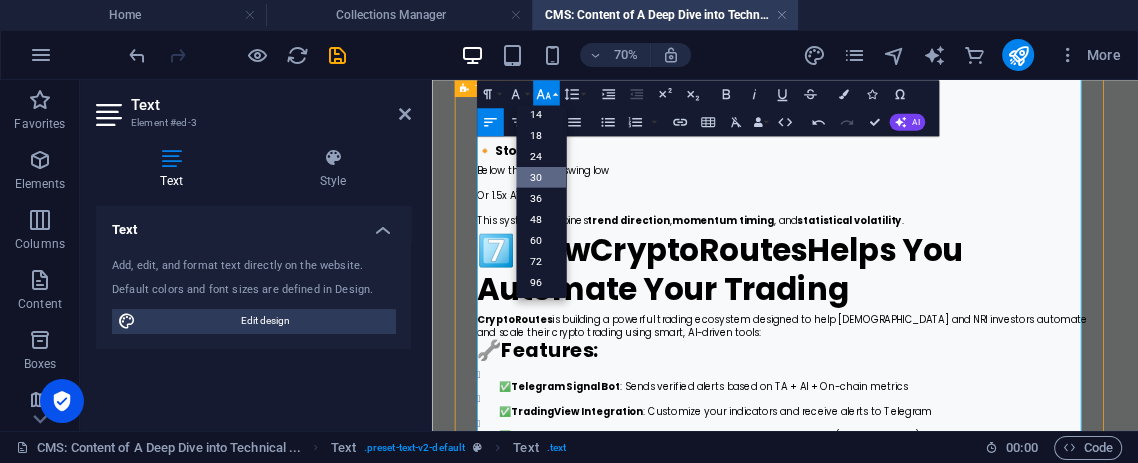 click on "30" at bounding box center (541, 176) 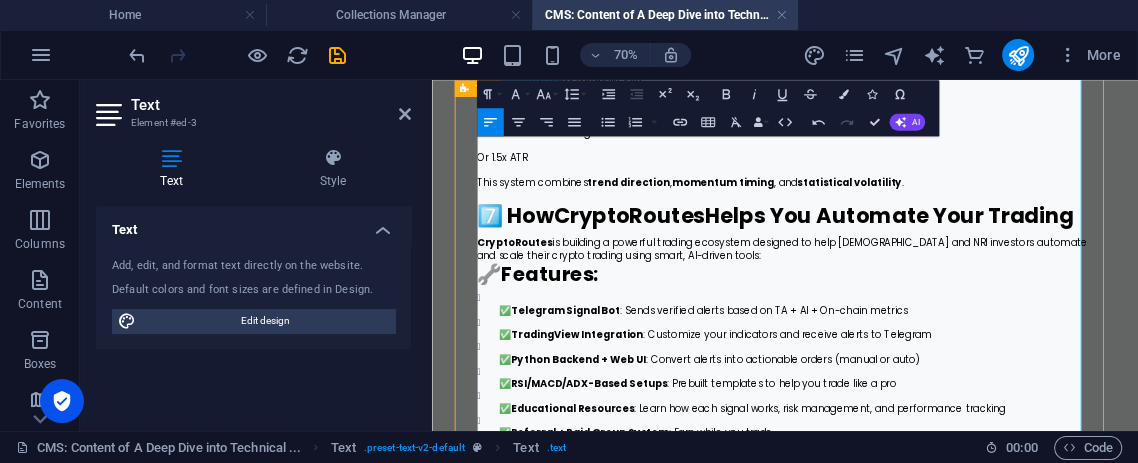 scroll, scrollTop: 3000, scrollLeft: 0, axis: vertical 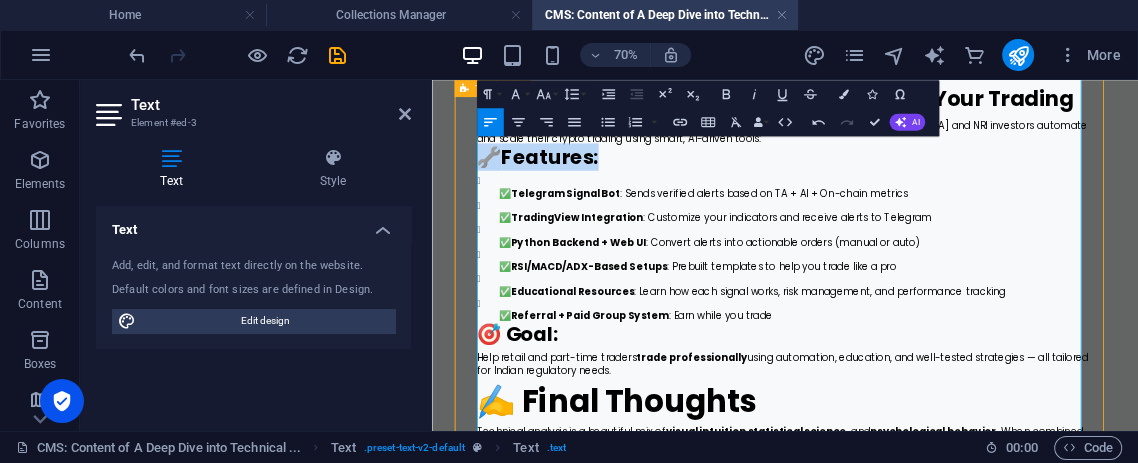 drag, startPoint x: 744, startPoint y: 253, endPoint x: 480, endPoint y: 232, distance: 264.83392 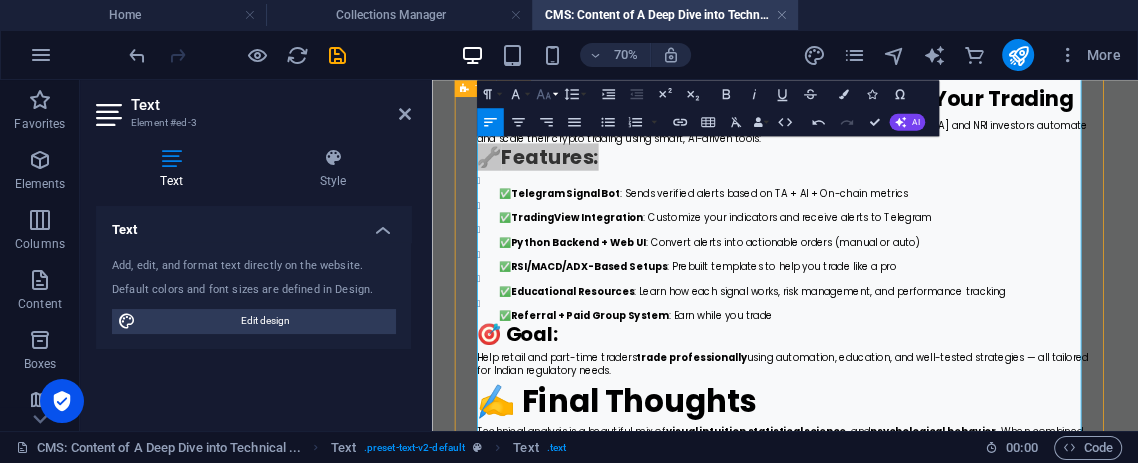 click 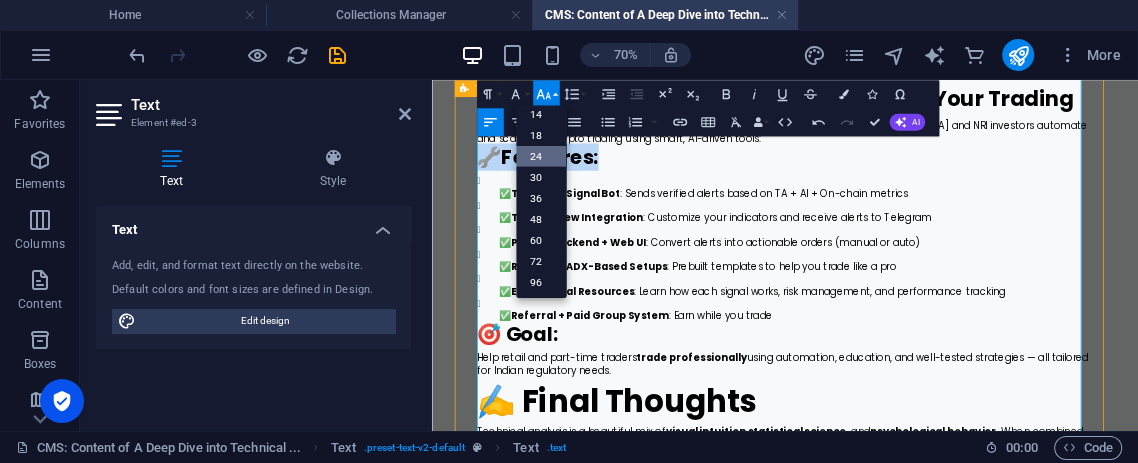 click on "24" at bounding box center [541, 155] 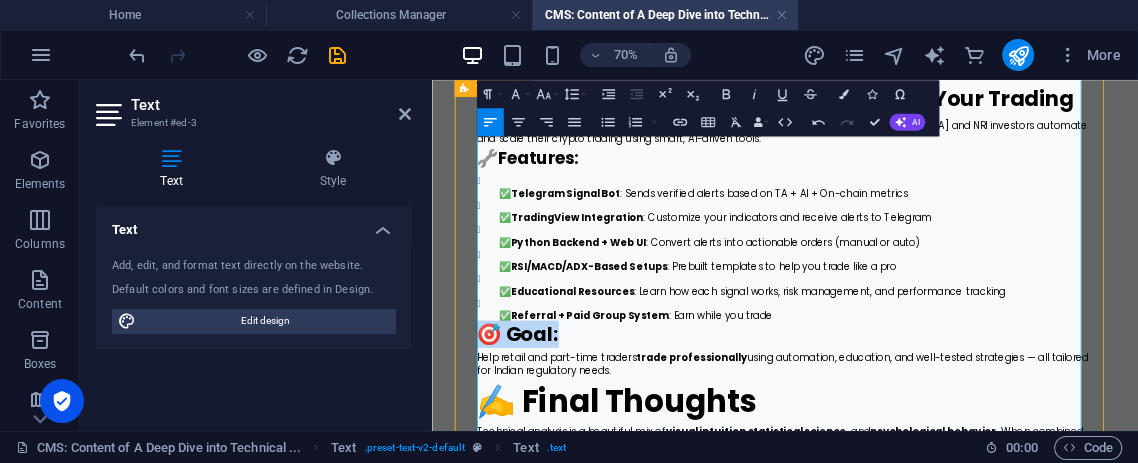 drag, startPoint x: 651, startPoint y: 489, endPoint x: 508, endPoint y: 406, distance: 165.34207 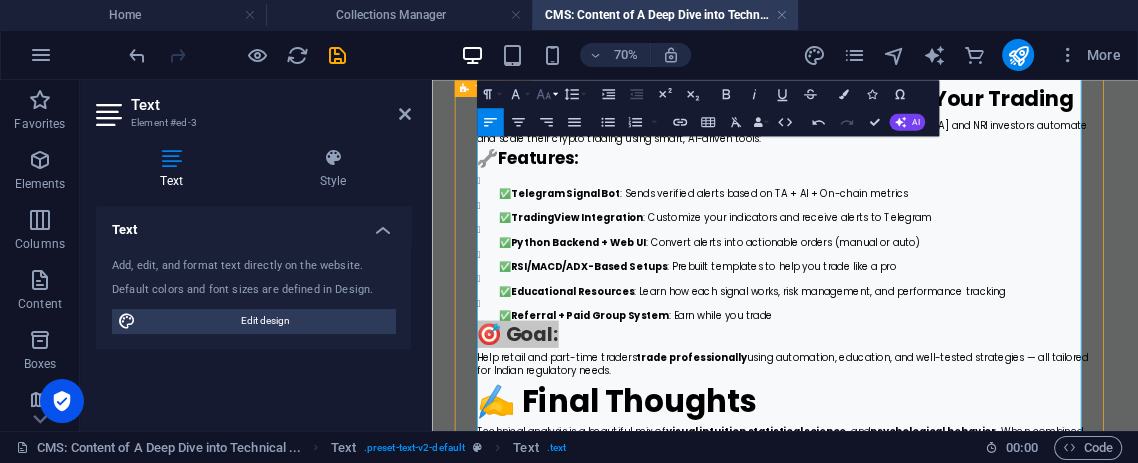 click on "Font Size" at bounding box center (546, 94) 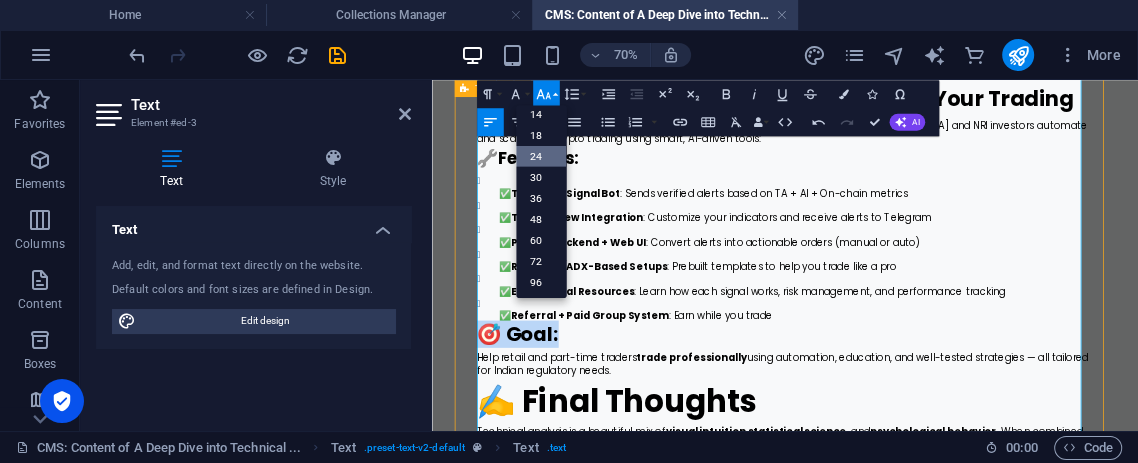 click on "24" at bounding box center [541, 155] 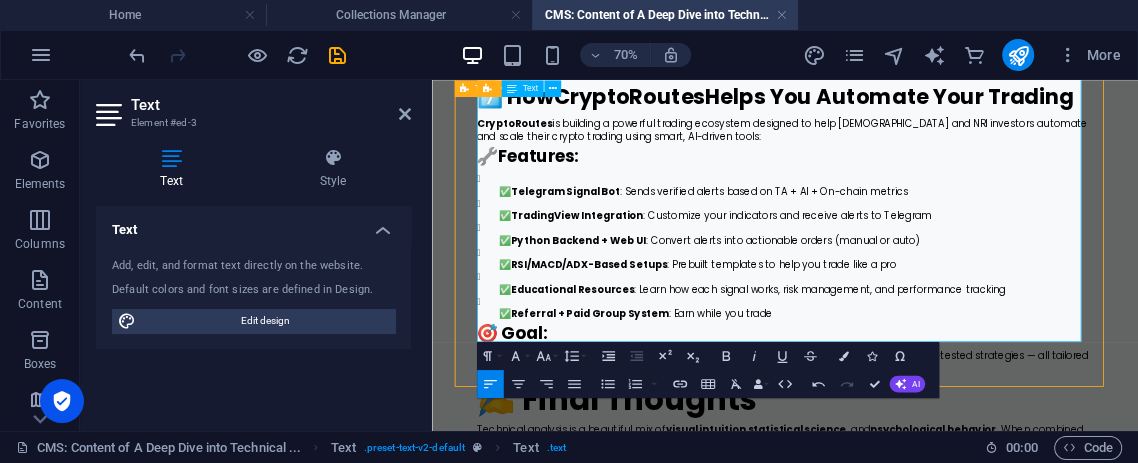 scroll, scrollTop: 3222, scrollLeft: 0, axis: vertical 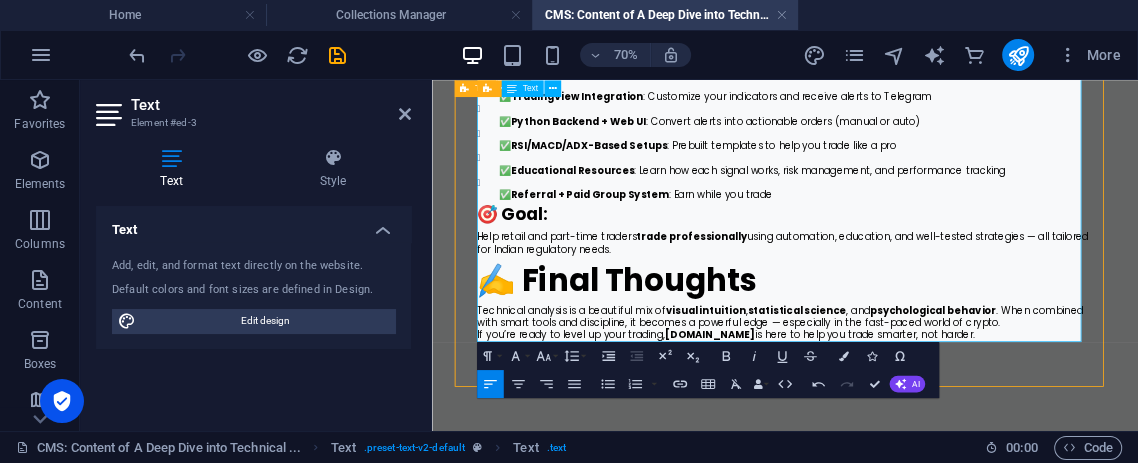 click on "✅  Referral + Paid Group System : Earn while you trade" at bounding box center (952, 244) 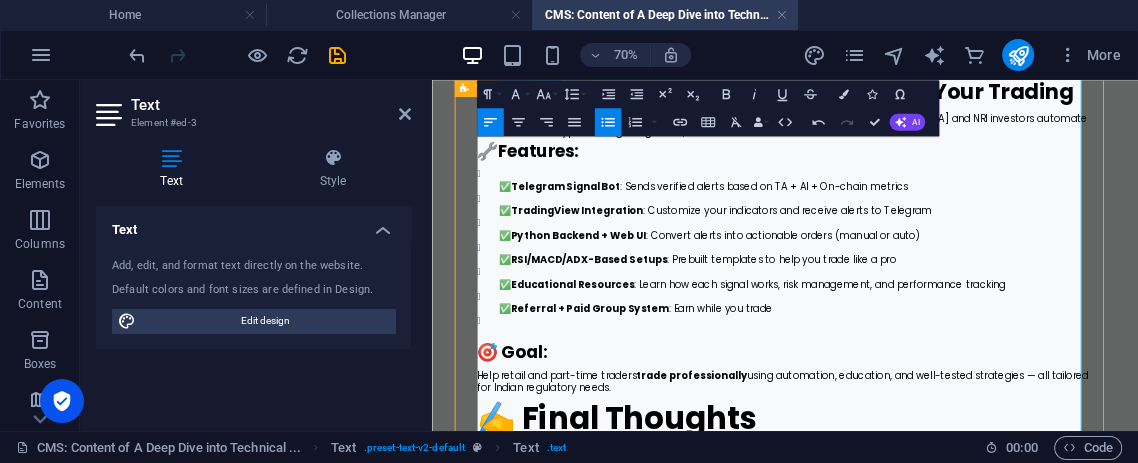 scroll, scrollTop: 3000, scrollLeft: 0, axis: vertical 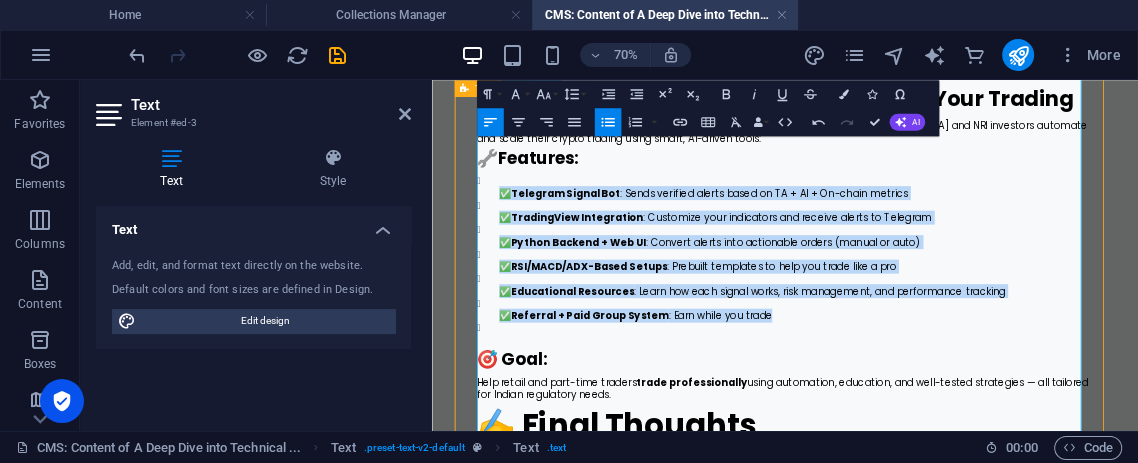drag, startPoint x: 941, startPoint y: 460, endPoint x: 529, endPoint y: 273, distance: 452.4522 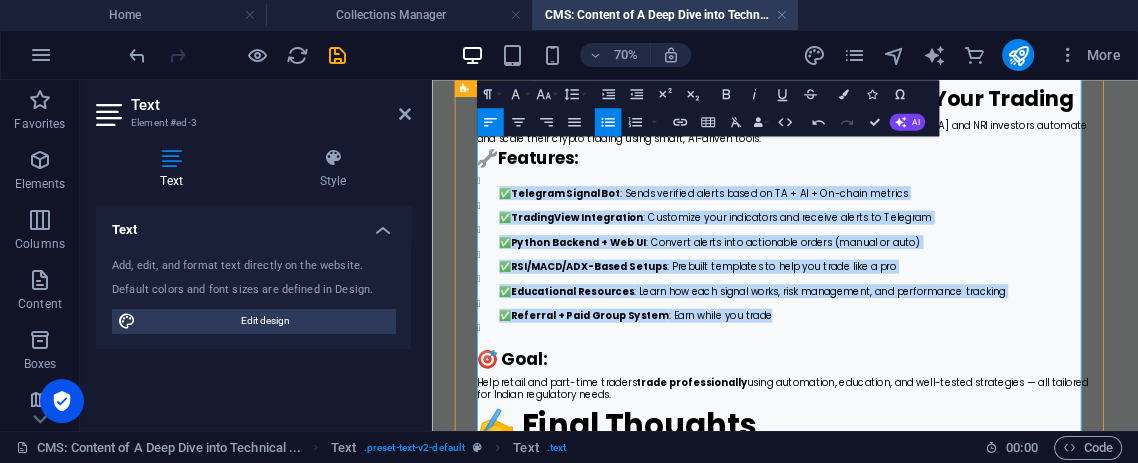 click 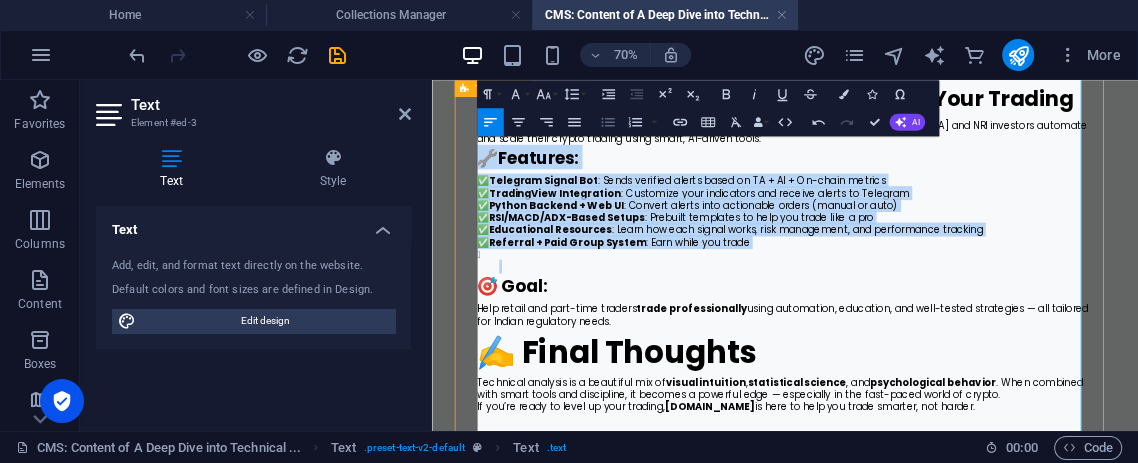 click 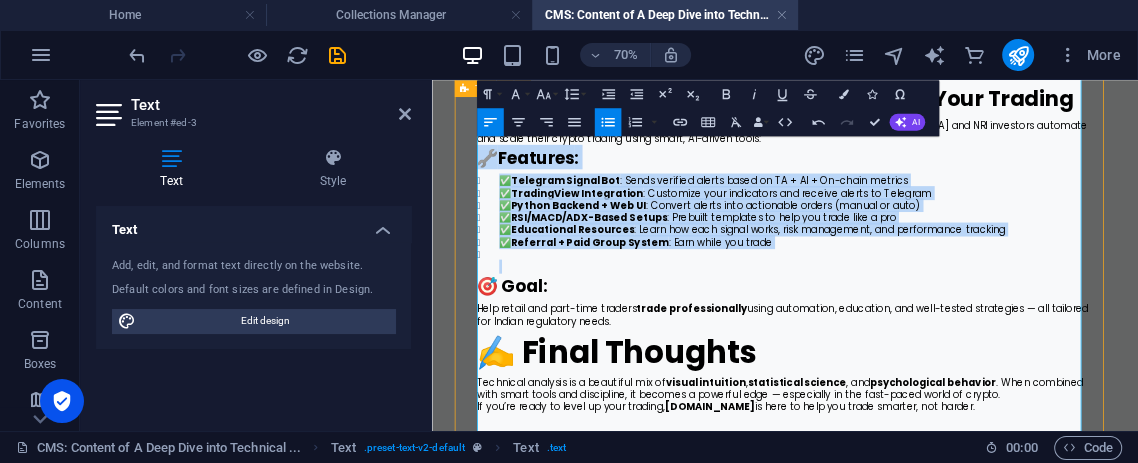 click 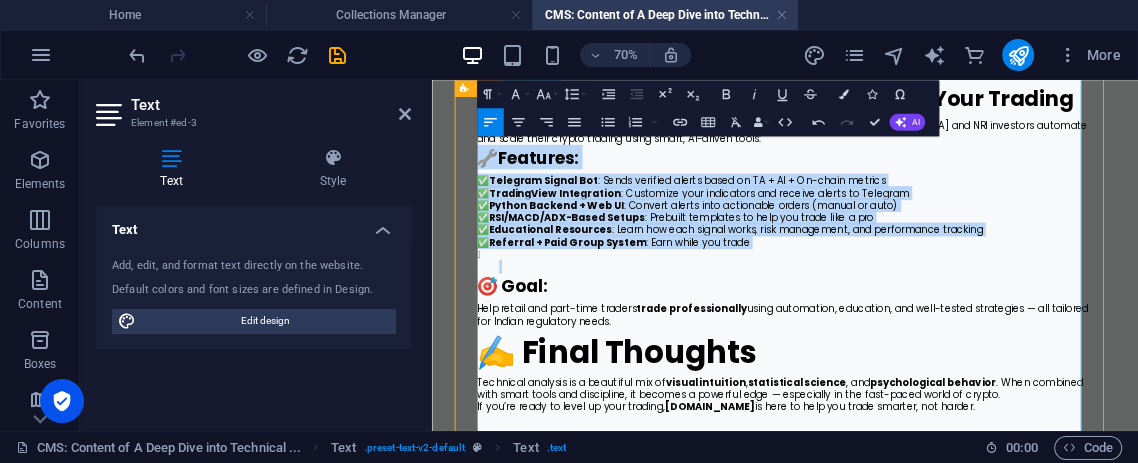 click on "✅  Telegram Signal Bot : Sends verified alerts based on TA + AI + On-chain metrics" at bounding box center (936, 224) 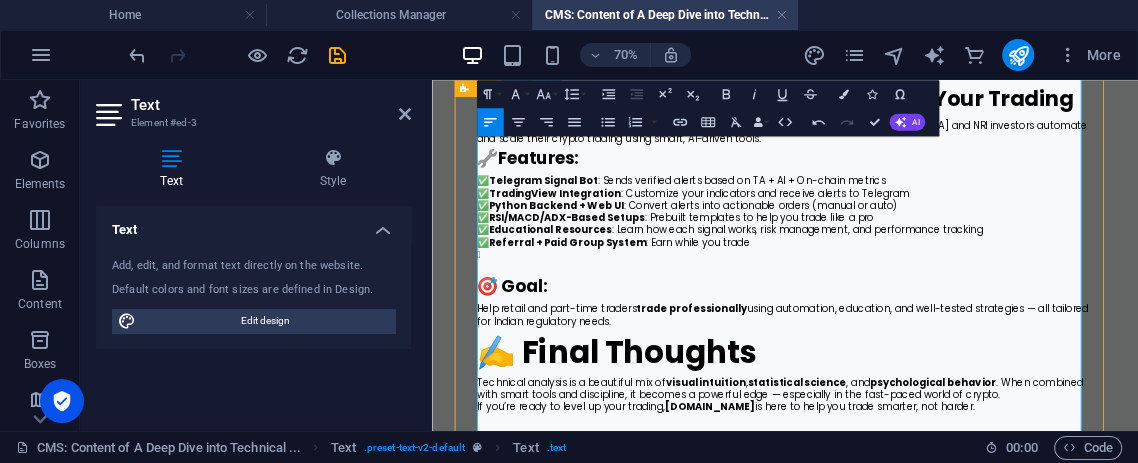 scroll, scrollTop: 1096, scrollLeft: 0, axis: vertical 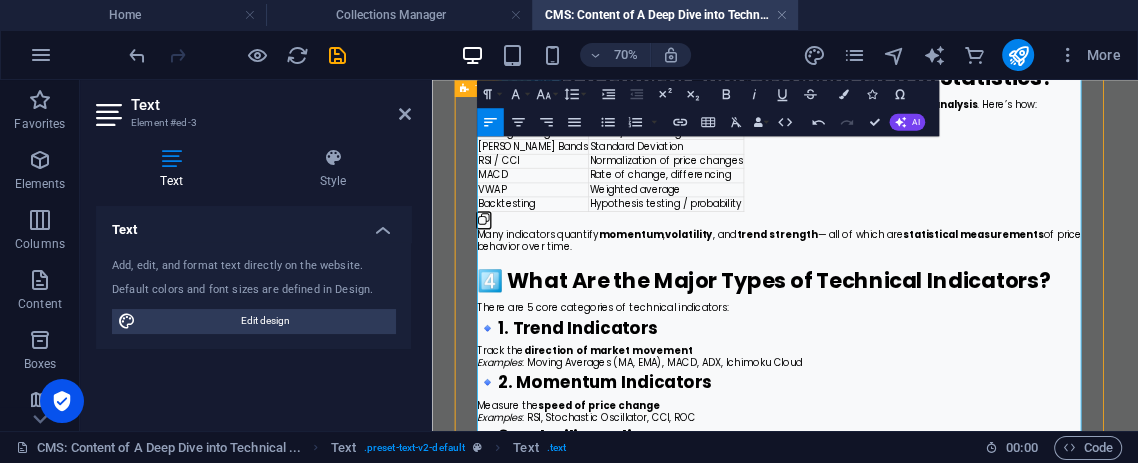 type 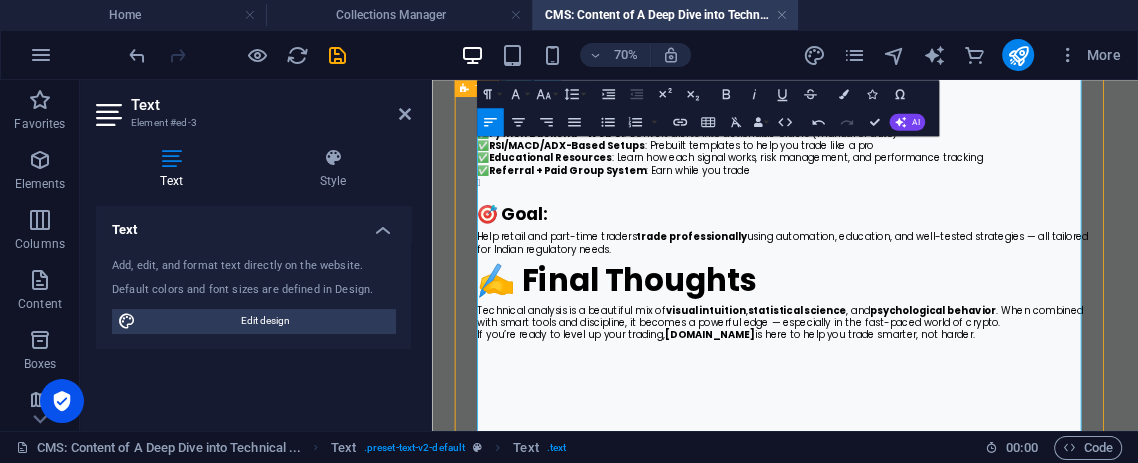 scroll, scrollTop: 2930, scrollLeft: 0, axis: vertical 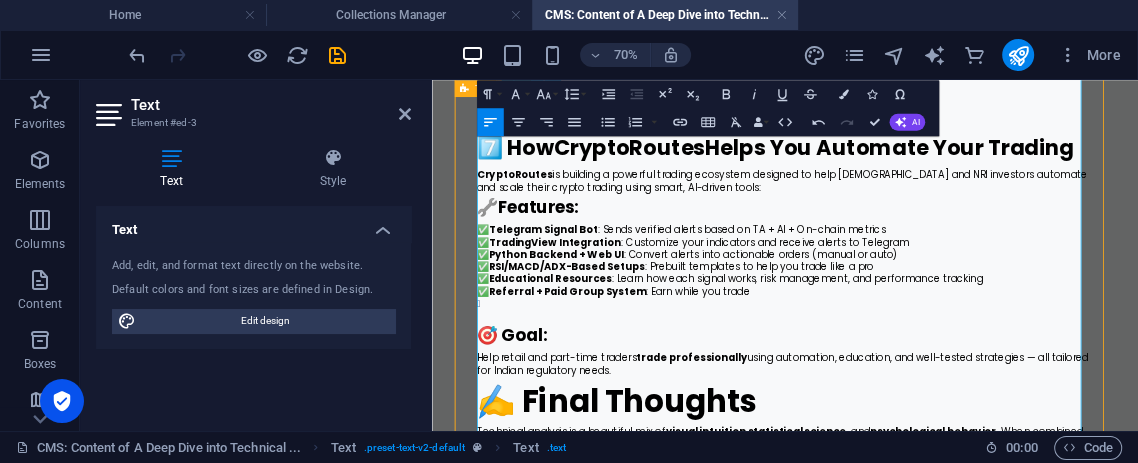 click on "✅  Telegram Signal Bot : Sends verified alerts based on TA + AI + On-chain metrics" at bounding box center (936, 294) 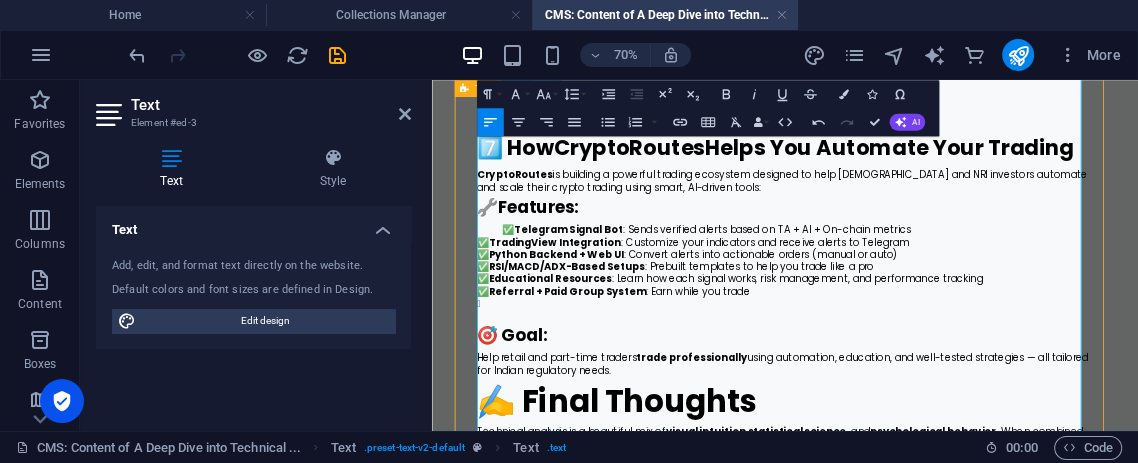 click on "✅  TradingView Integration : Customize your indicators and receive alerts to Telegram" at bounding box center (936, 312) 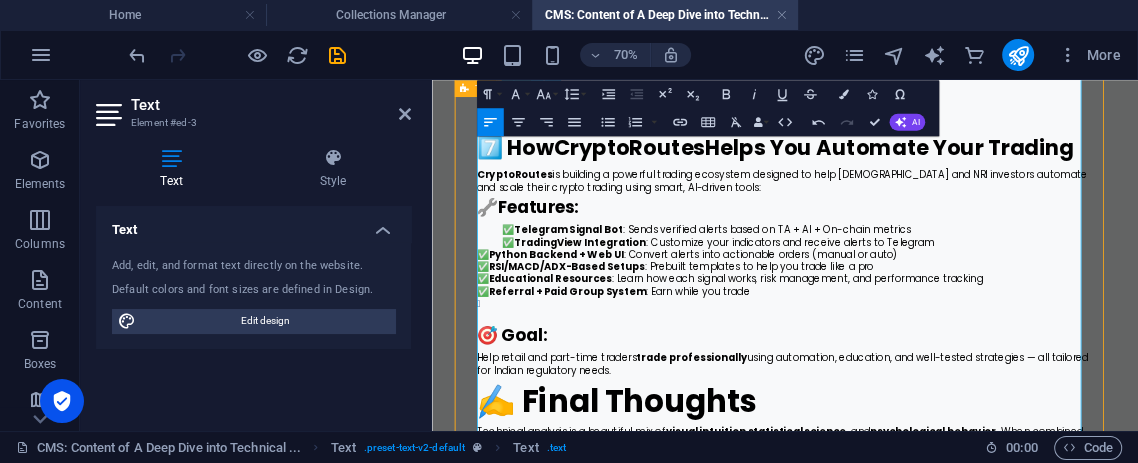 click on "✅  Python Backend + Web UI : Convert alerts into actionable orders (manual or auto)" at bounding box center (936, 329) 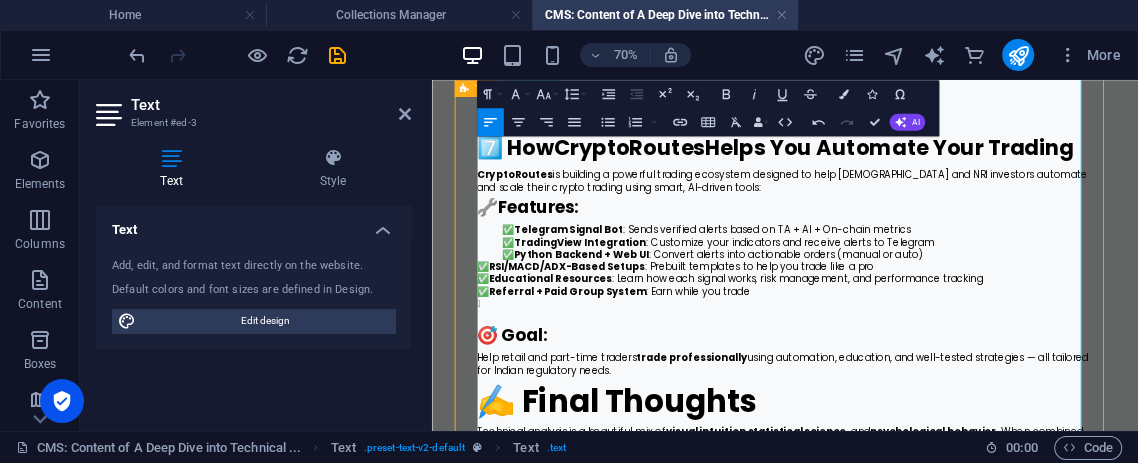 click on "✅  RSI/MACD/ADX-Based Setups : Prebuilt templates to help you trade like a pro" at bounding box center [936, 347] 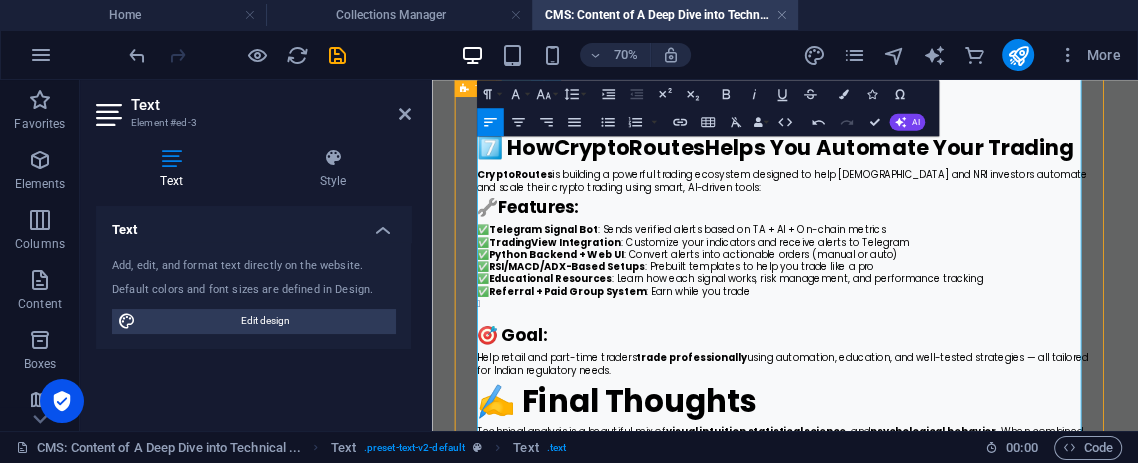 click on "✅  Educational Resources : Learn how each signal works, risk management, and performance tracking" at bounding box center [936, 364] 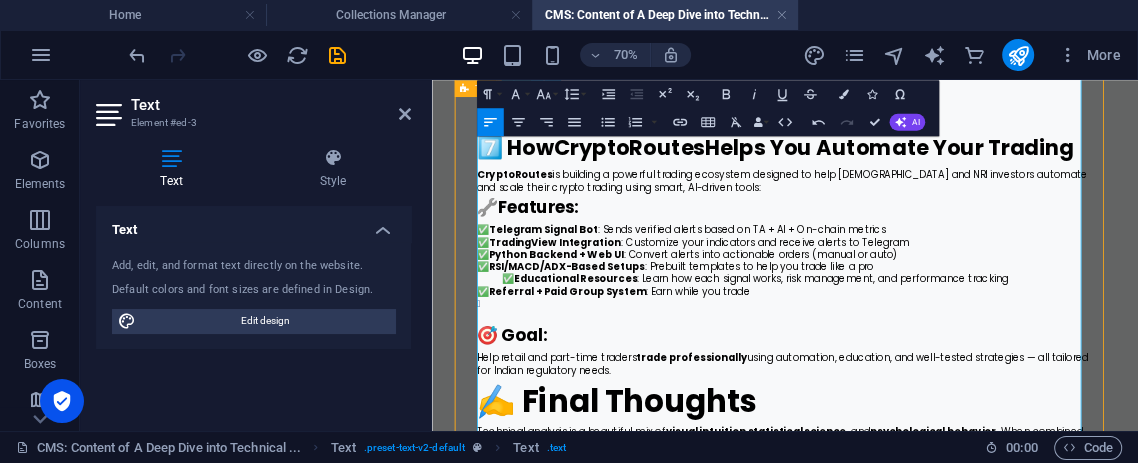 click on "✅  Referral + Paid Group System : Earn while you trade" at bounding box center [936, 382] 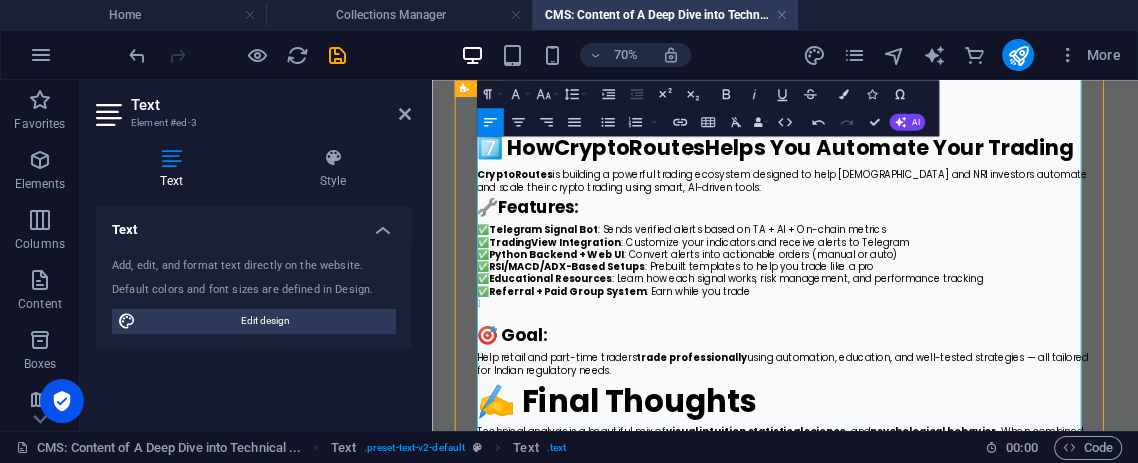 click at bounding box center (952, 407) 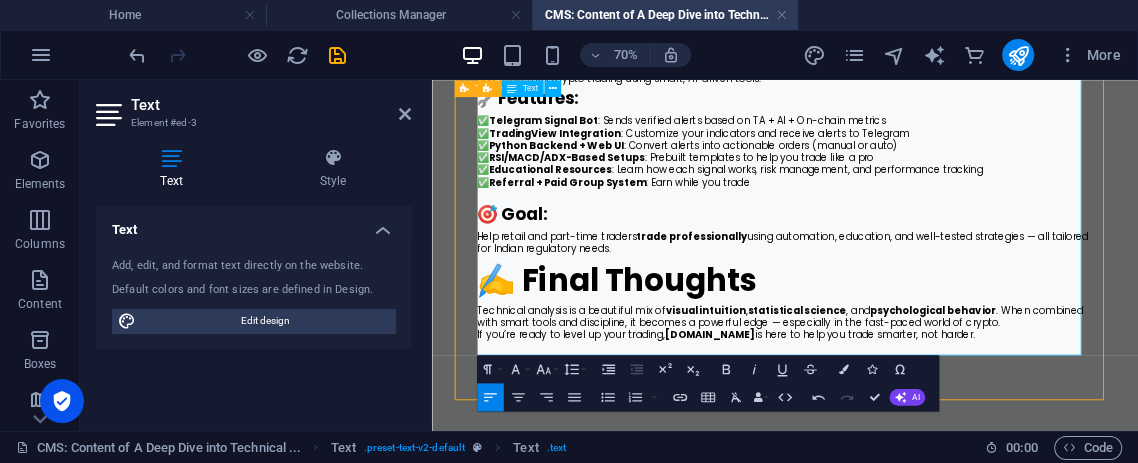 scroll, scrollTop: 3135, scrollLeft: 0, axis: vertical 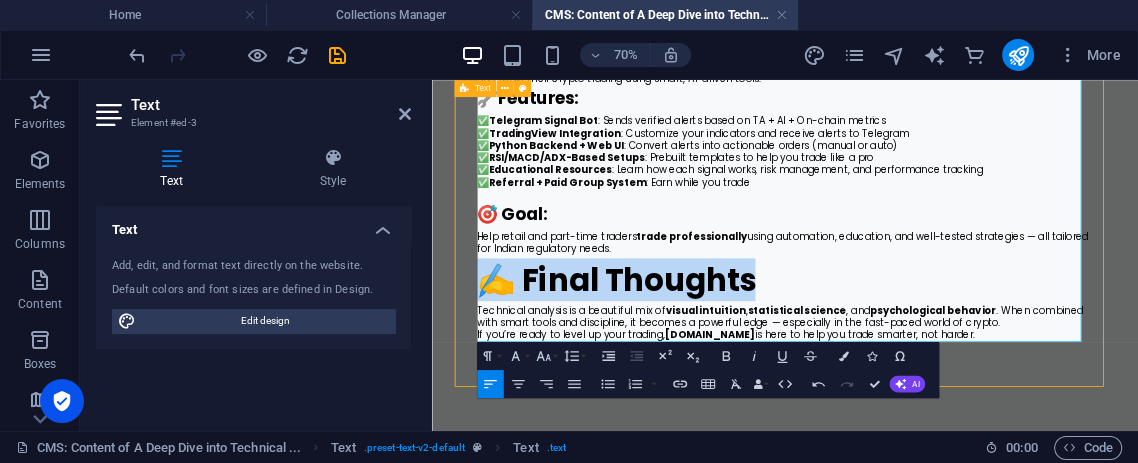 drag, startPoint x: 922, startPoint y: 367, endPoint x: 487, endPoint y: 345, distance: 435.55597 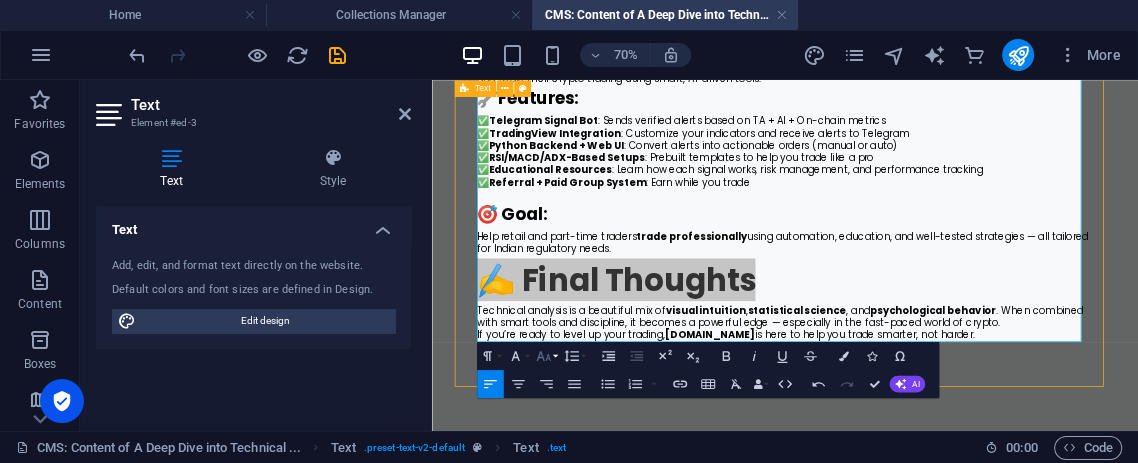click 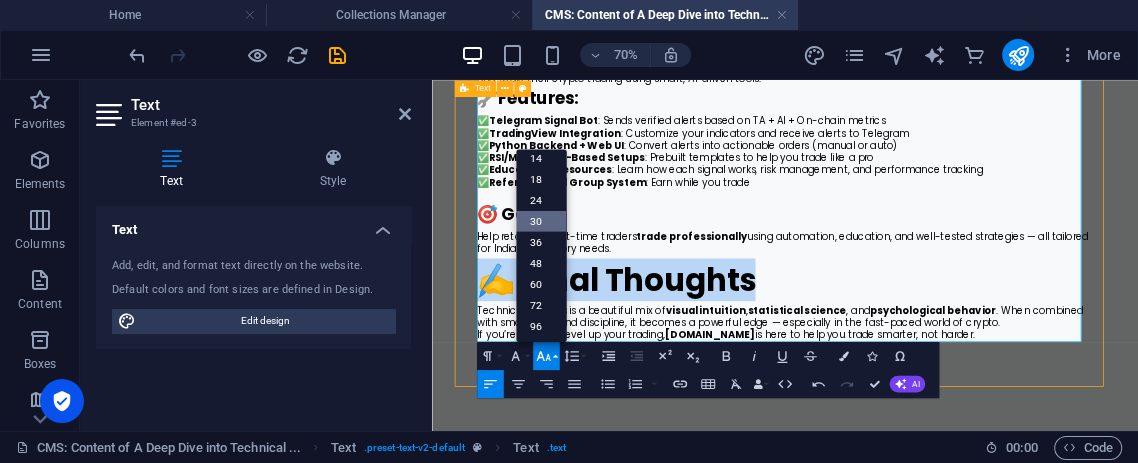click on "30" at bounding box center (541, 220) 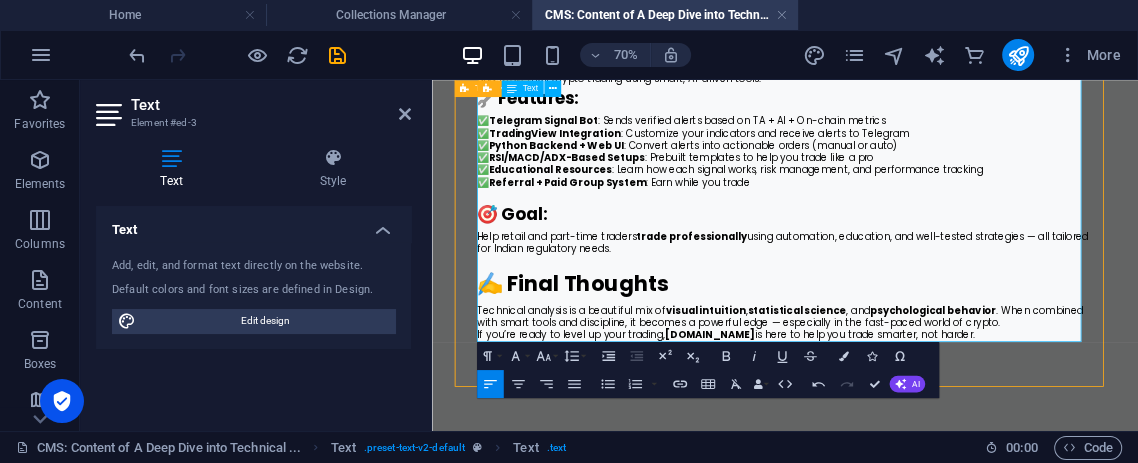 click on "Technical analysis is a beautiful mix of  visual intuition ,  statistical science , and  psychological behavior . When combined with smart tools and discipline, it becomes a powerful edge — especially in the fast-paced world of crypto." at bounding box center (936, 418) 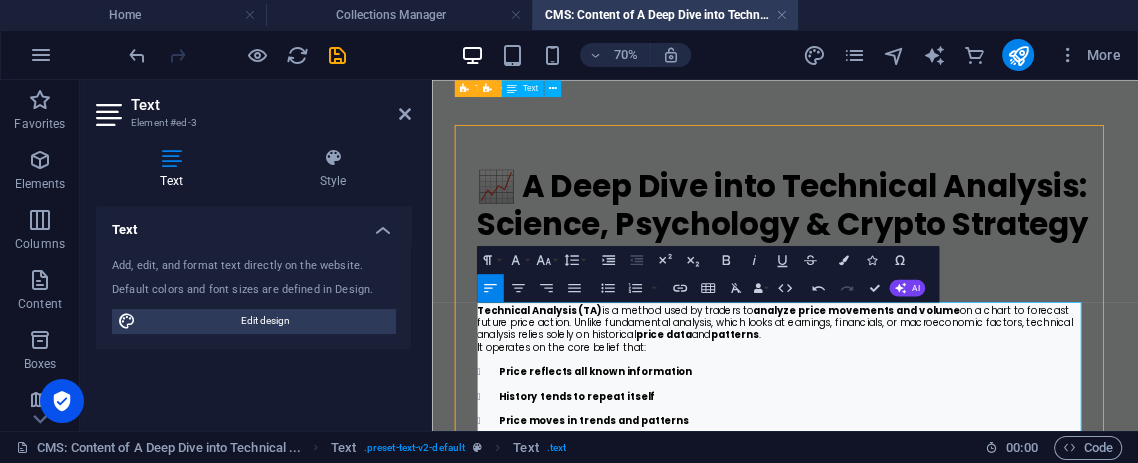 scroll, scrollTop: 0, scrollLeft: 0, axis: both 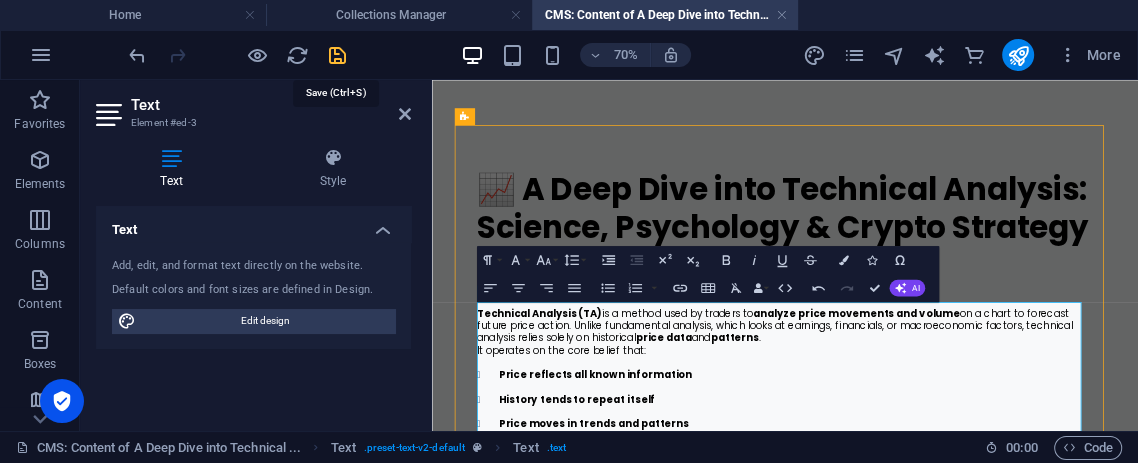 click at bounding box center (337, 55) 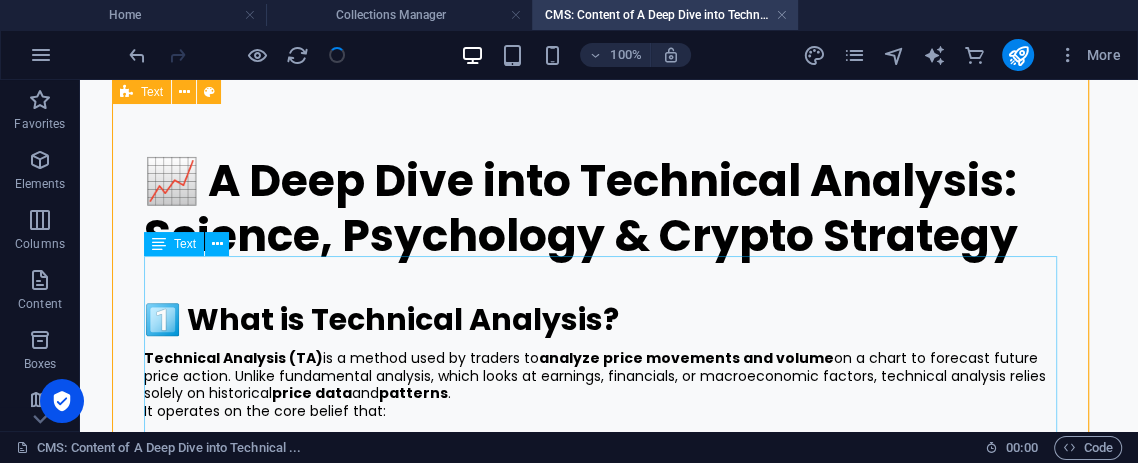 scroll, scrollTop: 0, scrollLeft: 0, axis: both 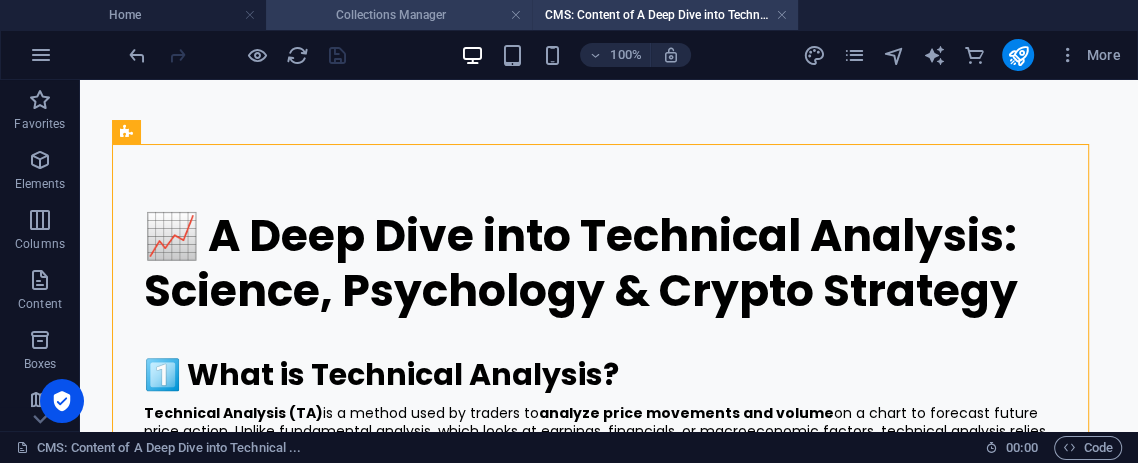 click on "Collections Manager" at bounding box center (399, 15) 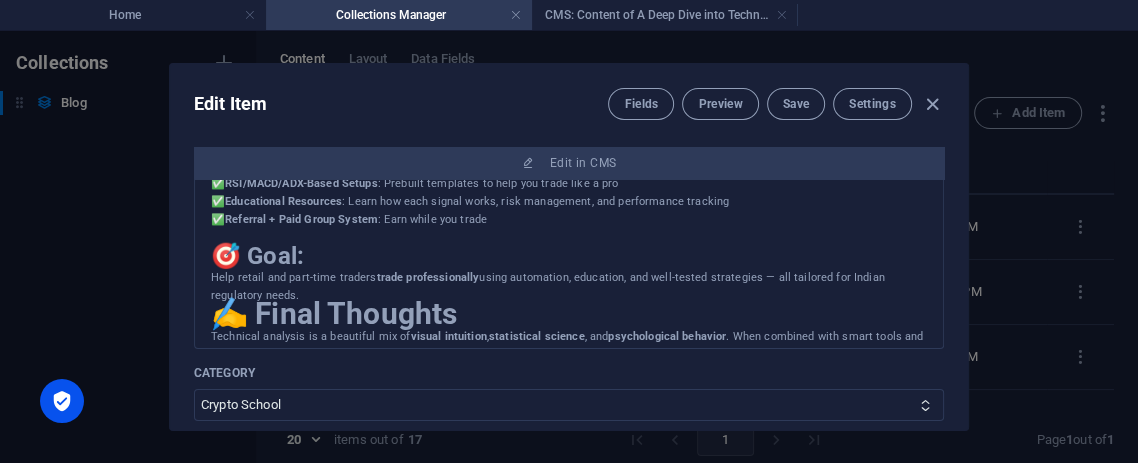 scroll, scrollTop: 2339, scrollLeft: 0, axis: vertical 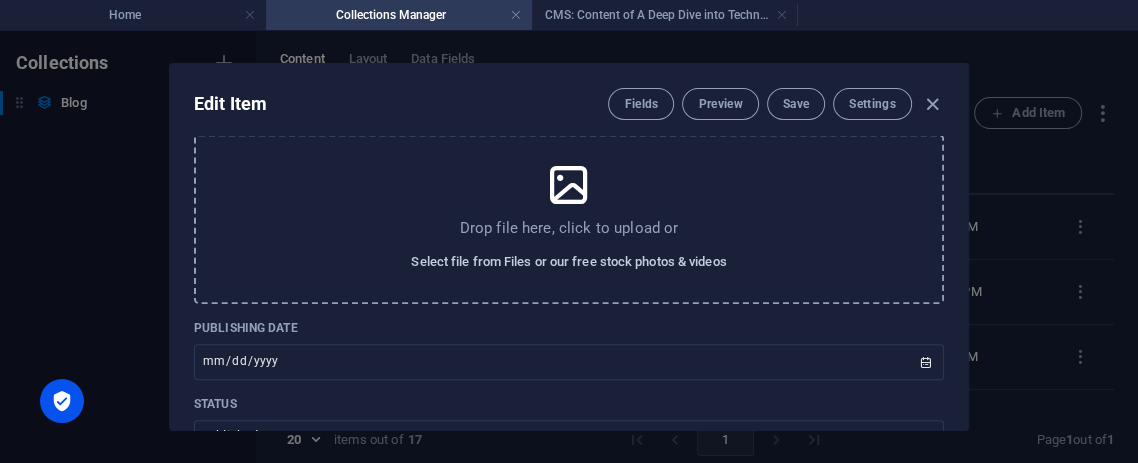 click on "Select file from Files or our free stock photos & videos" at bounding box center [568, 262] 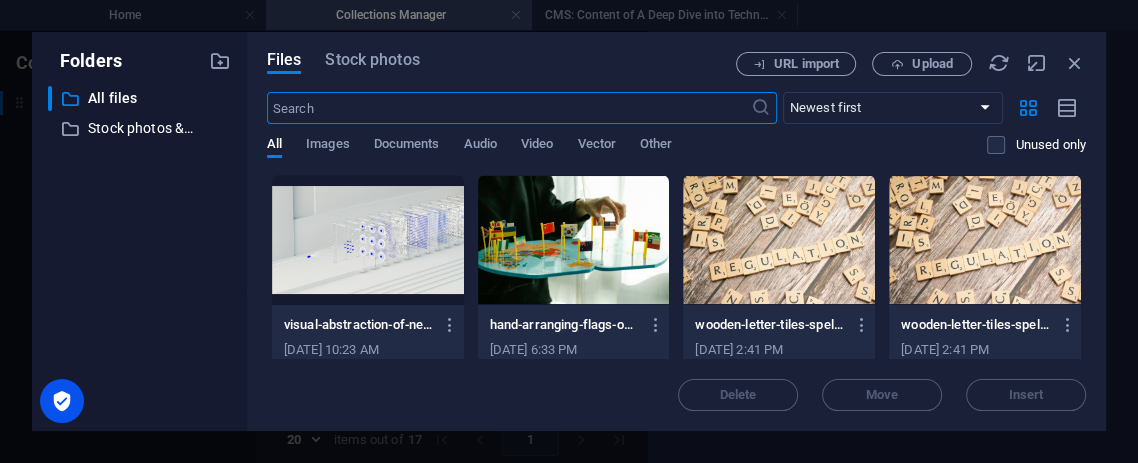 scroll, scrollTop: 807, scrollLeft: 0, axis: vertical 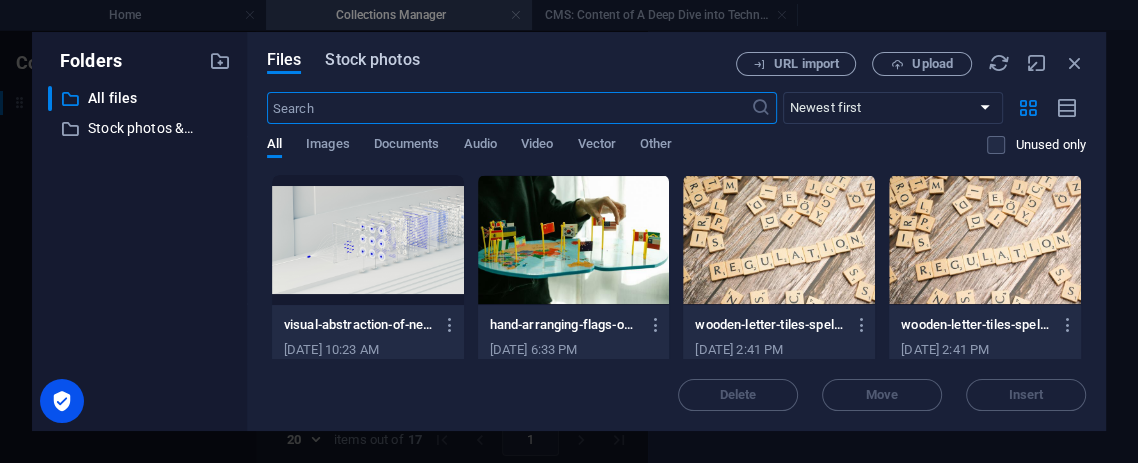 click on "Stock photos" at bounding box center (372, 60) 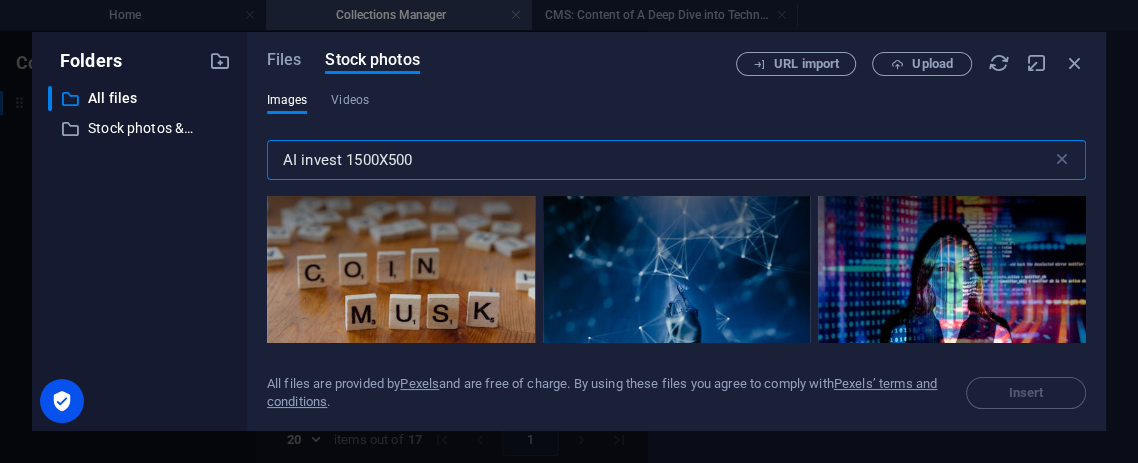 drag, startPoint x: 448, startPoint y: 151, endPoint x: 314, endPoint y: 161, distance: 134.37262 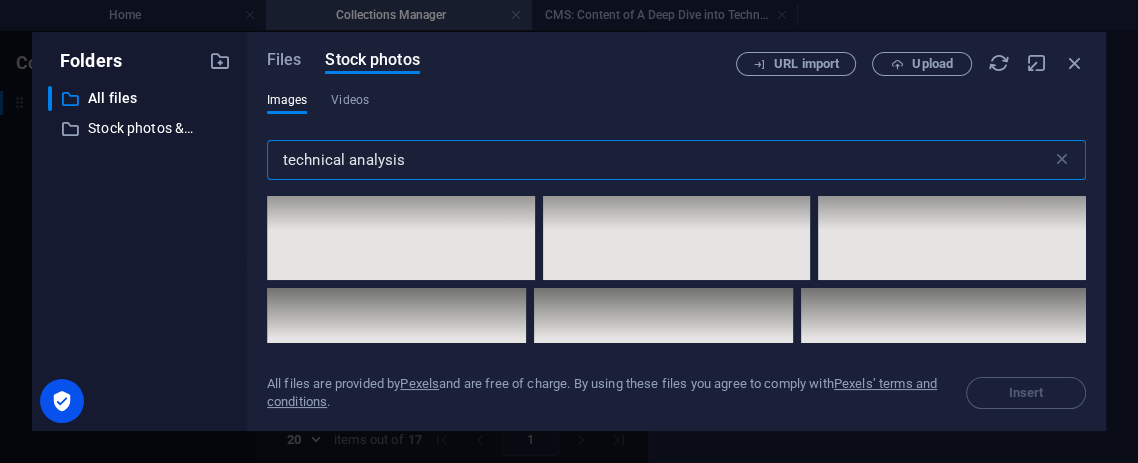 scroll, scrollTop: 11333, scrollLeft: 0, axis: vertical 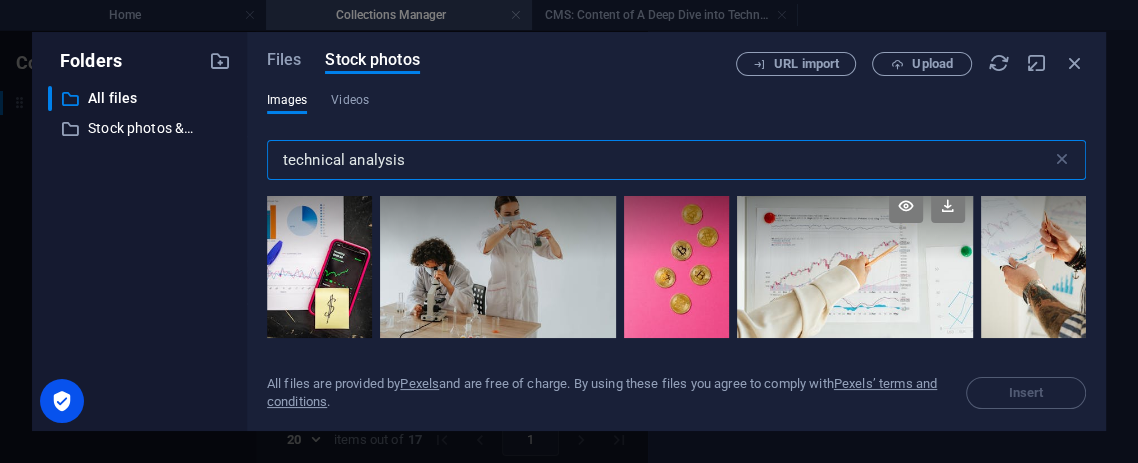 type on "technical analysis" 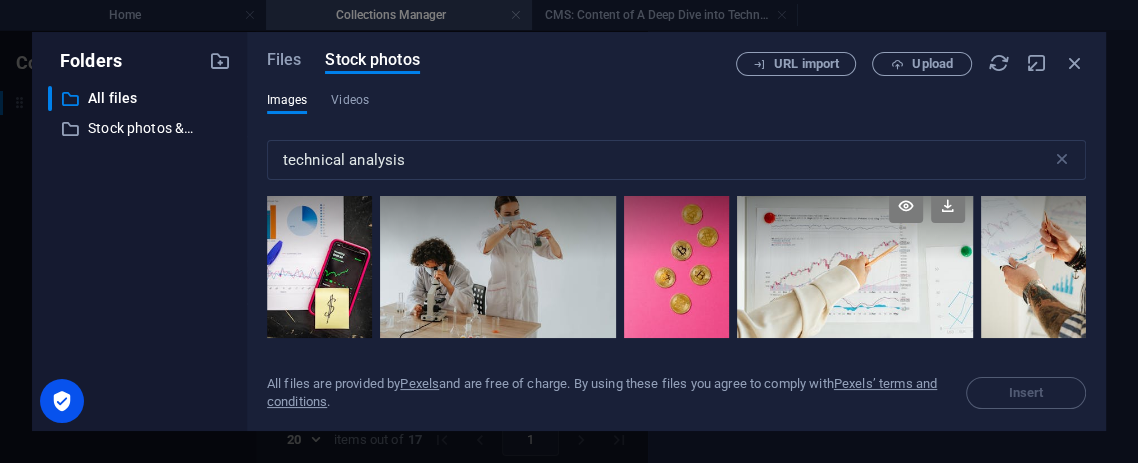 click at bounding box center [855, 259] 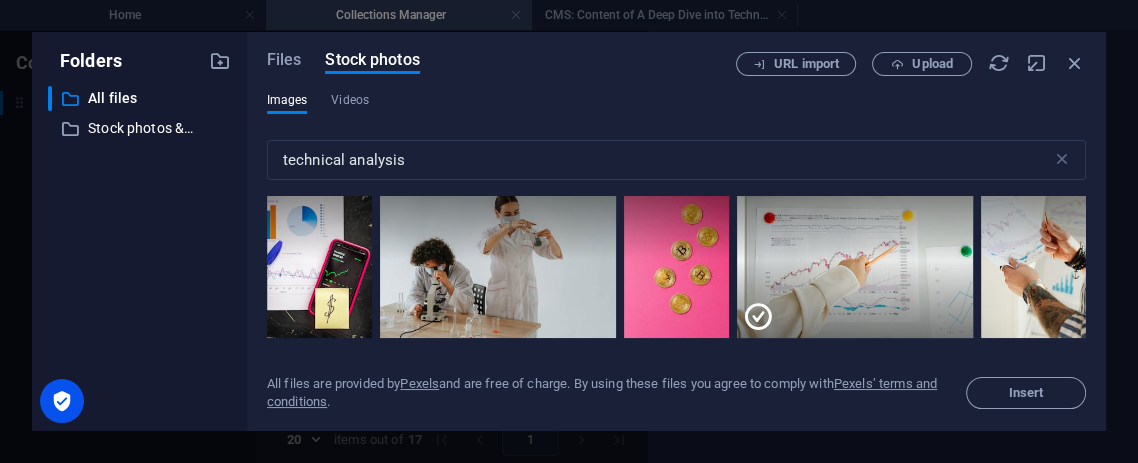 drag, startPoint x: 1016, startPoint y: 392, endPoint x: 955, endPoint y: 371, distance: 64.513565 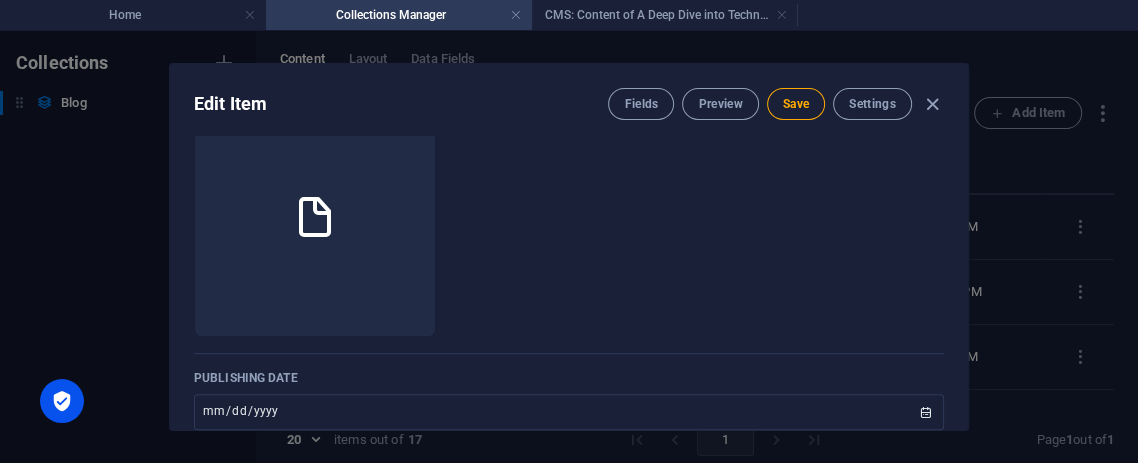 scroll, scrollTop: 2339, scrollLeft: 0, axis: vertical 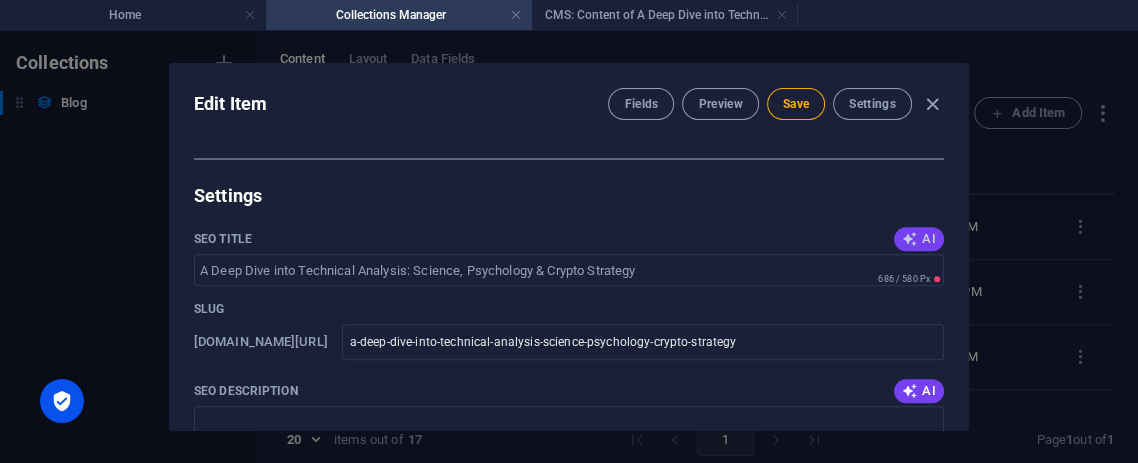 click on "AI" at bounding box center [919, 239] 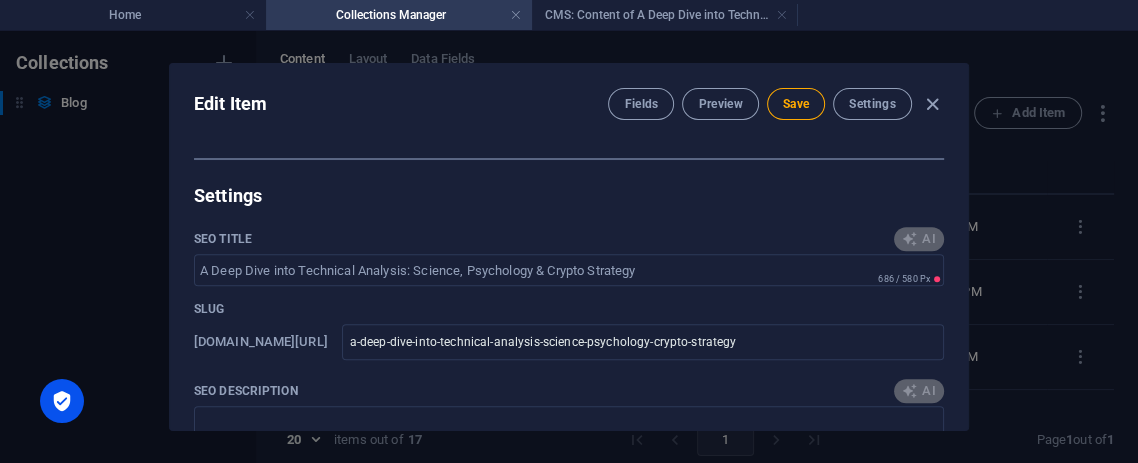 scroll, scrollTop: 1444, scrollLeft: 0, axis: vertical 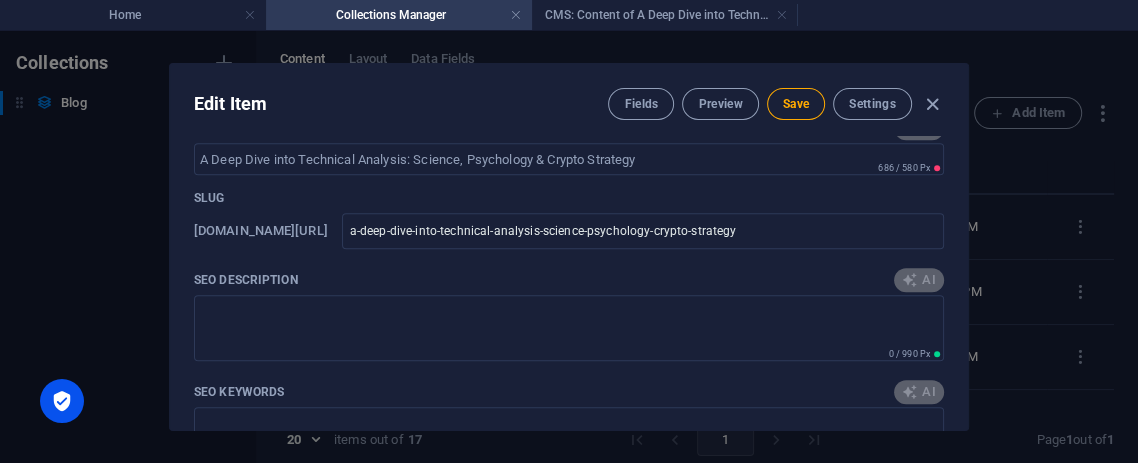 type on "Master Crypto with Technical Analysis" 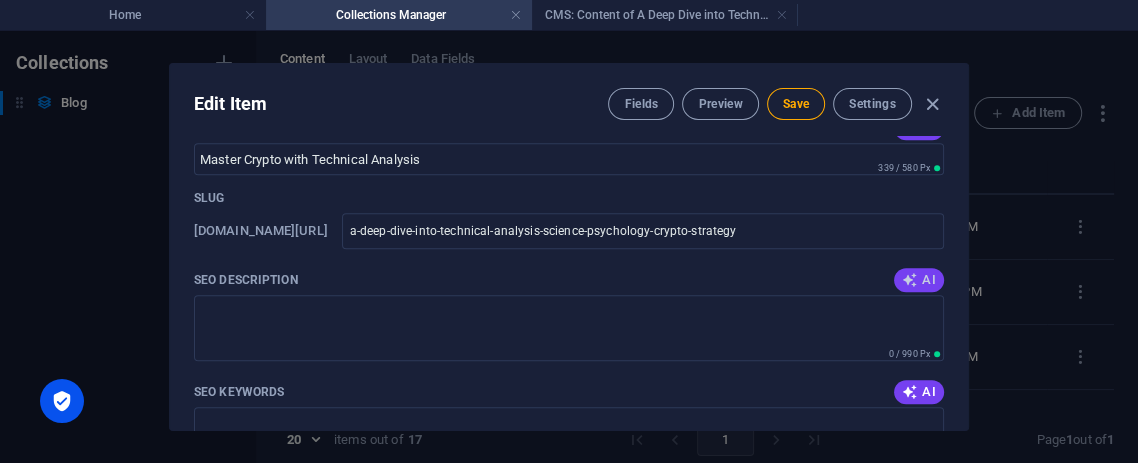 click at bounding box center (910, 280) 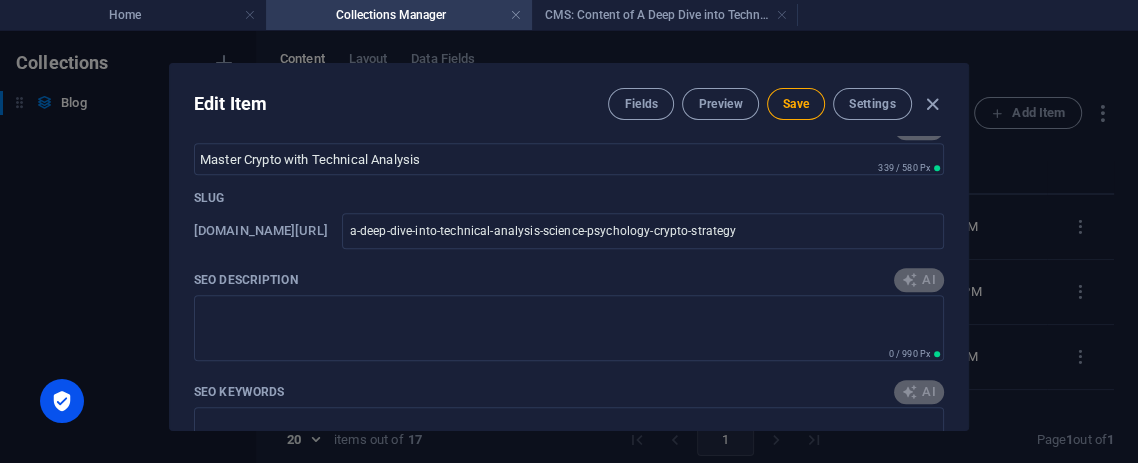 scroll, scrollTop: 1556, scrollLeft: 0, axis: vertical 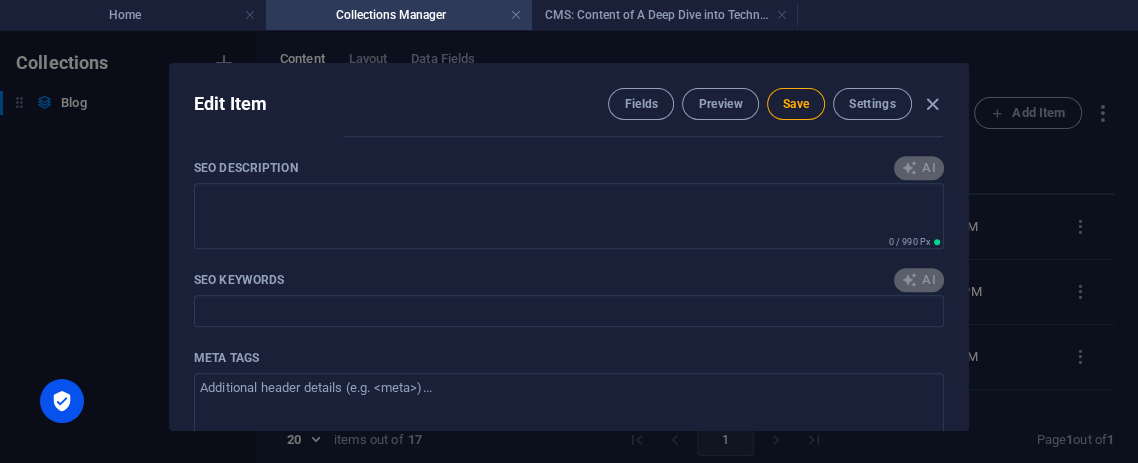 type on "Unlock the secrets of crypto trading! Explore technical analysis, psychology, and proven strategies to enhance your skills." 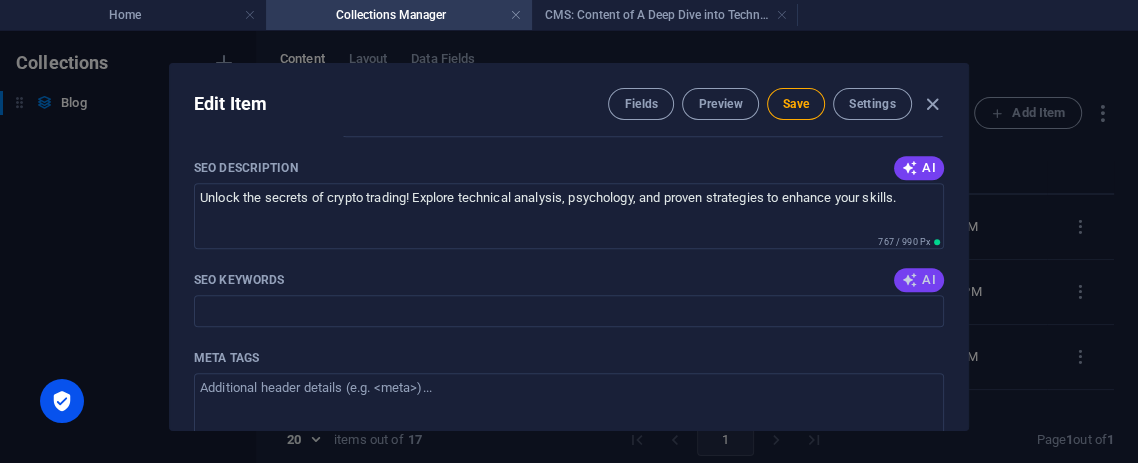 click on "AI" at bounding box center (919, 280) 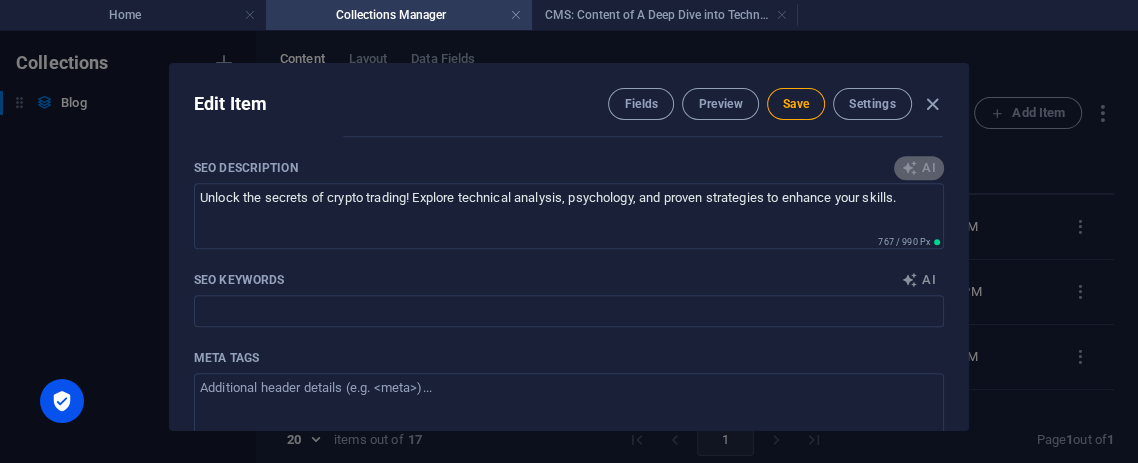 type on "Technical Analysis, Crypto Trading Strategy, Behavioral Finance, Technical Indicators, Market Psychology, Trading Automation" 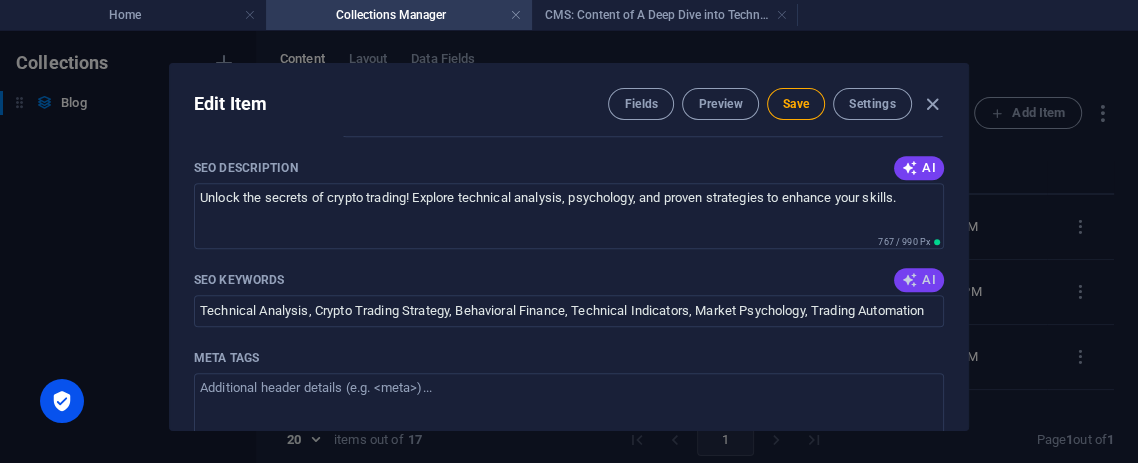 scroll, scrollTop: 1666, scrollLeft: 0, axis: vertical 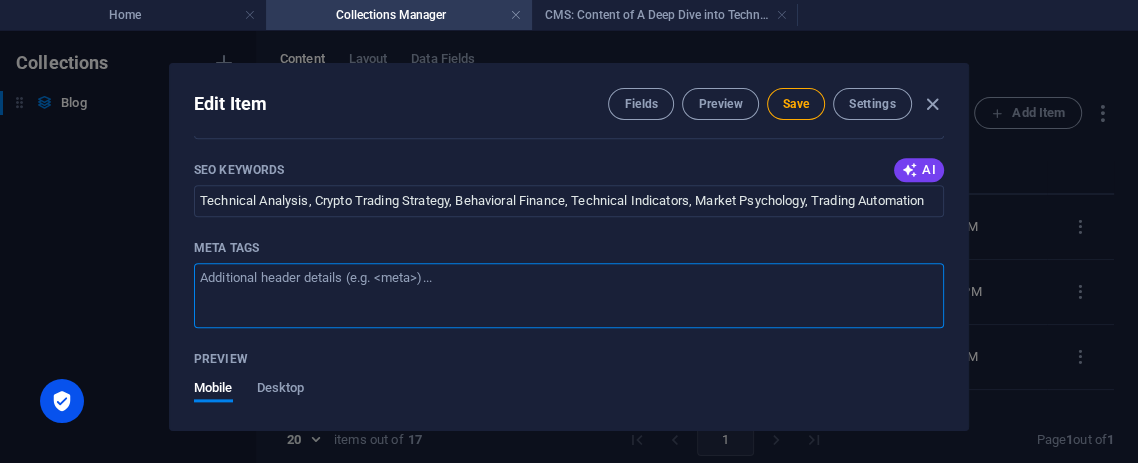 click on "Meta tags ​" at bounding box center [569, 295] 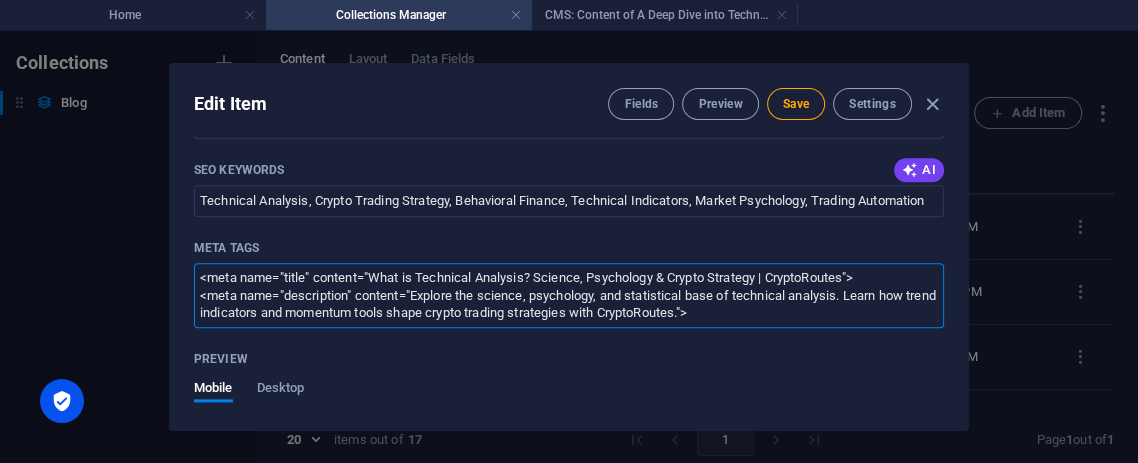 scroll, scrollTop: 17, scrollLeft: 0, axis: vertical 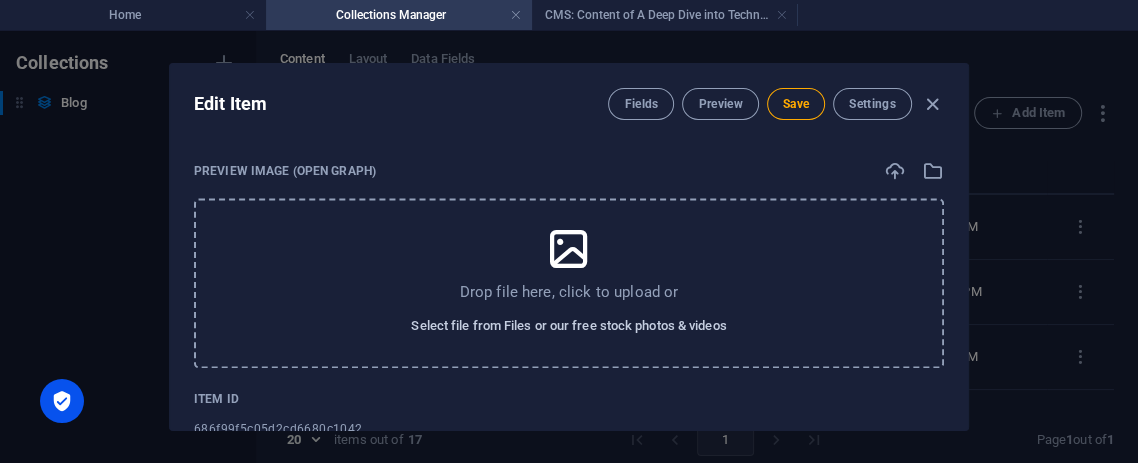 type on "<meta name="title" content="What is Technical Analysis? Science, Psychology & Crypto Strategy | CryptoRoutes">
<meta name="description" content="Explore the science, psychology, and statistical base of technical analysis. Learn how trend indicators and momentum tools shape crypto trading strategies with CryptoRoutes.">" 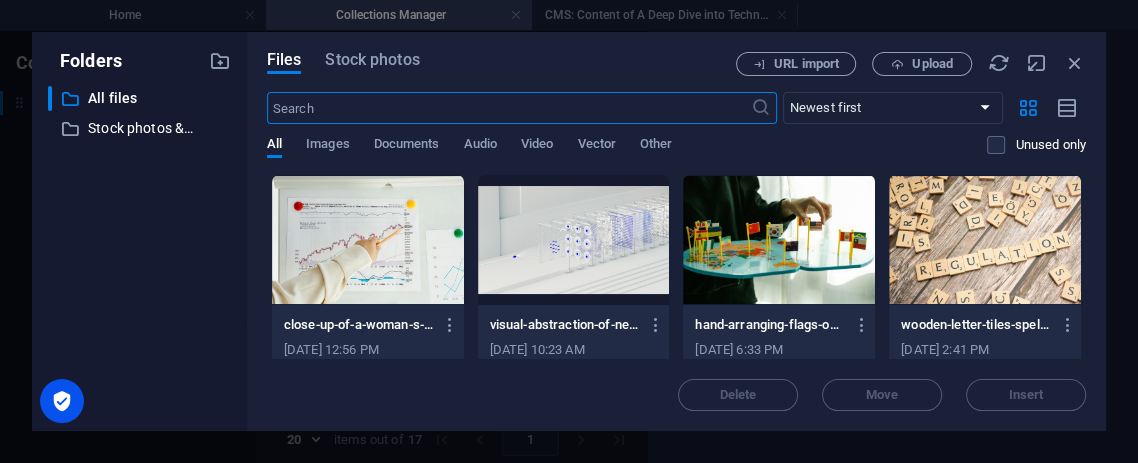 click at bounding box center [368, 240] 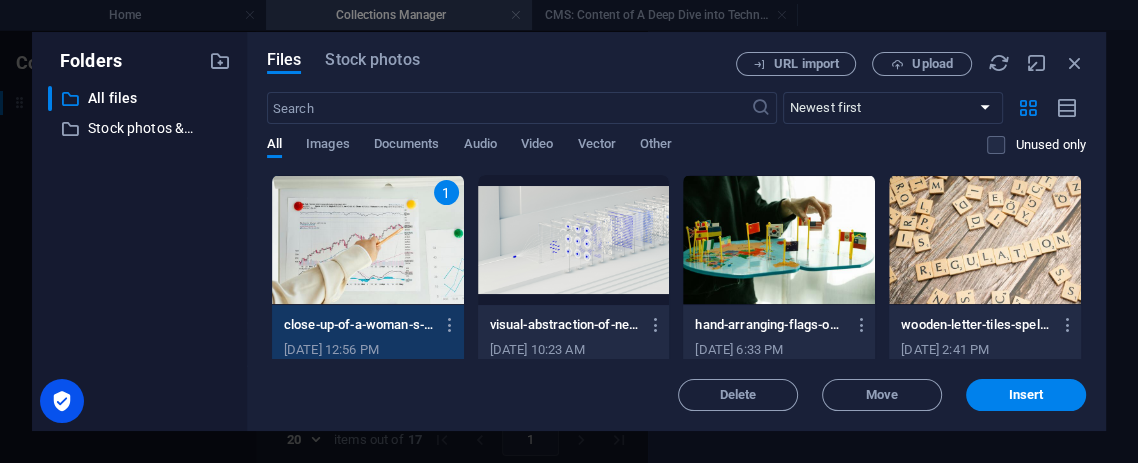 click on "1" at bounding box center (368, 240) 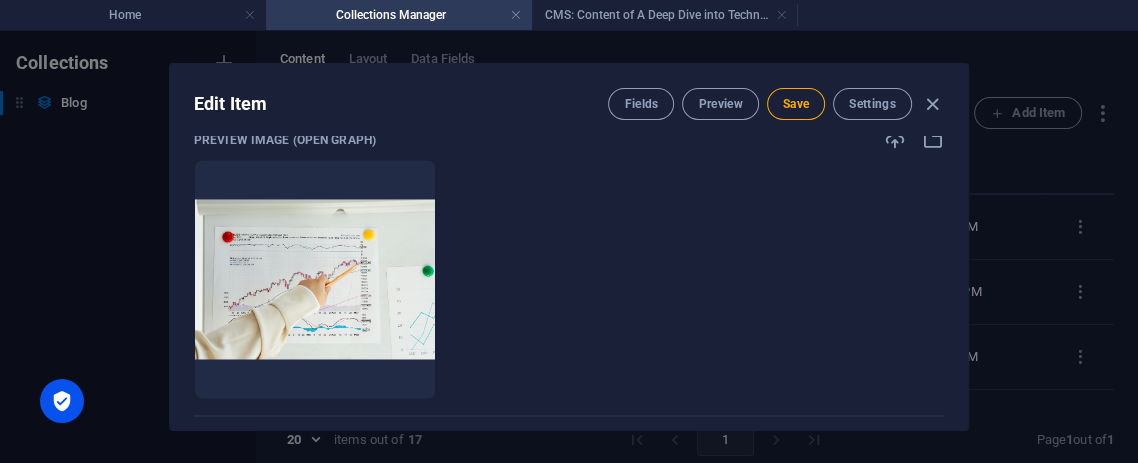 scroll, scrollTop: 2339, scrollLeft: 0, axis: vertical 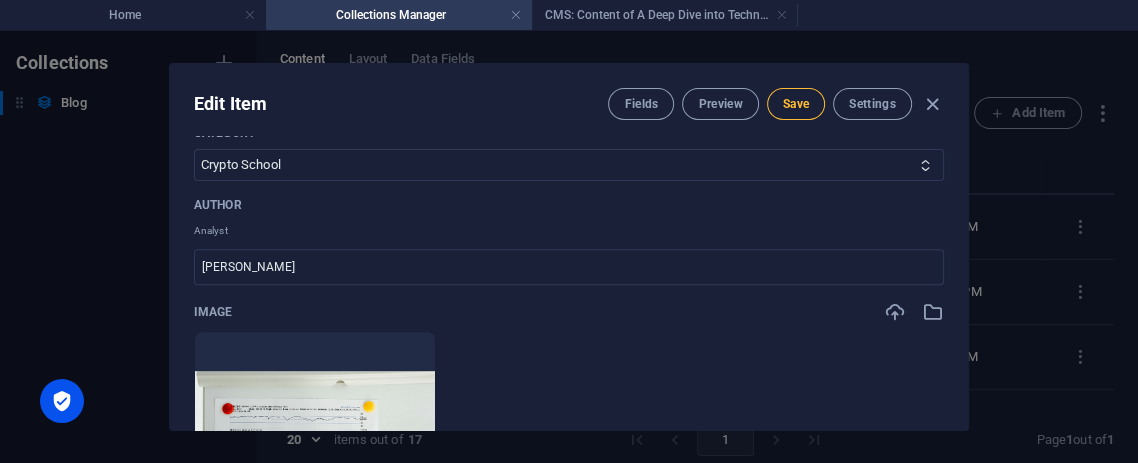 click on "Save" at bounding box center [796, 104] 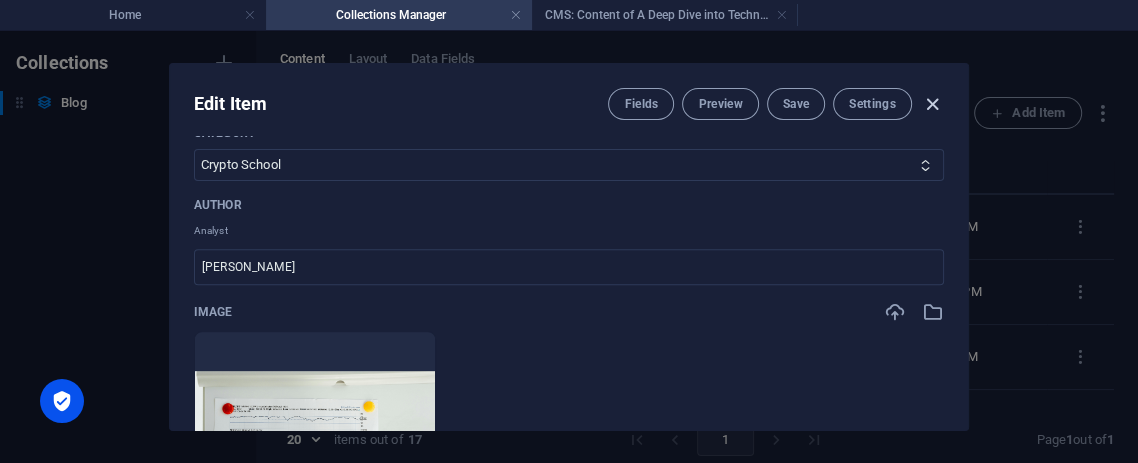 click at bounding box center (932, 104) 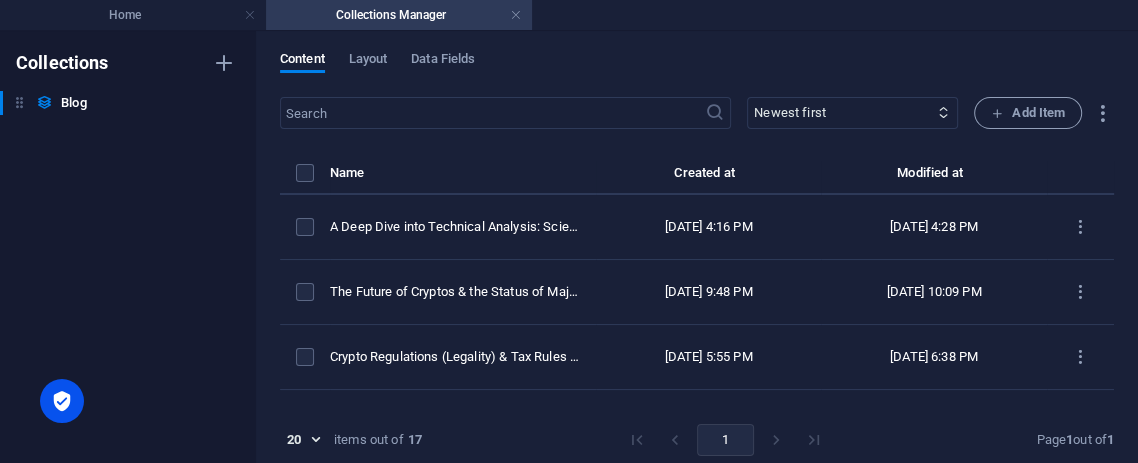 scroll, scrollTop: 0, scrollLeft: 0, axis: both 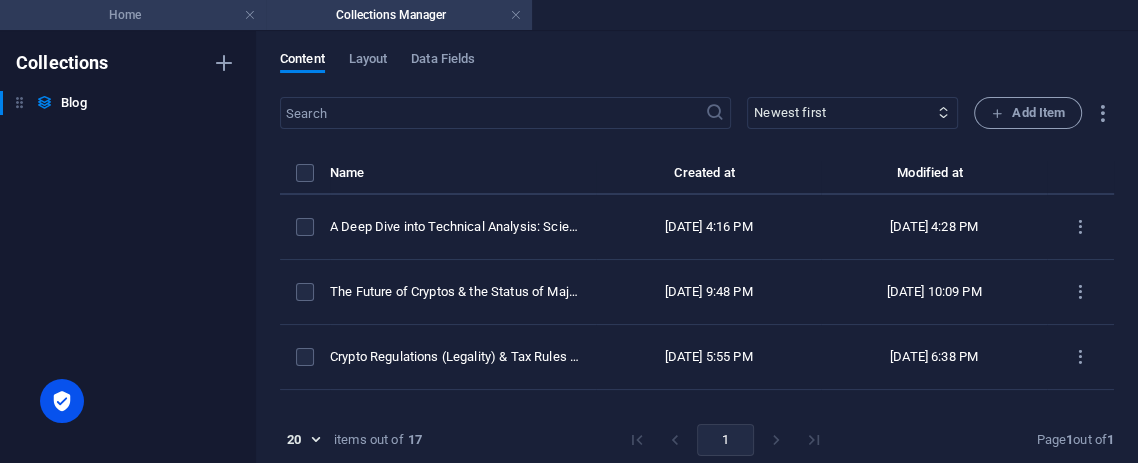 click on "Home" at bounding box center (133, 15) 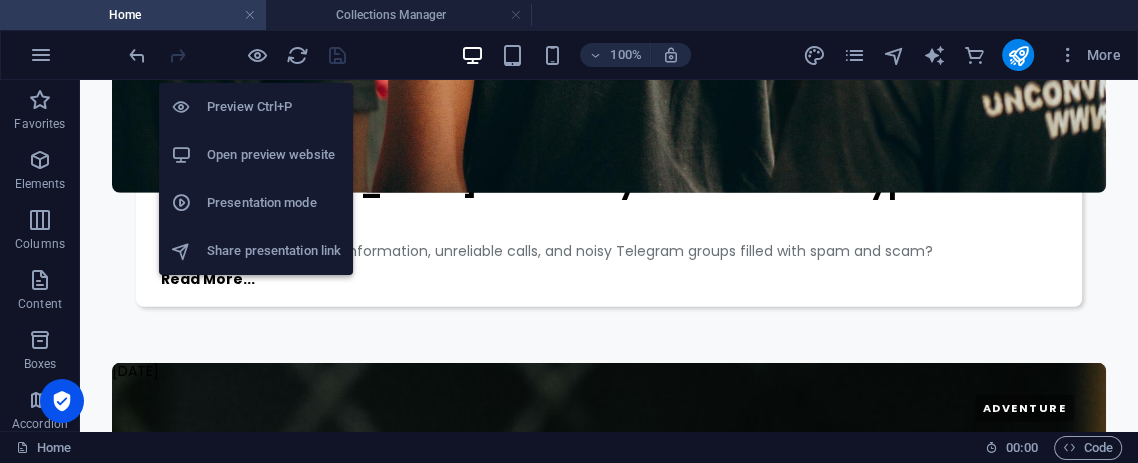 click on "Open preview website" at bounding box center [274, 155] 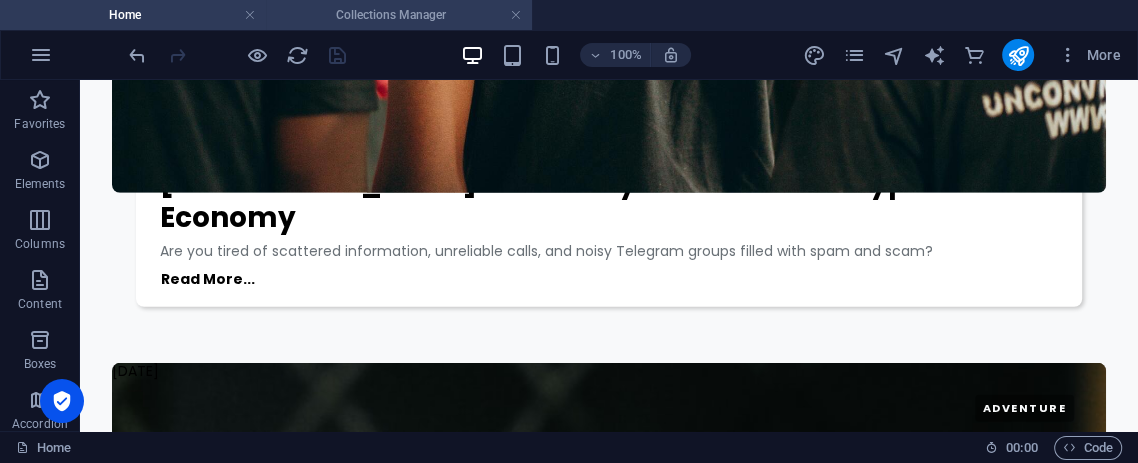 click on "Collections Manager" at bounding box center [399, 15] 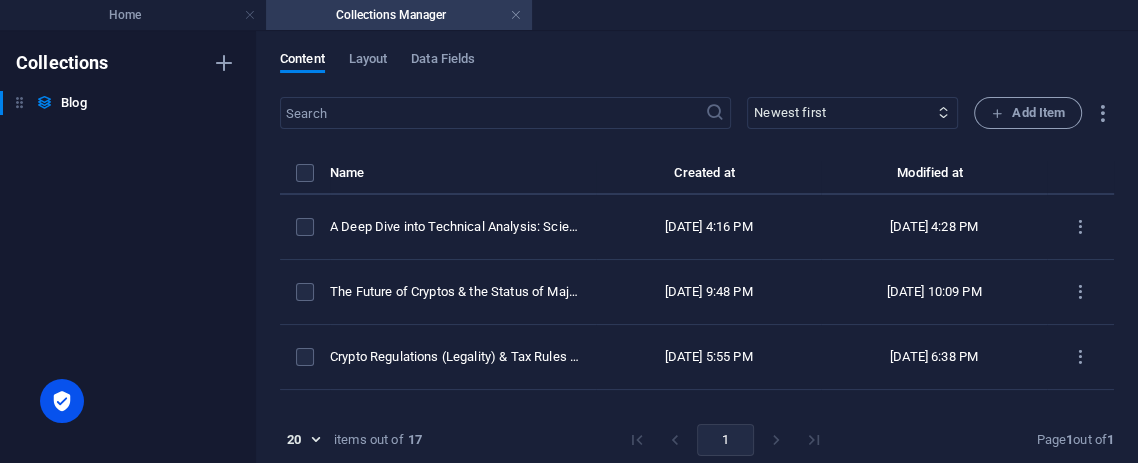 scroll, scrollTop: 0, scrollLeft: 0, axis: both 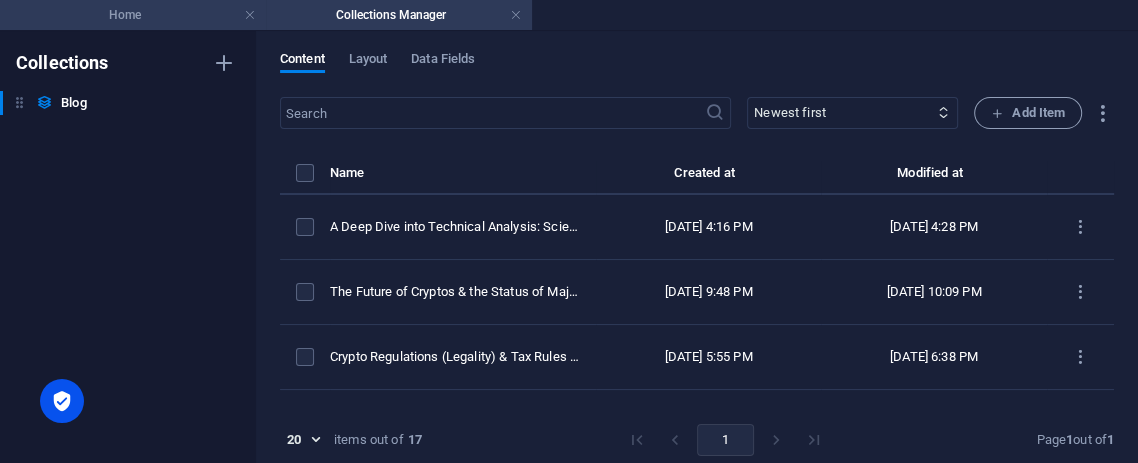 click on "Home" at bounding box center [133, 15] 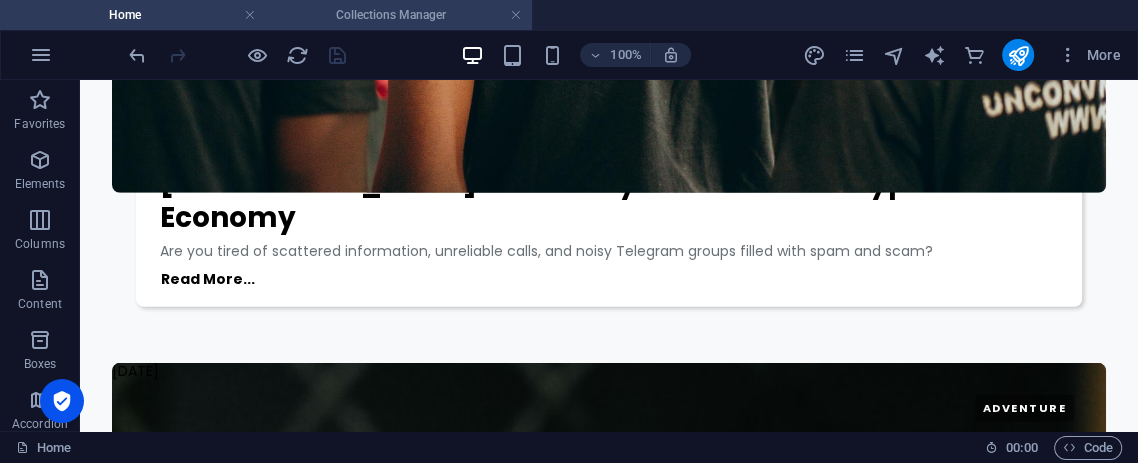 click on "Collections Manager" at bounding box center [399, 15] 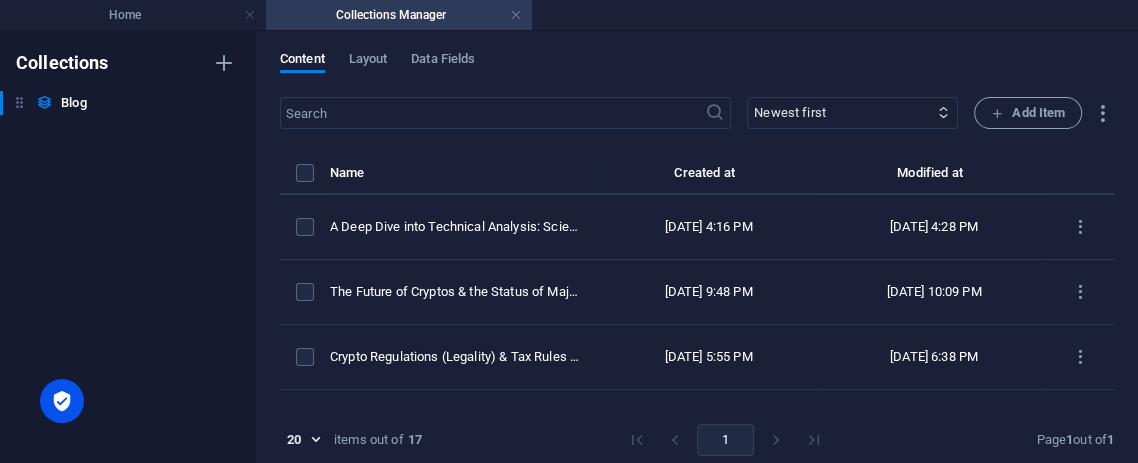 scroll, scrollTop: 0, scrollLeft: 0, axis: both 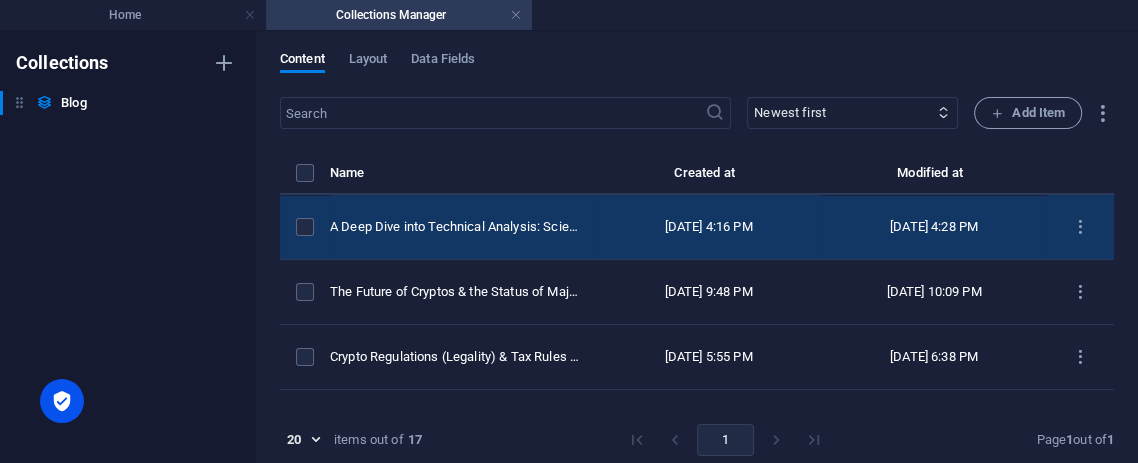 click on "[DATE] 4:16 PM" at bounding box center (708, 227) 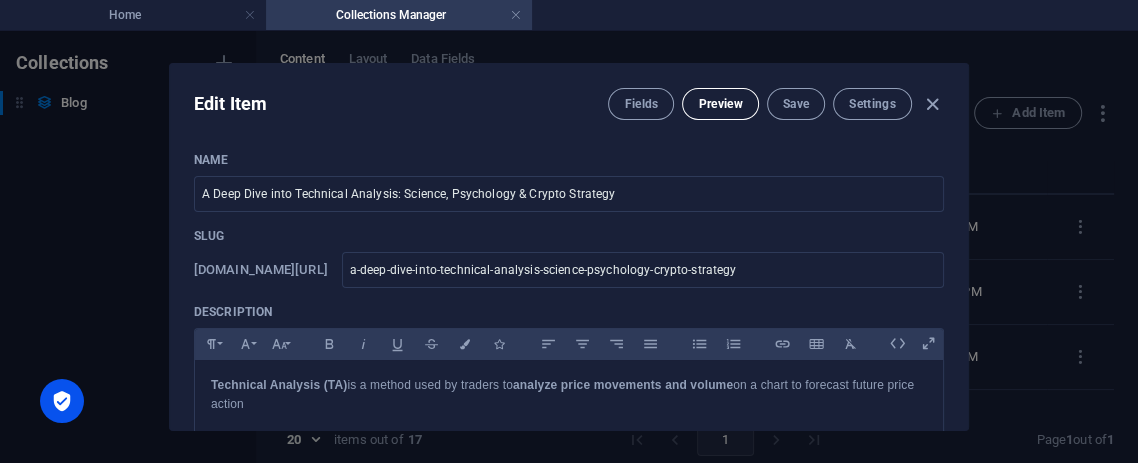 click on "Preview" at bounding box center (720, 104) 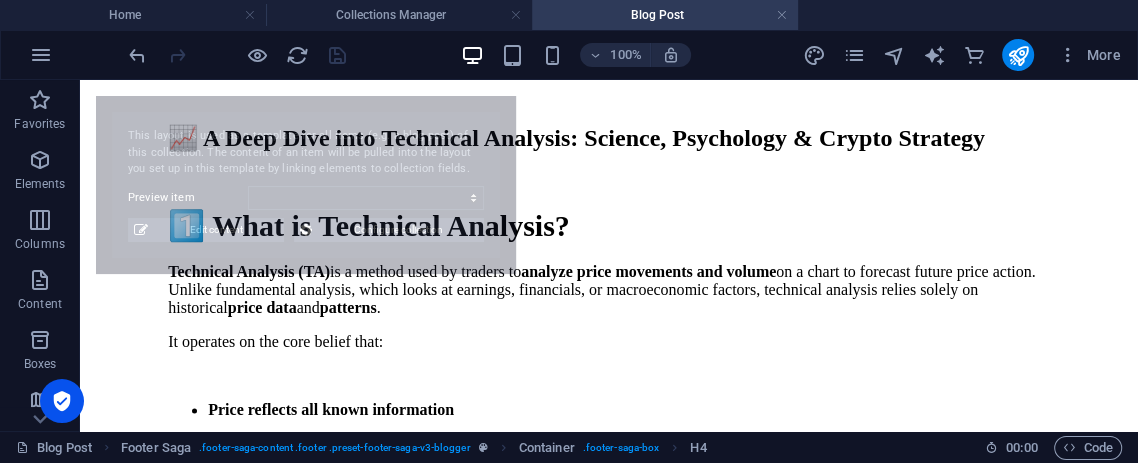 select on "686f99f5c05d2cd6680c1042" 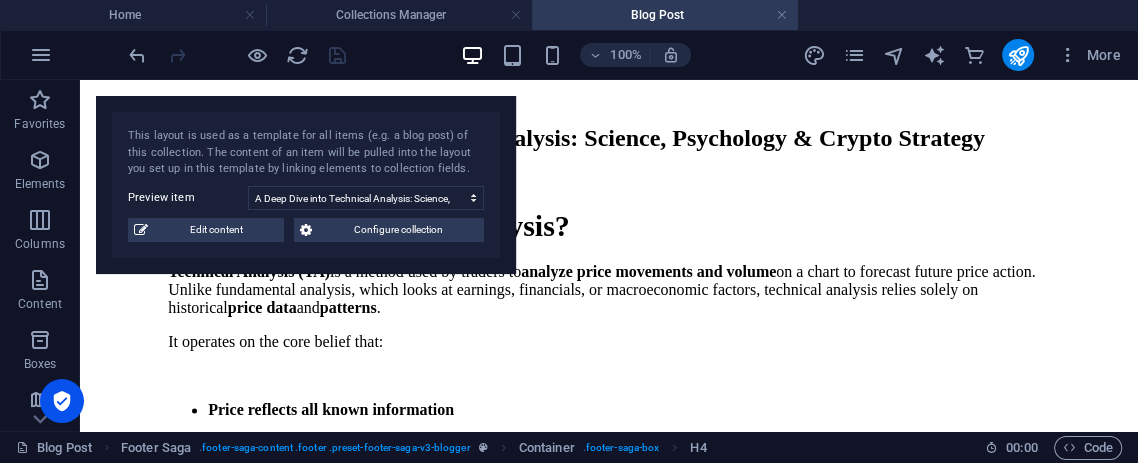 scroll, scrollTop: 1720, scrollLeft: 0, axis: vertical 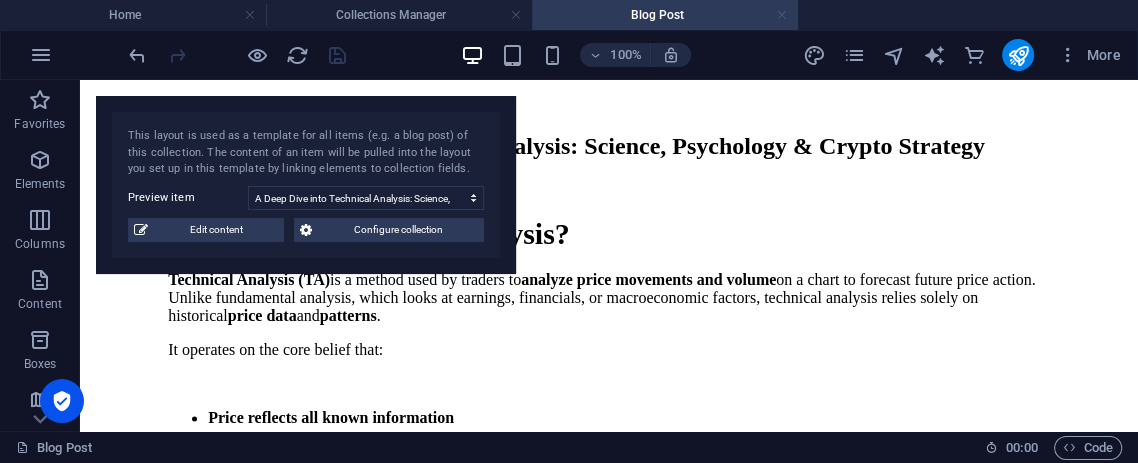 click at bounding box center (782, 15) 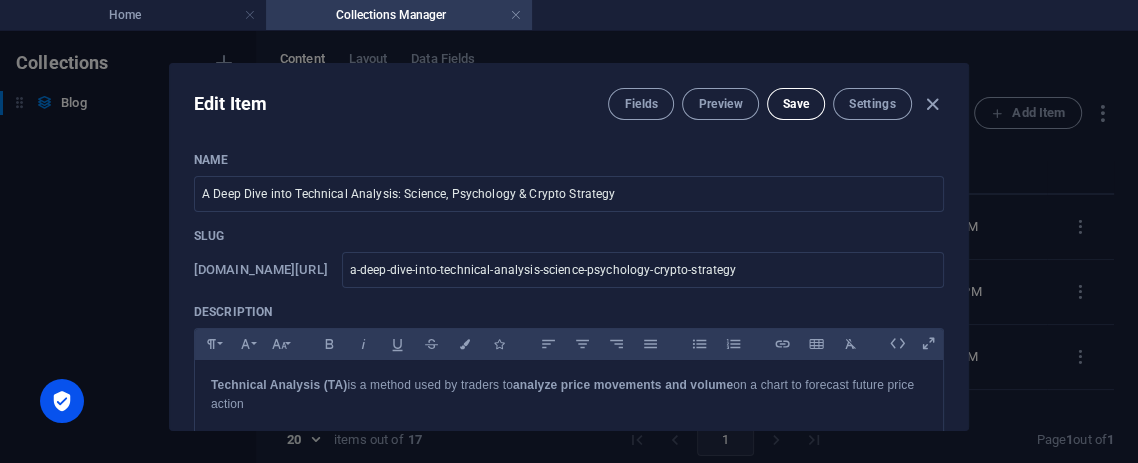 click on "Save" at bounding box center [796, 104] 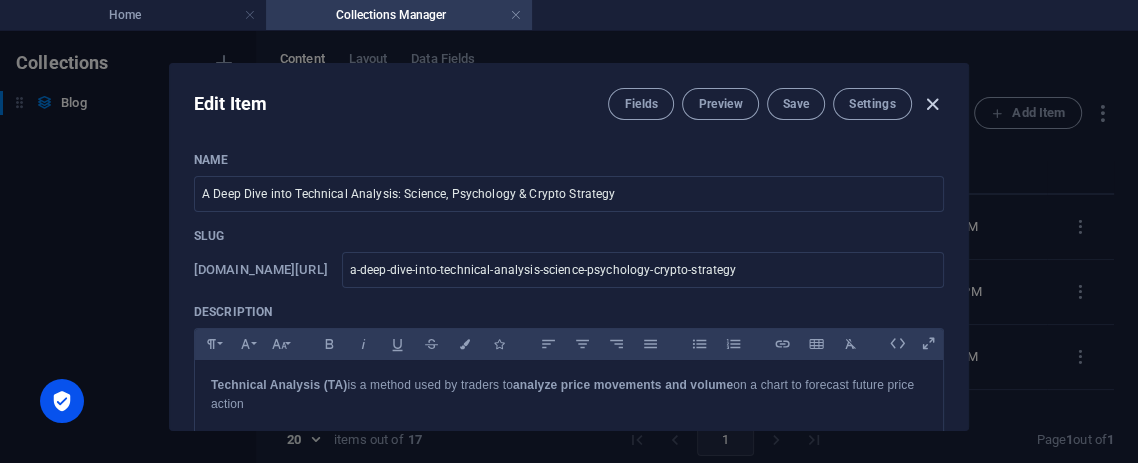 click at bounding box center (932, 104) 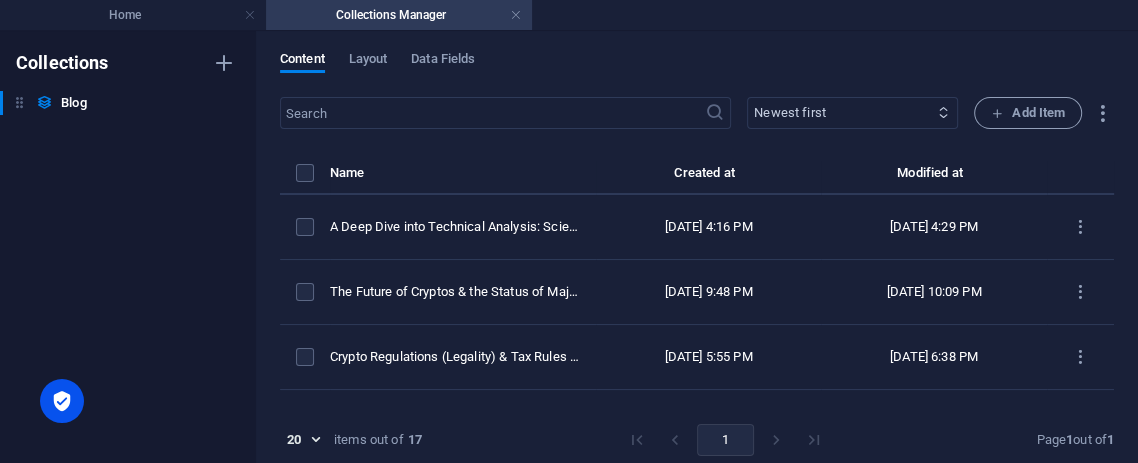 type 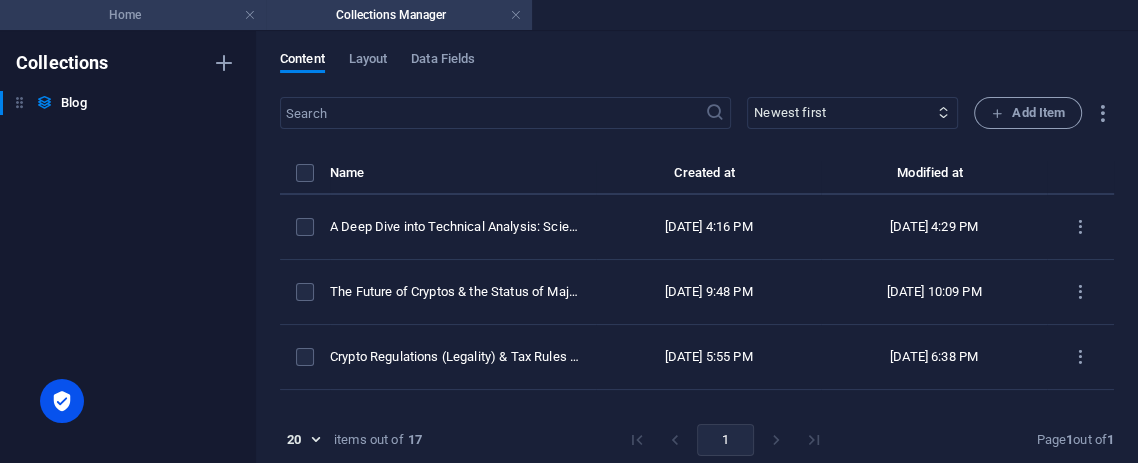 click on "Home" at bounding box center [133, 15] 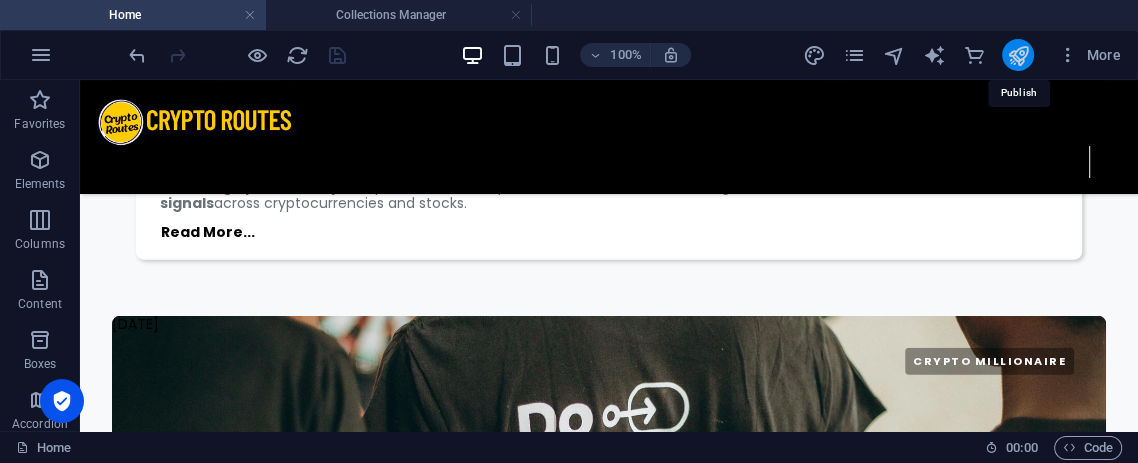 scroll, scrollTop: 3074, scrollLeft: 0, axis: vertical 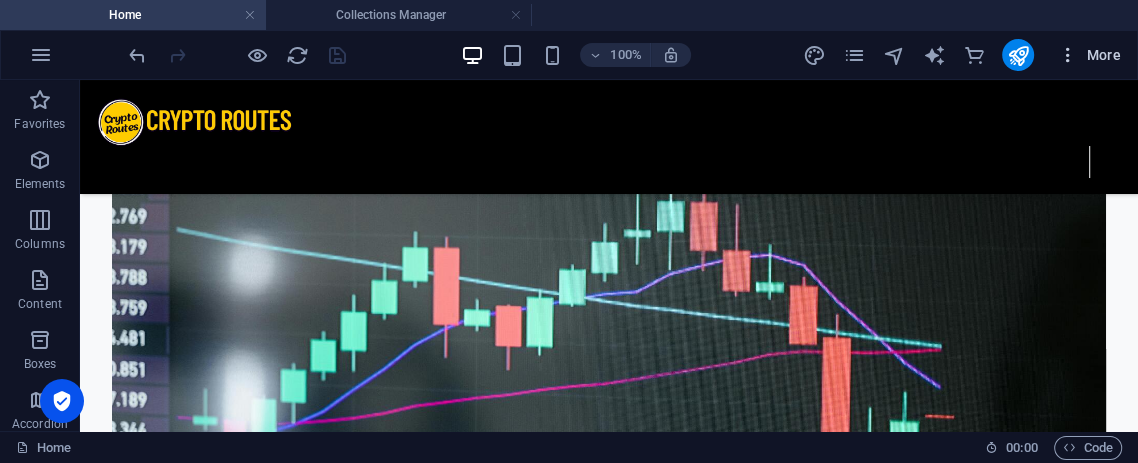click at bounding box center [1068, 55] 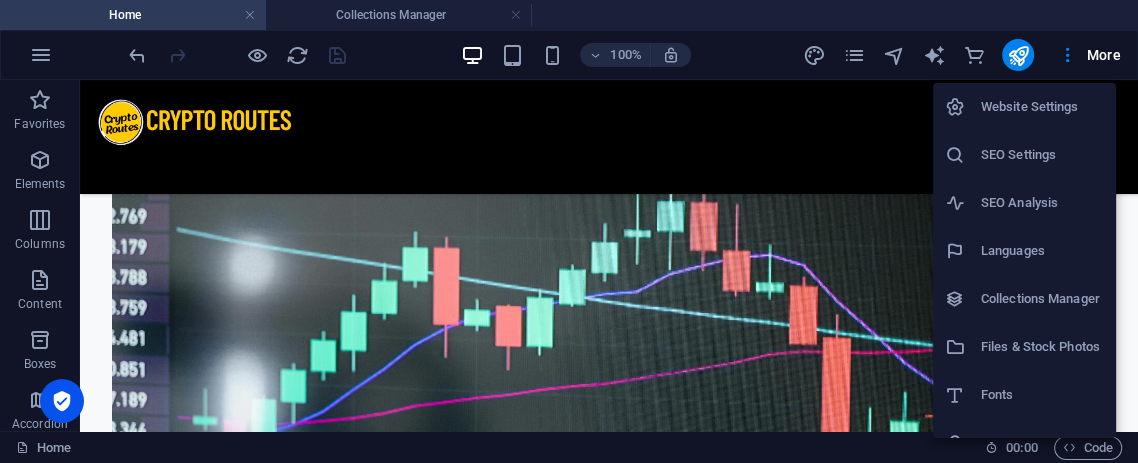 click on "Website Settings" at bounding box center (1042, 107) 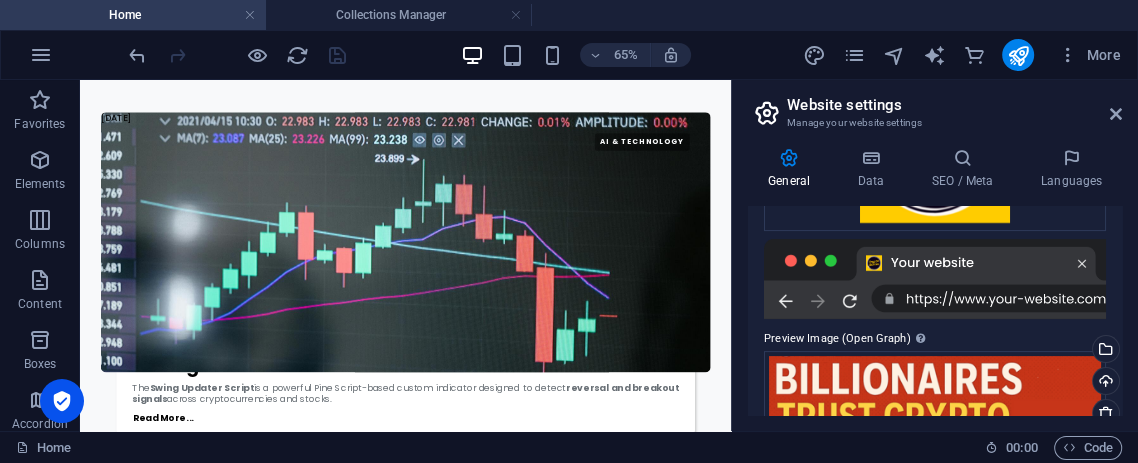scroll, scrollTop: 255, scrollLeft: 0, axis: vertical 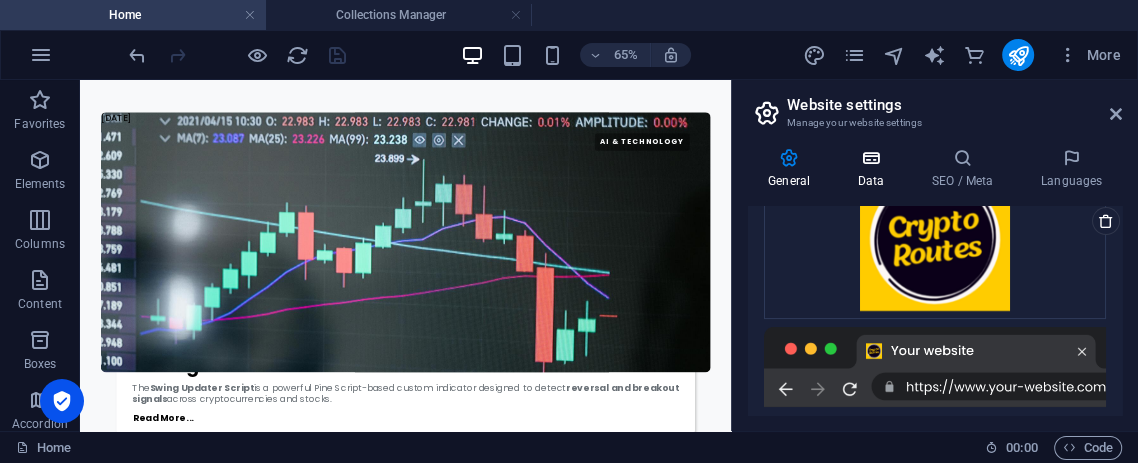 click on "Data" at bounding box center [875, 169] 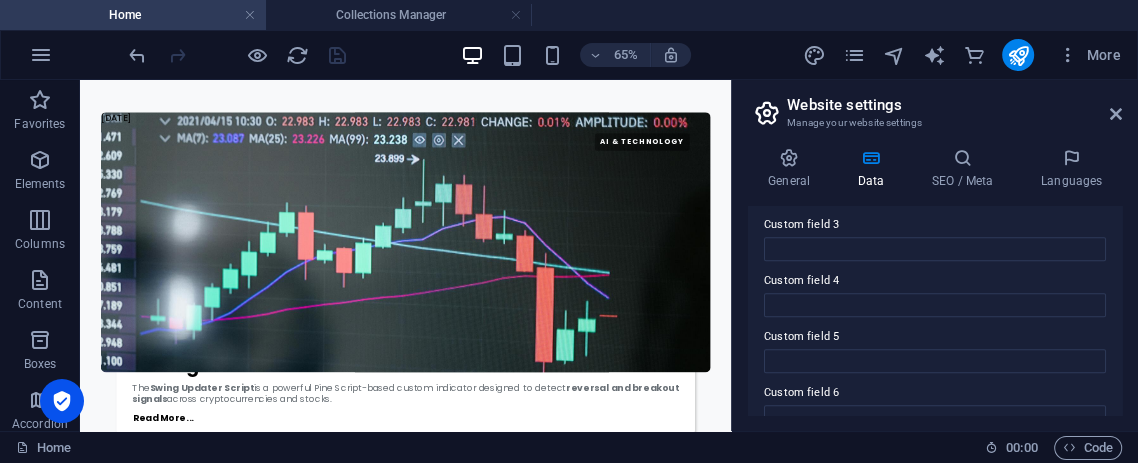 scroll, scrollTop: 751, scrollLeft: 0, axis: vertical 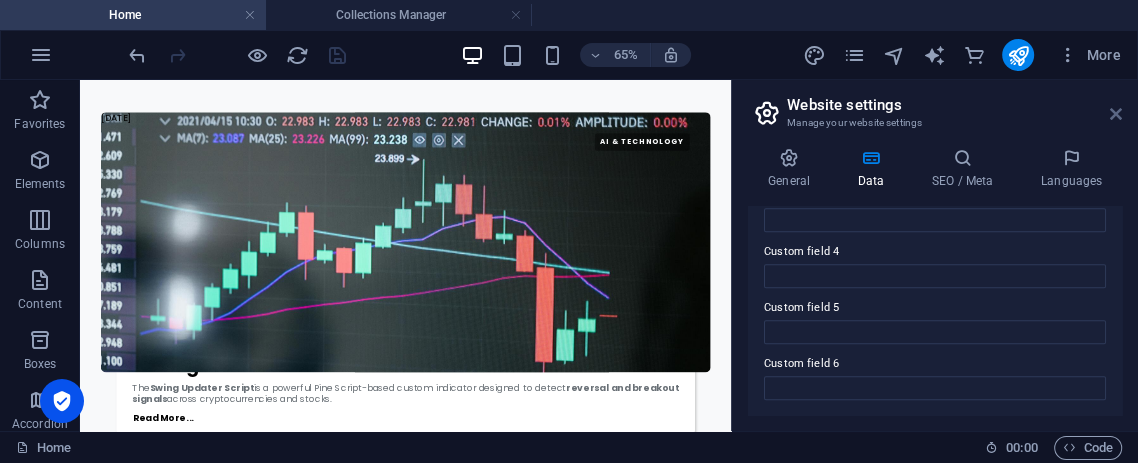 click at bounding box center [1116, 114] 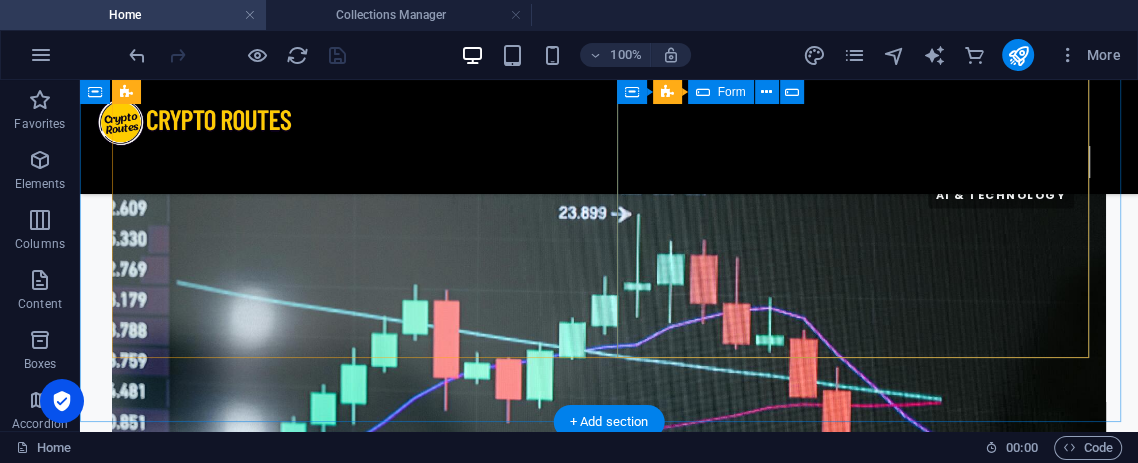 scroll, scrollTop: 2799, scrollLeft: 0, axis: vertical 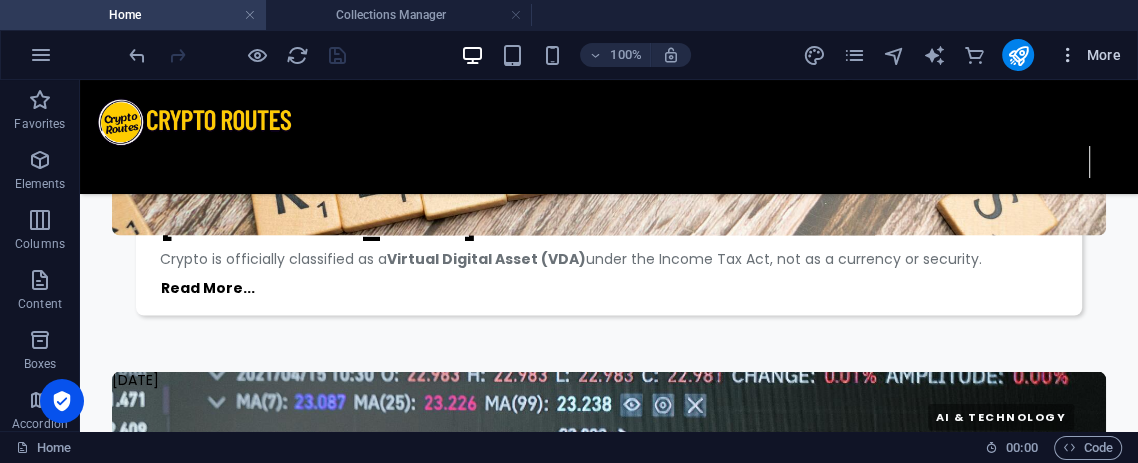 click at bounding box center [1068, 55] 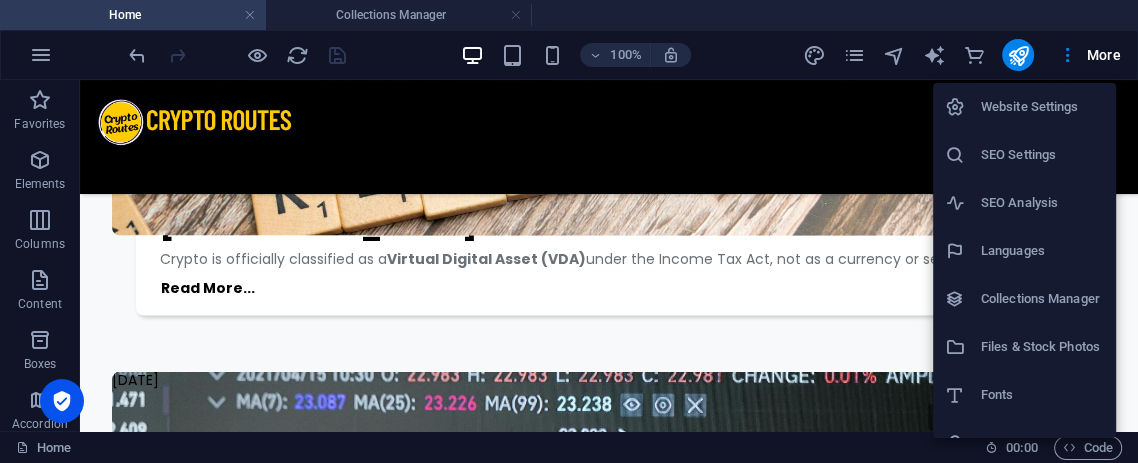 click at bounding box center (569, 231) 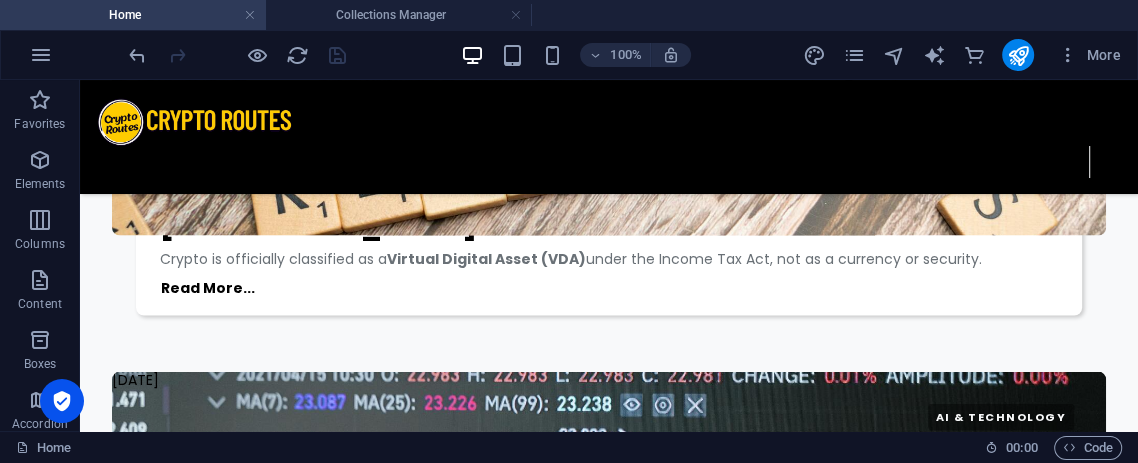 click at bounding box center (853, 55) 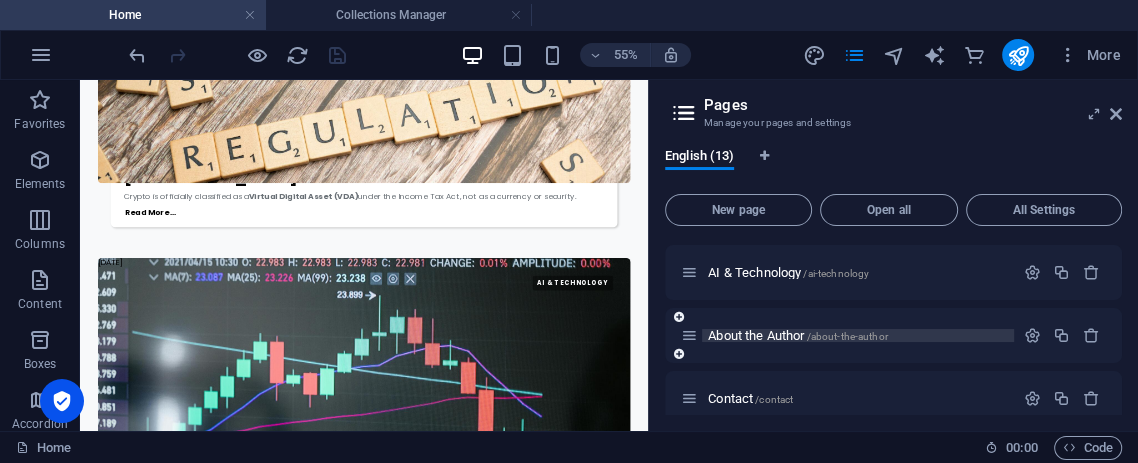 scroll, scrollTop: 333, scrollLeft: 0, axis: vertical 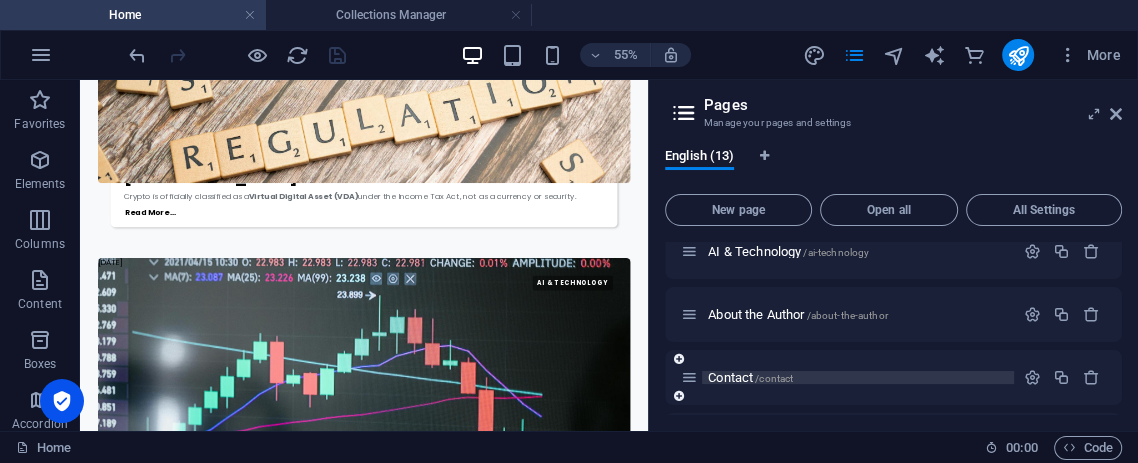 click on "Contact /contact" at bounding box center [750, 377] 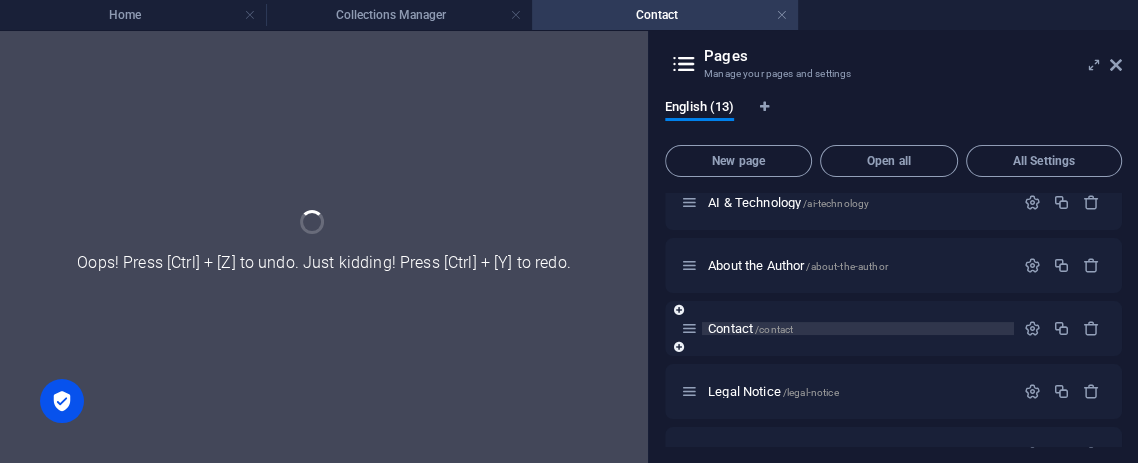 scroll, scrollTop: 0, scrollLeft: 0, axis: both 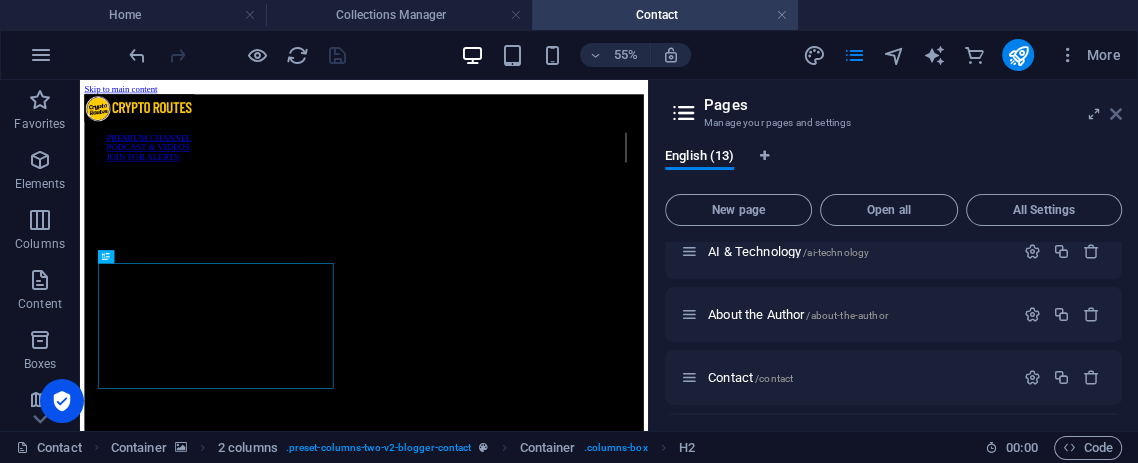click at bounding box center (1116, 114) 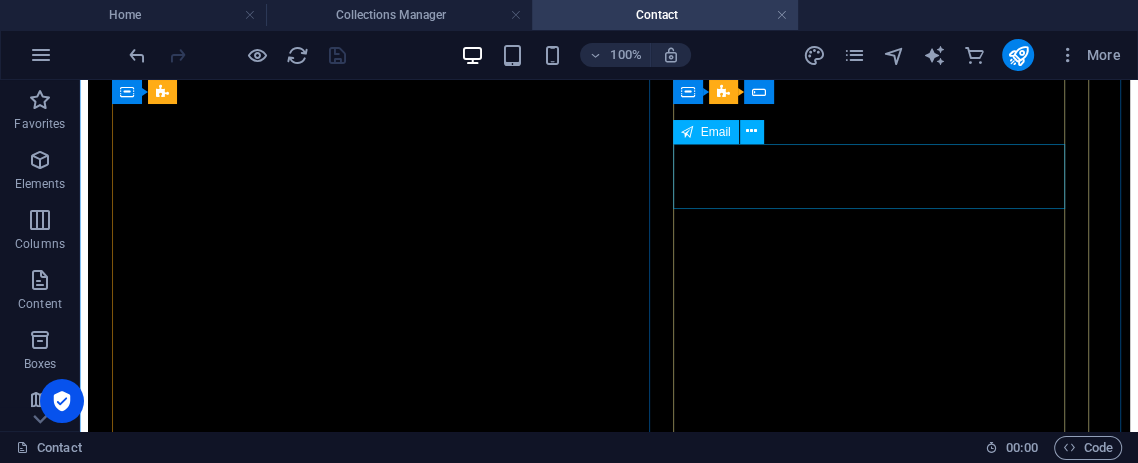 scroll, scrollTop: 222, scrollLeft: 0, axis: vertical 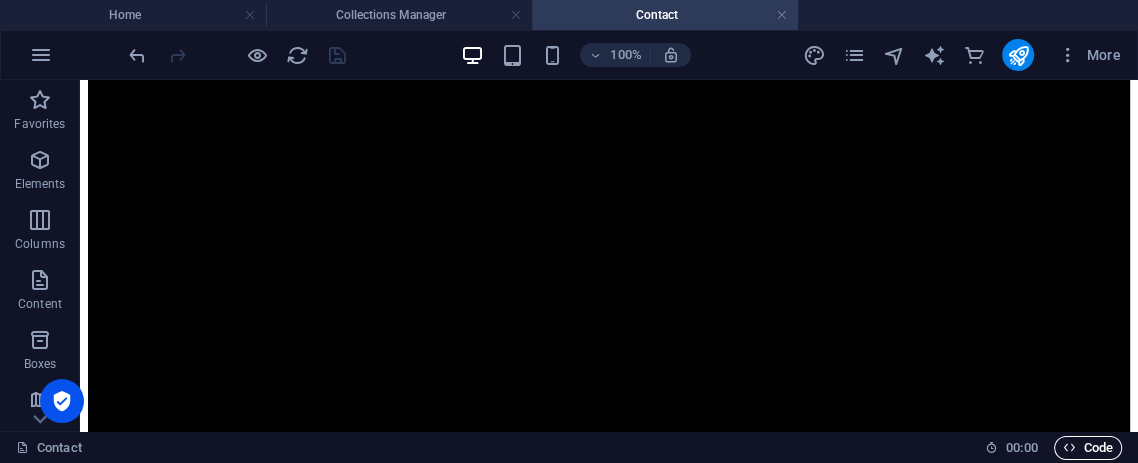 click on "Code" at bounding box center (1088, 448) 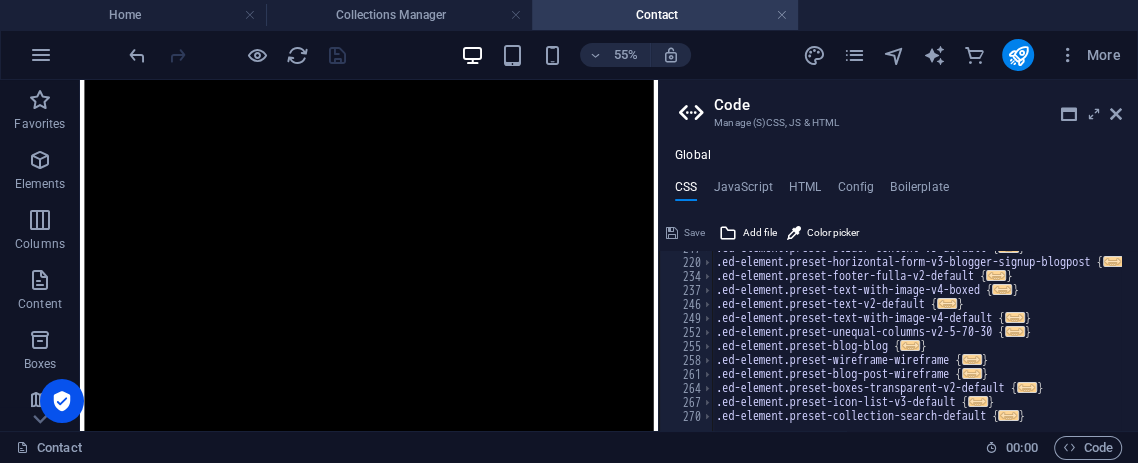 scroll, scrollTop: 1152, scrollLeft: 0, axis: vertical 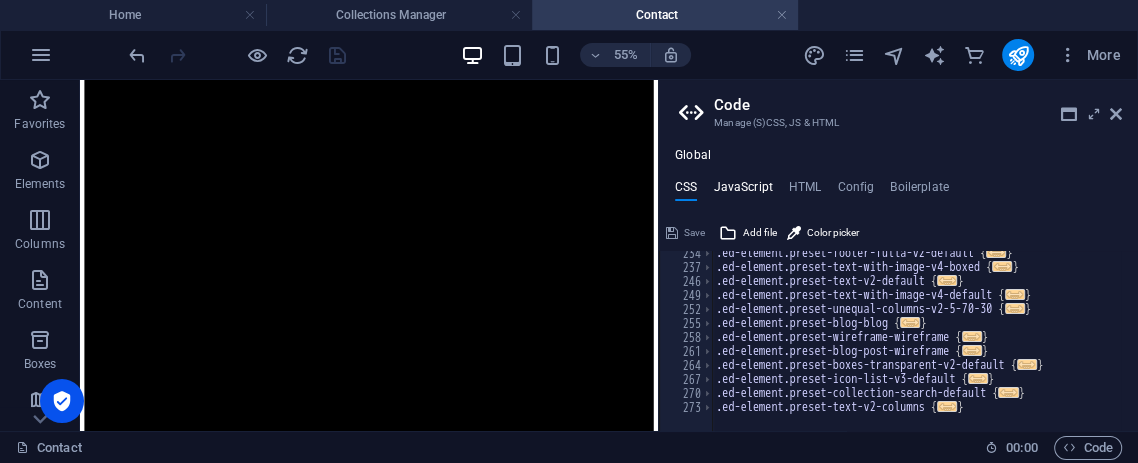 click on "JavaScript" at bounding box center [742, 191] 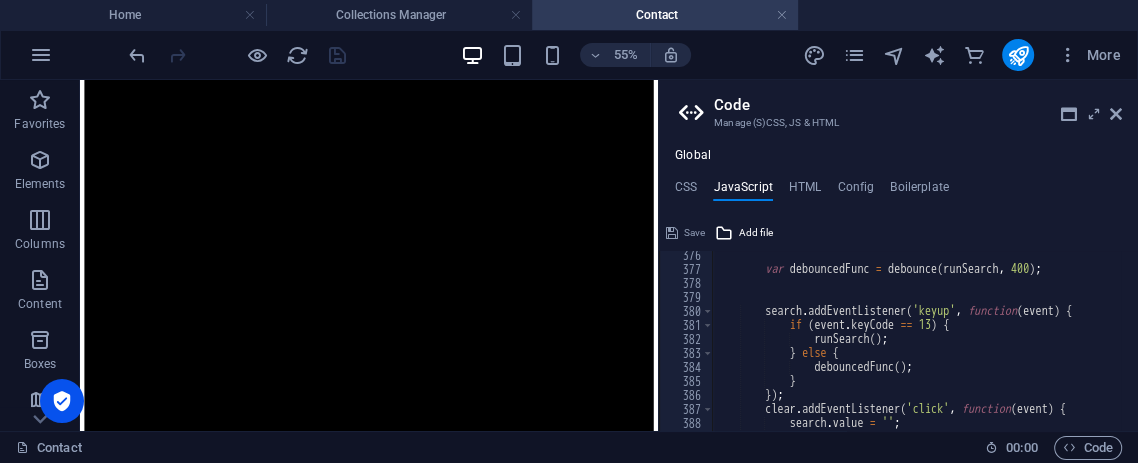 scroll, scrollTop: 5324, scrollLeft: 0, axis: vertical 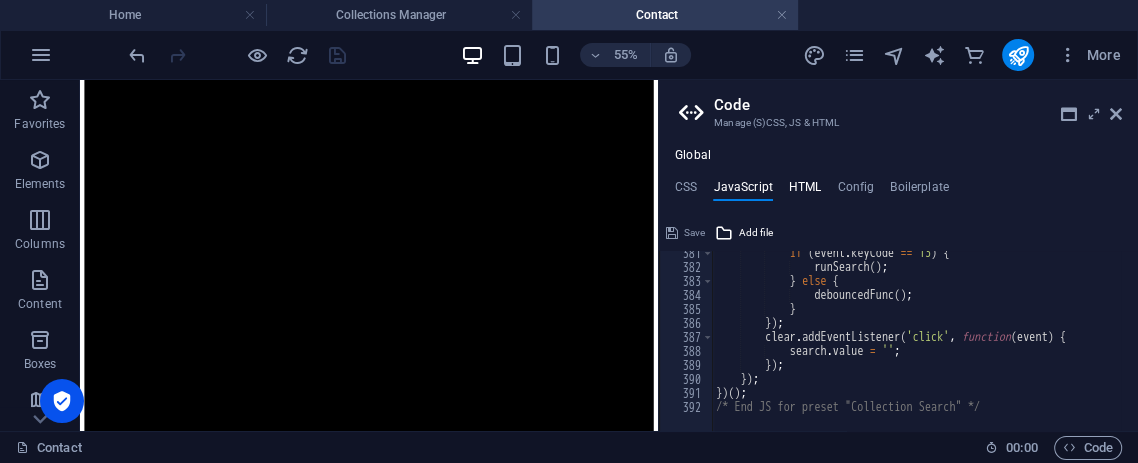 click on "HTML" at bounding box center [805, 191] 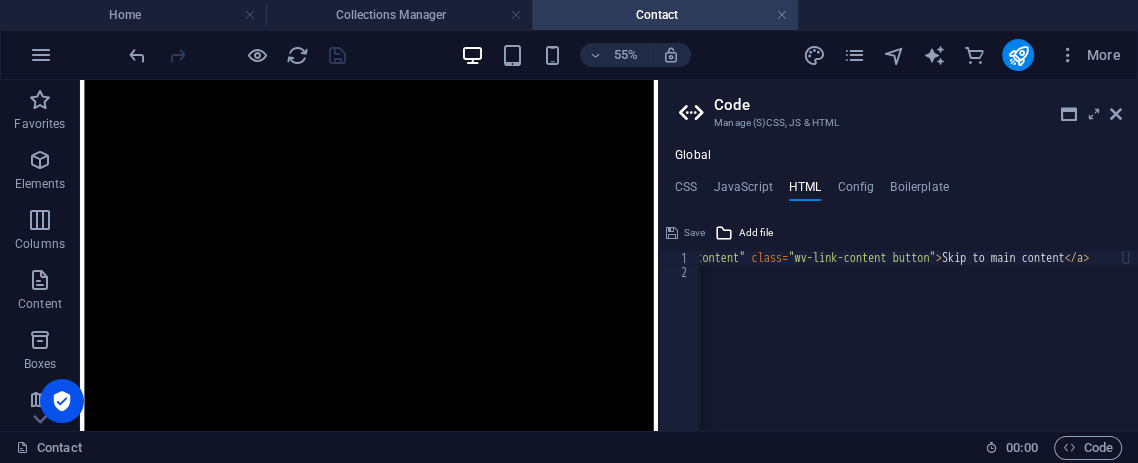 scroll, scrollTop: 0, scrollLeft: 0, axis: both 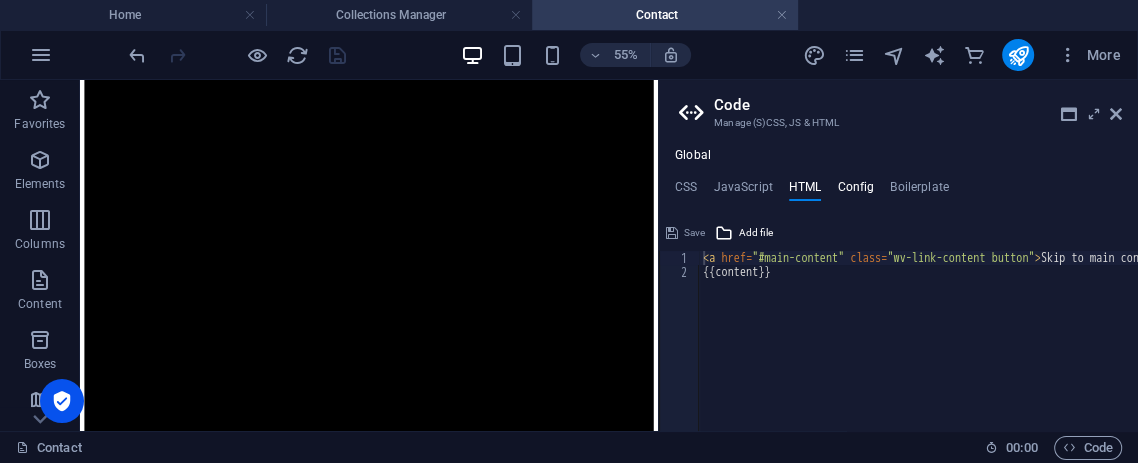 click on "Config" at bounding box center [855, 191] 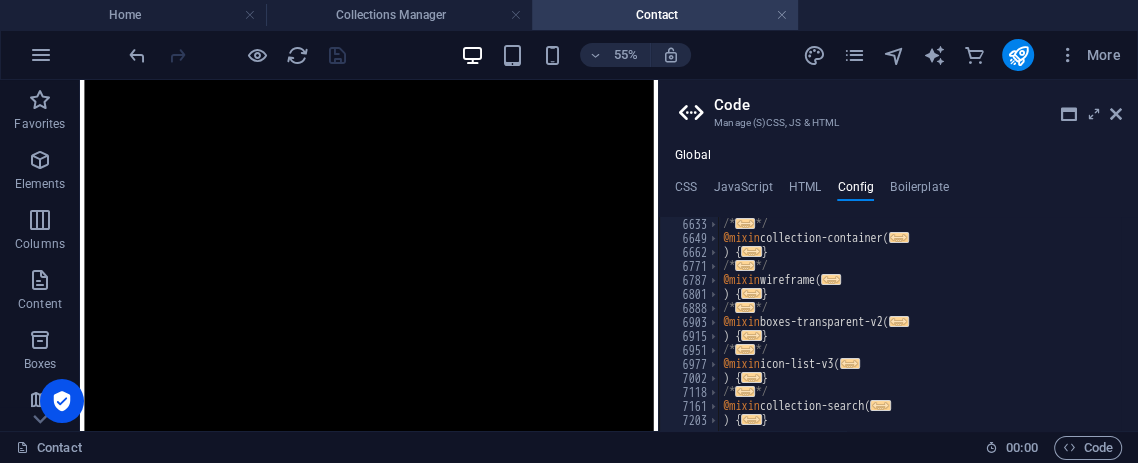 scroll, scrollTop: 1342, scrollLeft: 0, axis: vertical 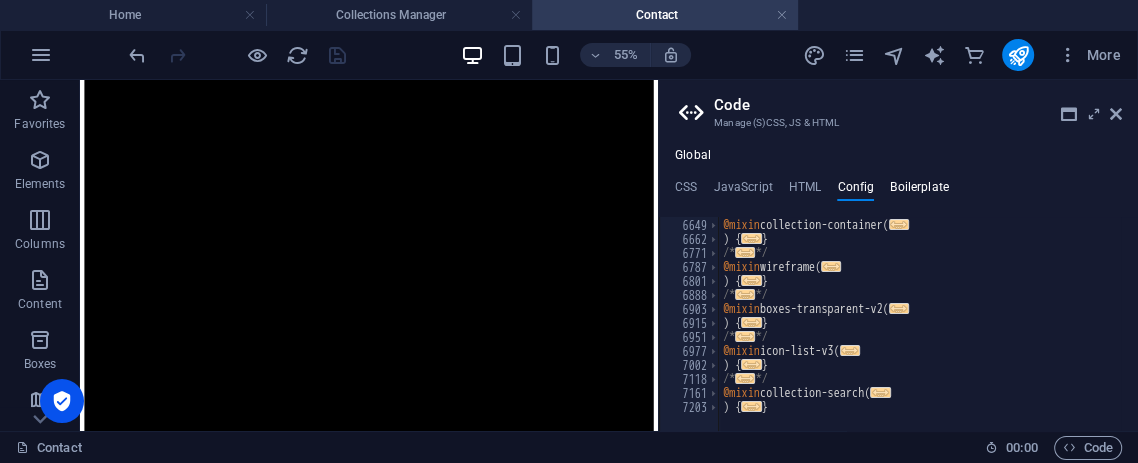 click on "Boilerplate" at bounding box center (919, 191) 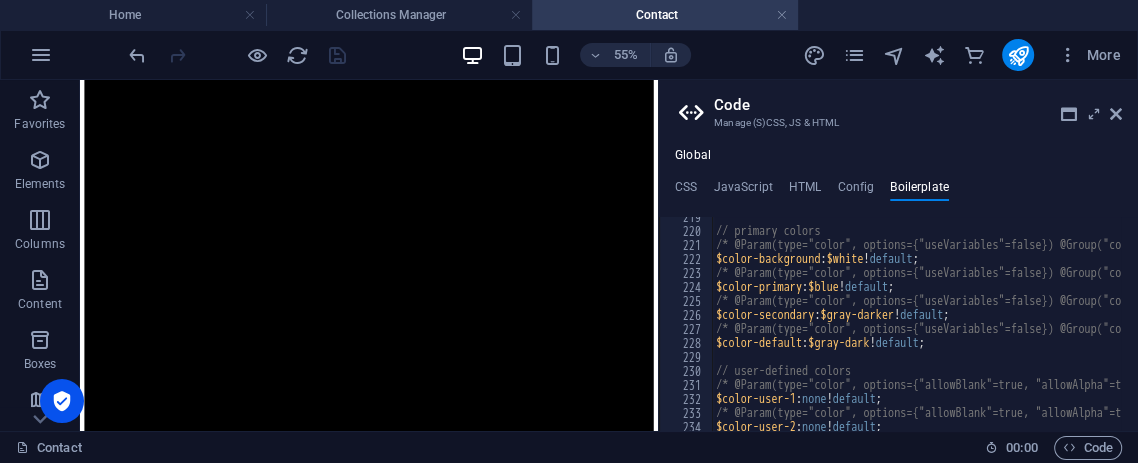 scroll, scrollTop: 2000, scrollLeft: 0, axis: vertical 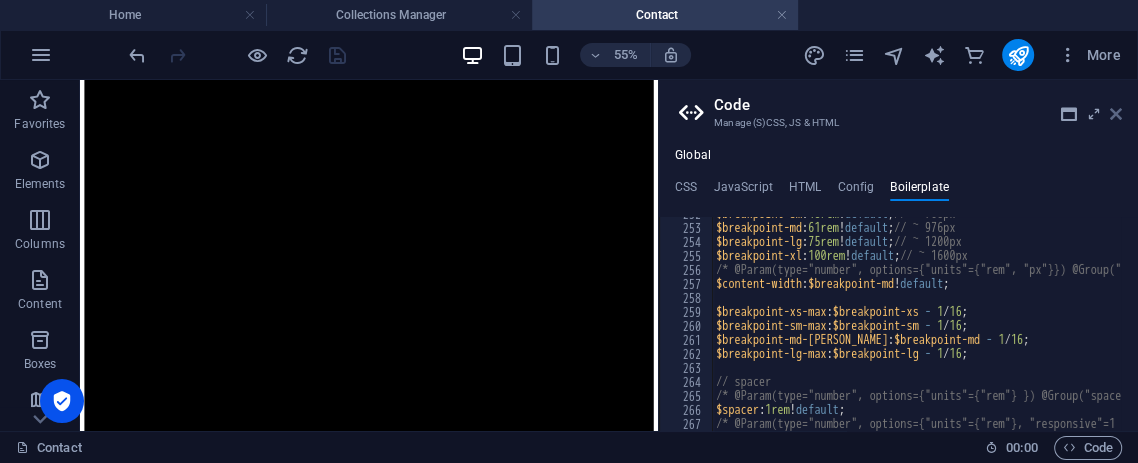 click at bounding box center [1116, 114] 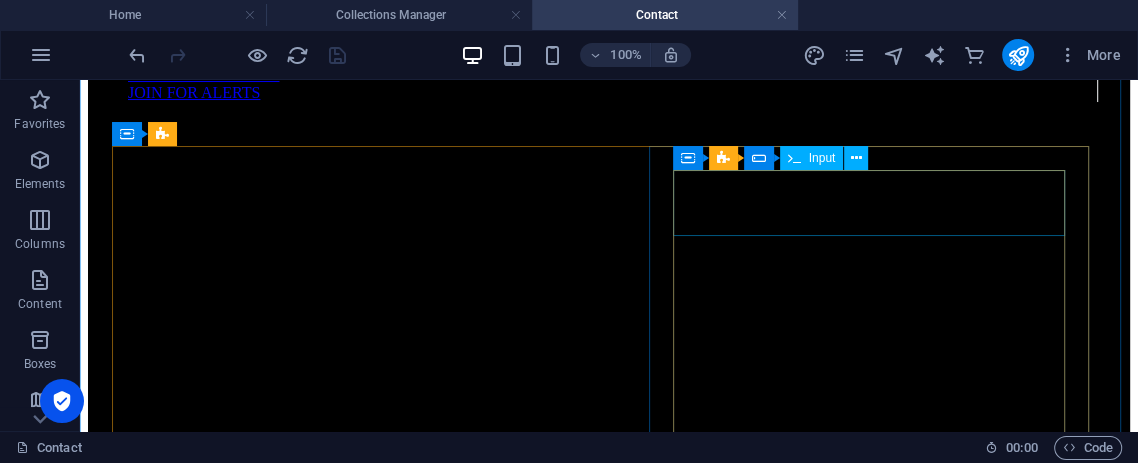 scroll, scrollTop: 111, scrollLeft: 0, axis: vertical 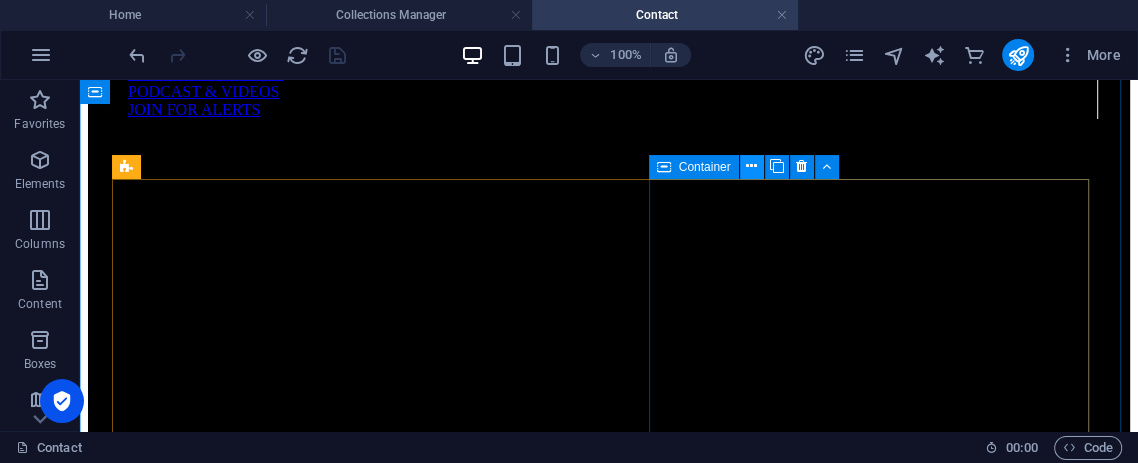 click at bounding box center (751, 166) 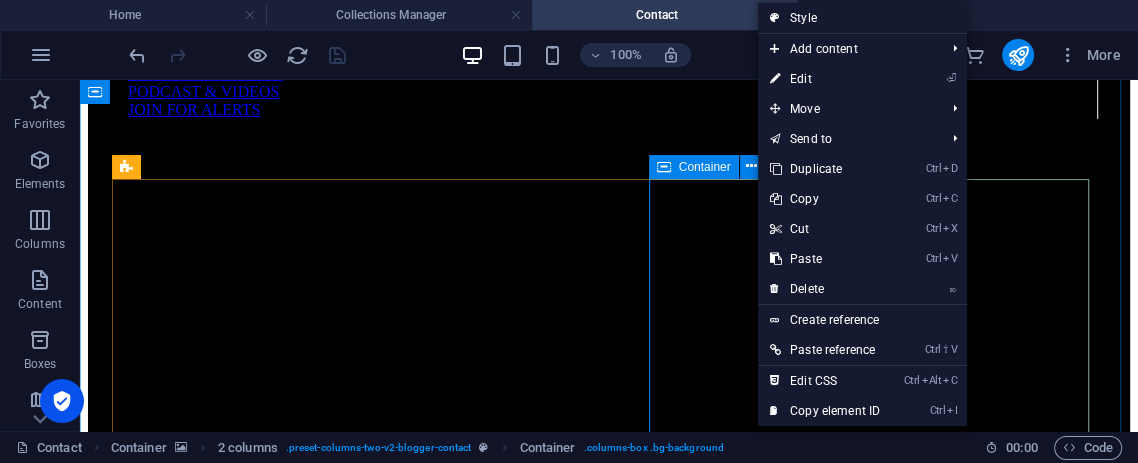 click on "Full Name Email Address Subject Why do you contact us?   I have read and understand the privacy policy. Unreadable? Regenerate Send" at bounding box center (609, 2831) 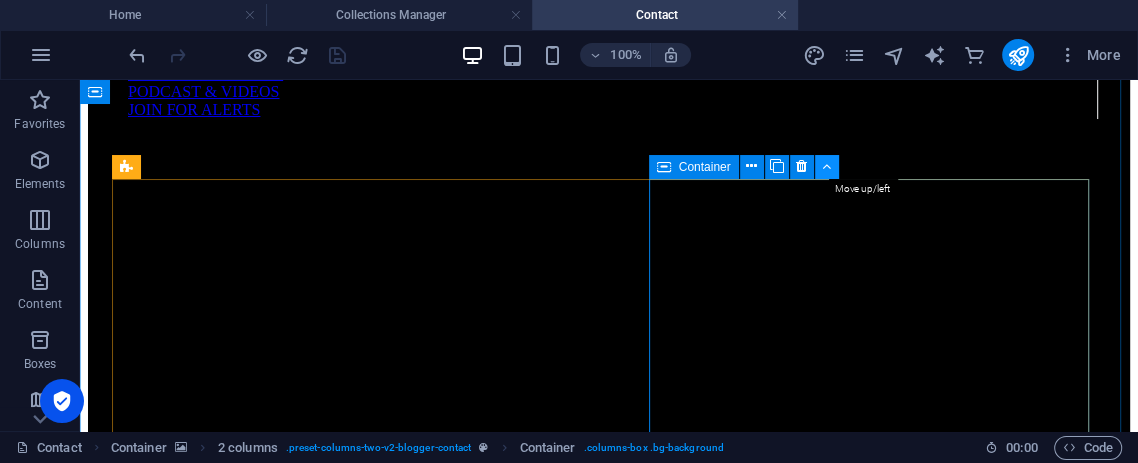 click at bounding box center (826, 166) 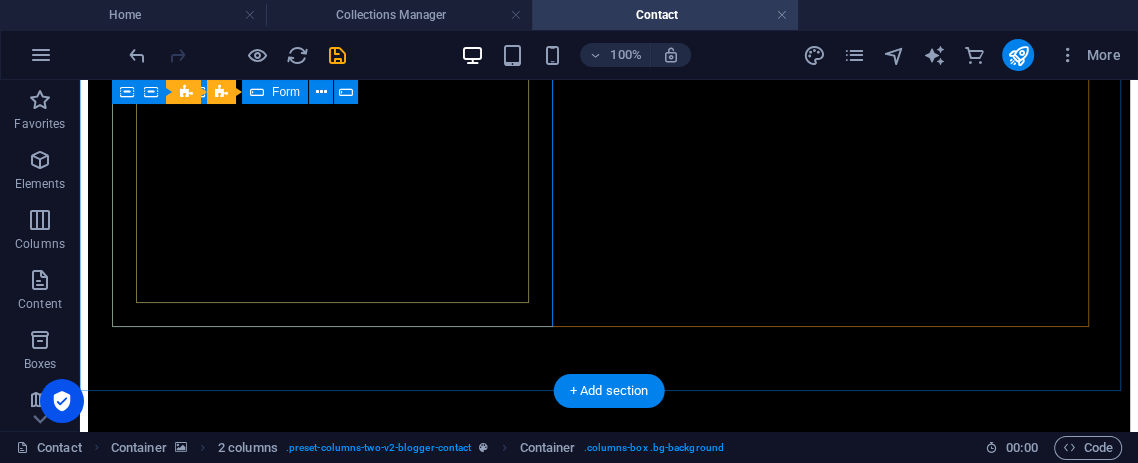 scroll, scrollTop: 222, scrollLeft: 0, axis: vertical 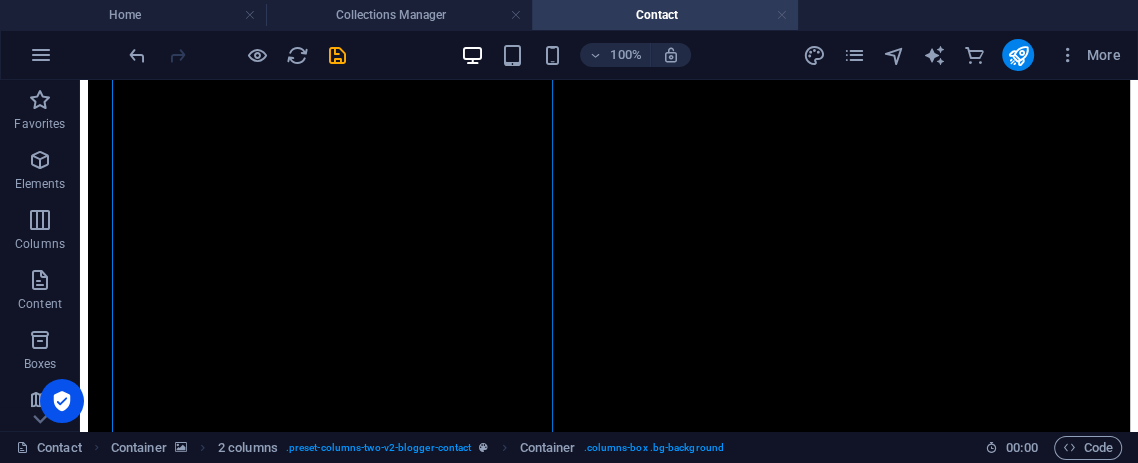 click at bounding box center (782, 15) 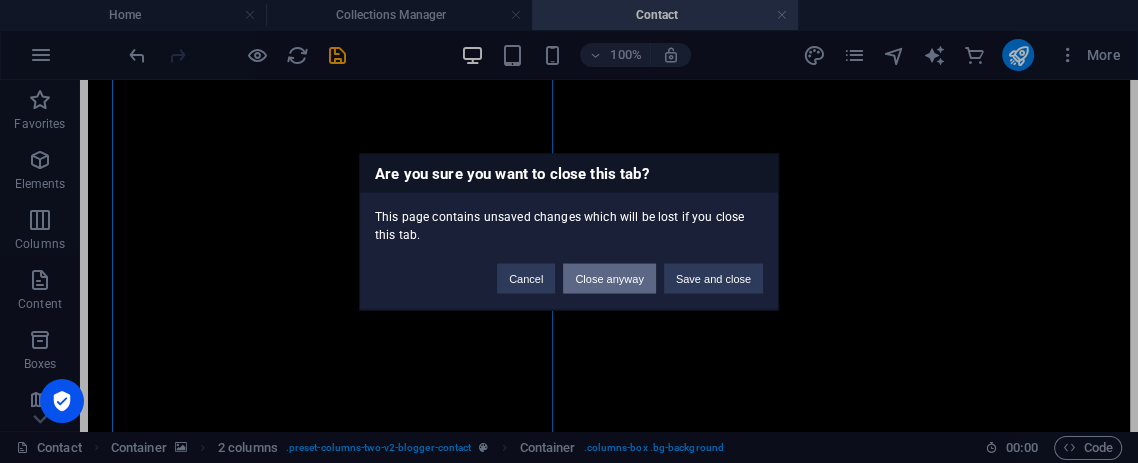 click on "Close anyway" at bounding box center (609, 278) 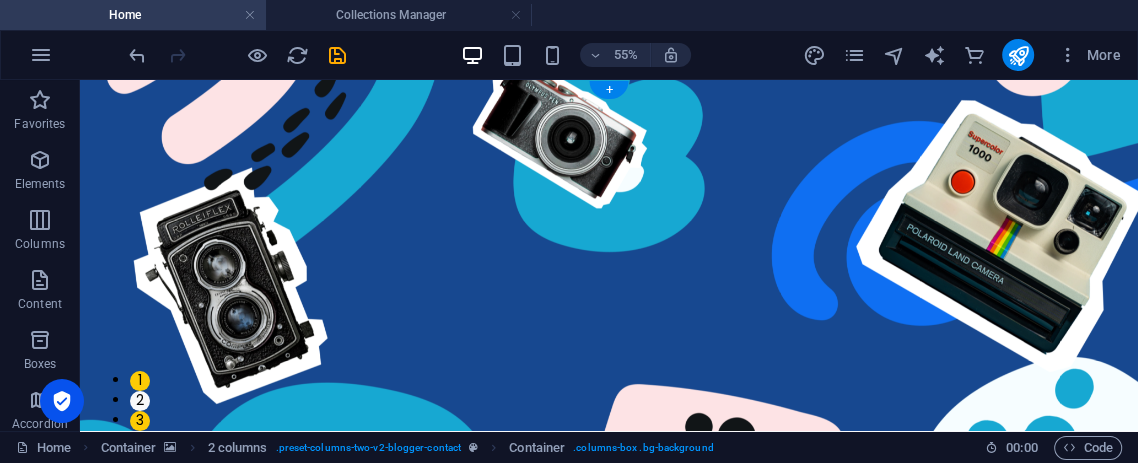 scroll, scrollTop: 2932, scrollLeft: 0, axis: vertical 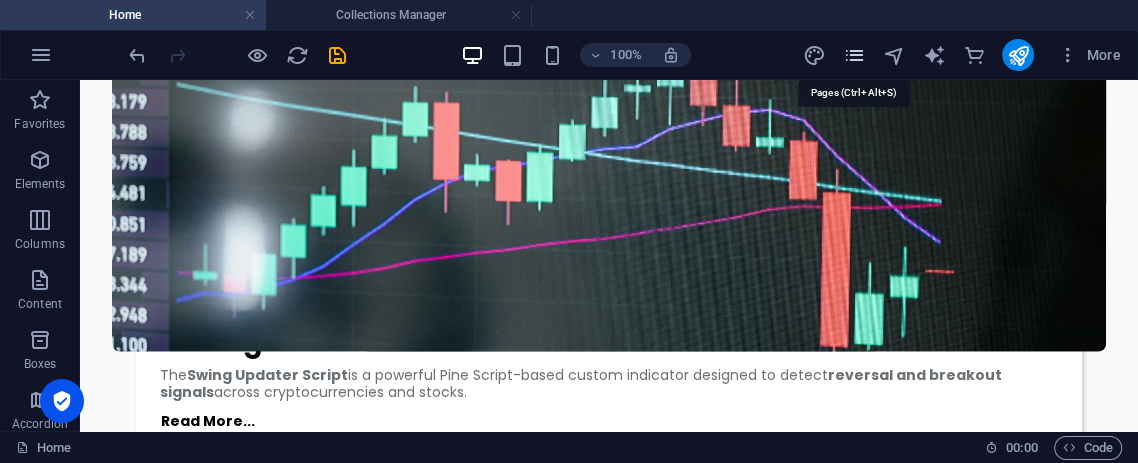 click at bounding box center (853, 55) 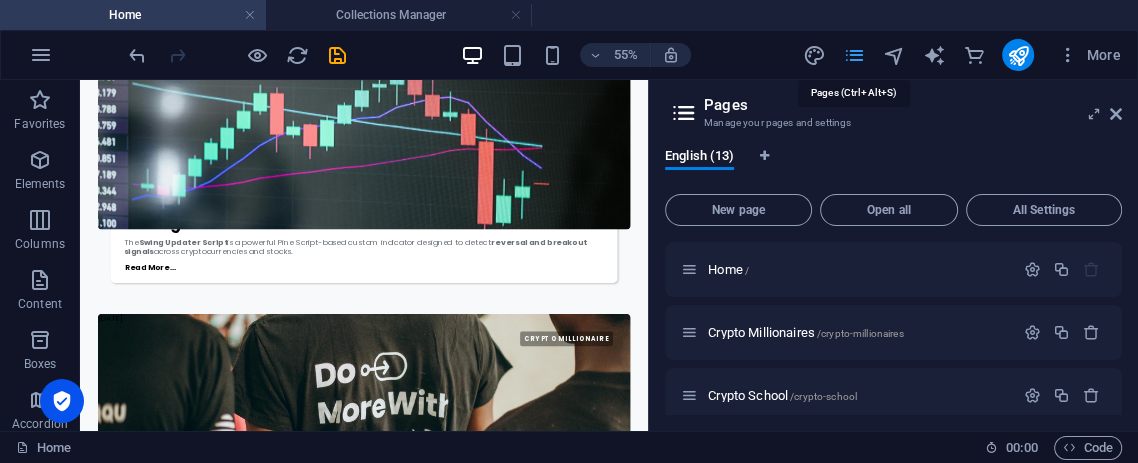 click at bounding box center [853, 55] 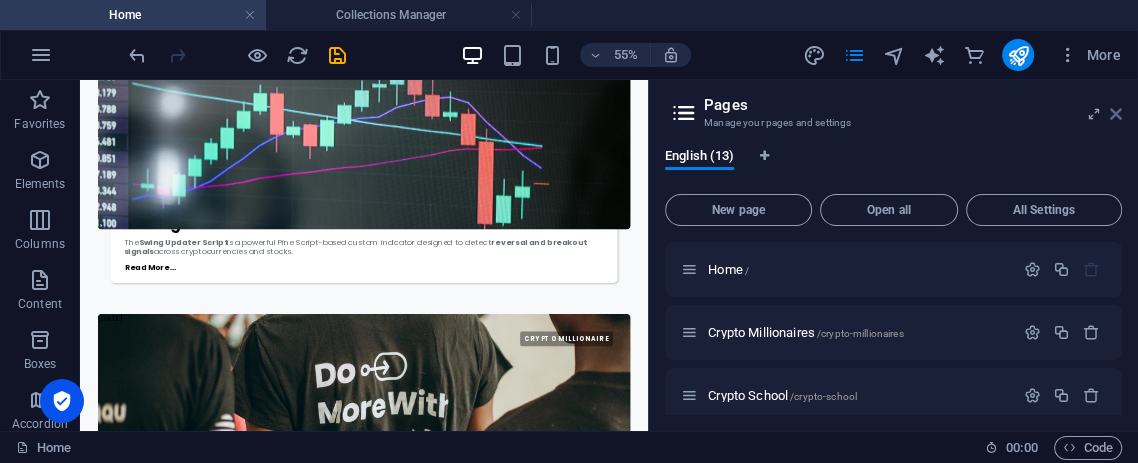 click at bounding box center [1116, 114] 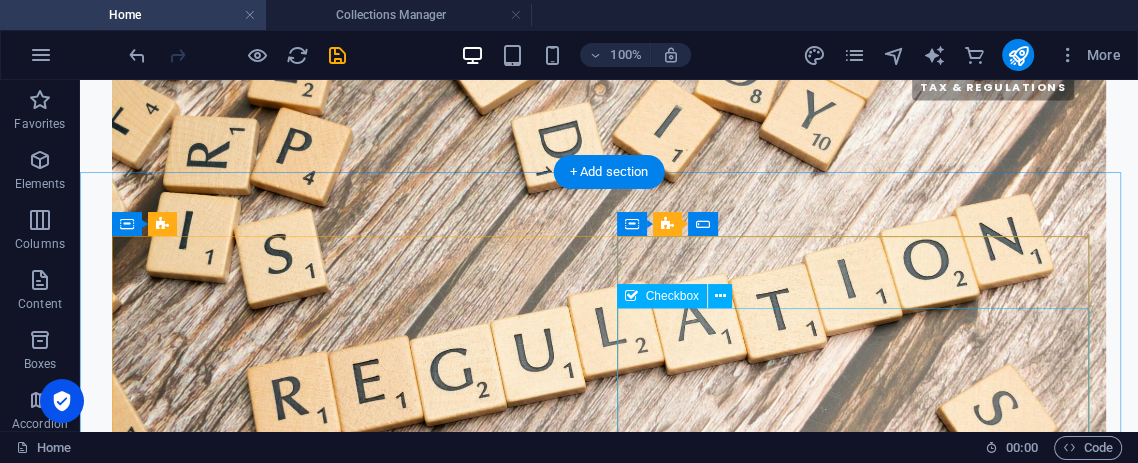 scroll, scrollTop: 2632, scrollLeft: 0, axis: vertical 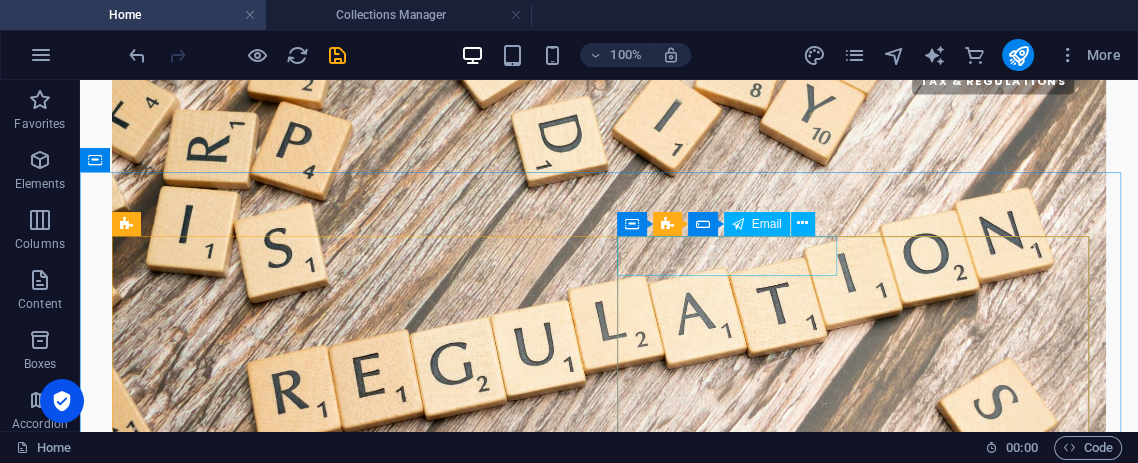 click on "Email" at bounding box center (757, 224) 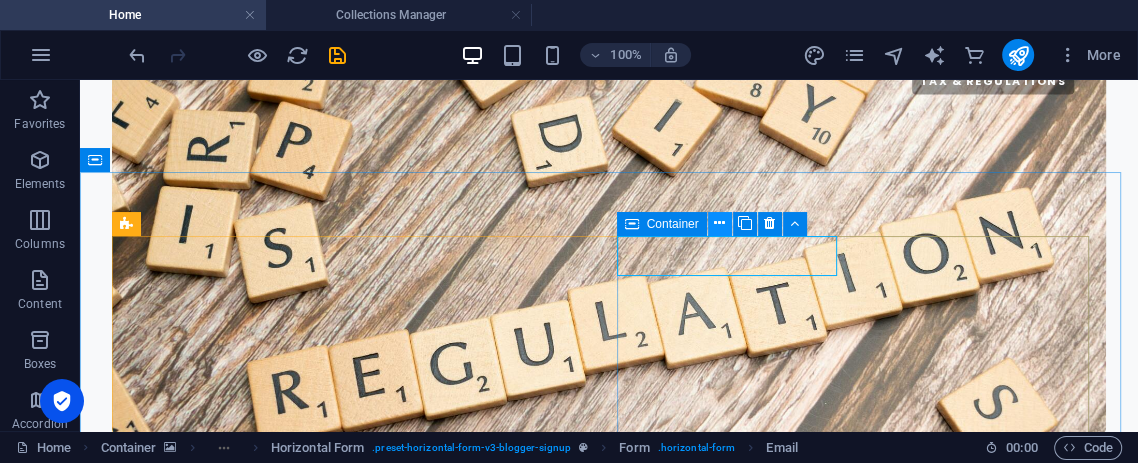 click at bounding box center [719, 223] 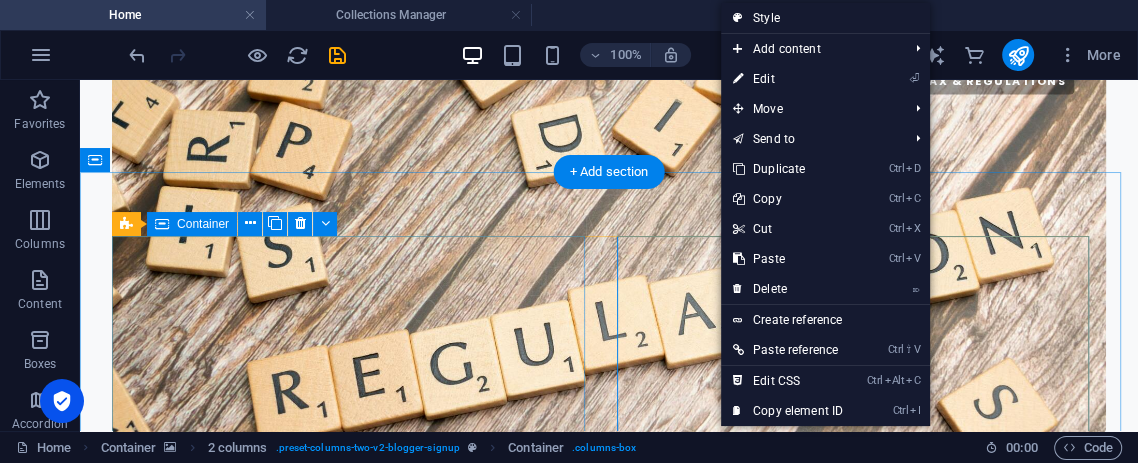 click on "Are you a  Finance  Journalist Crypto Analyst   Finfluencer?  Join with Us" at bounding box center [352, 3649] 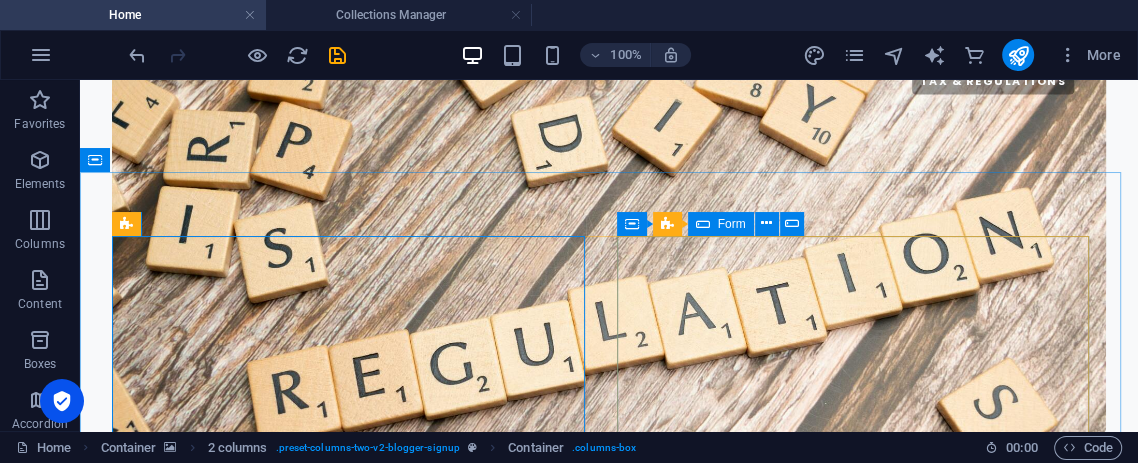 click at bounding box center (703, 224) 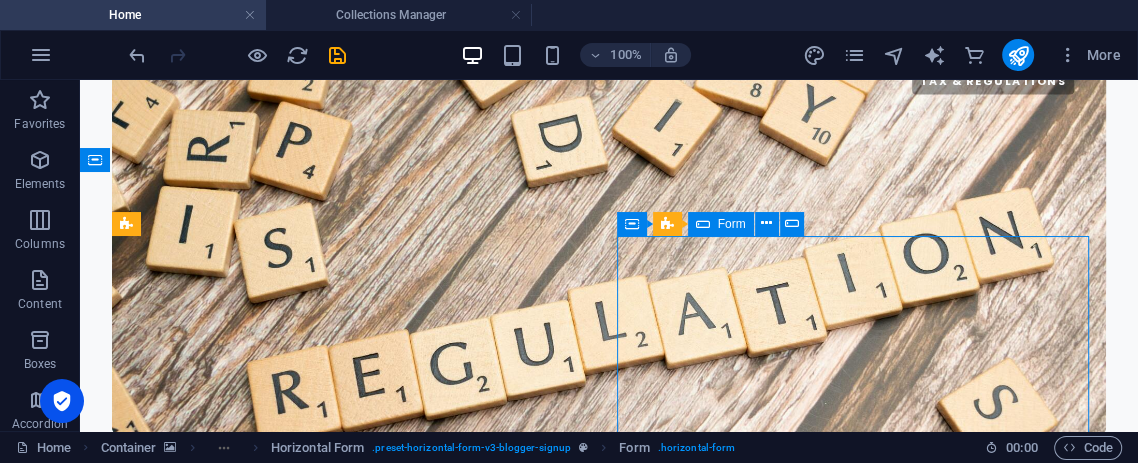 click at bounding box center (703, 224) 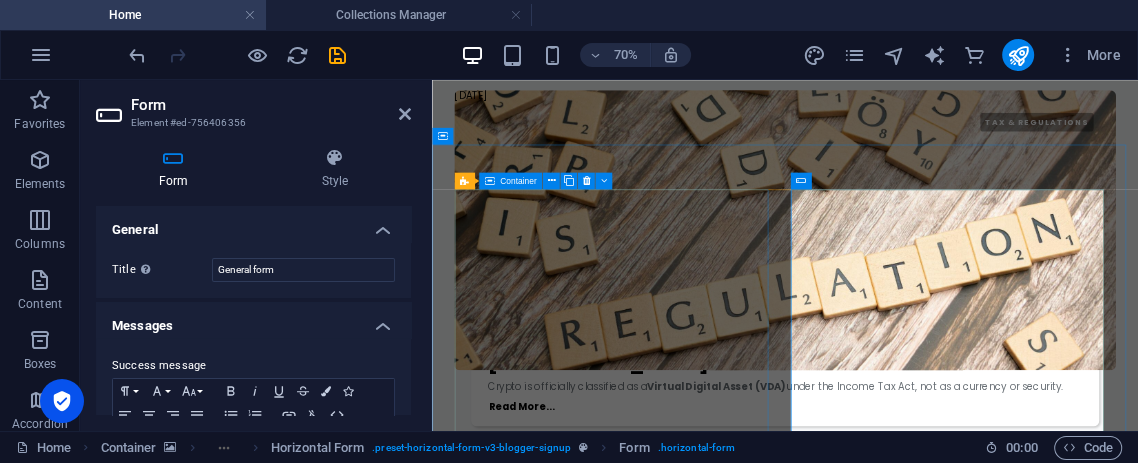 scroll, scrollTop: 2685, scrollLeft: 0, axis: vertical 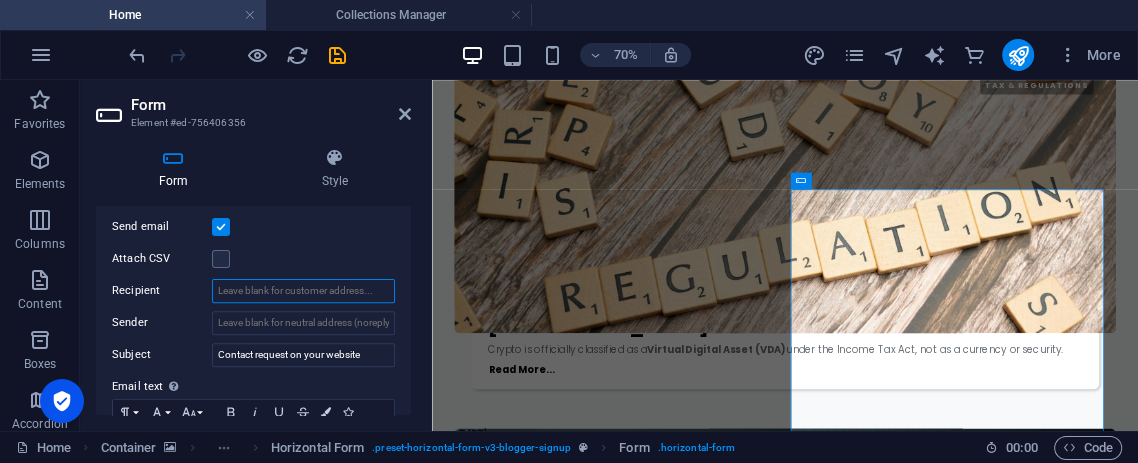 click on "Recipient" at bounding box center [303, 291] 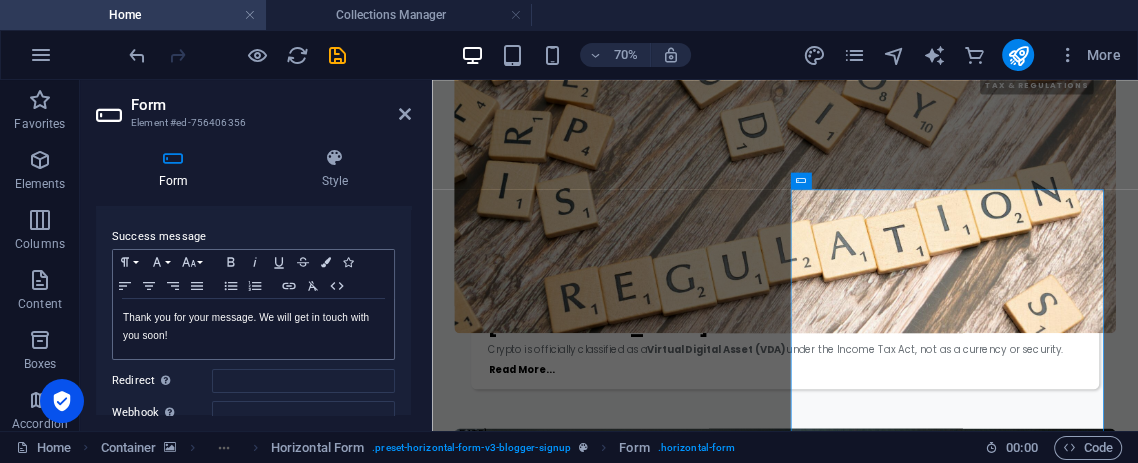 scroll, scrollTop: 0, scrollLeft: 0, axis: both 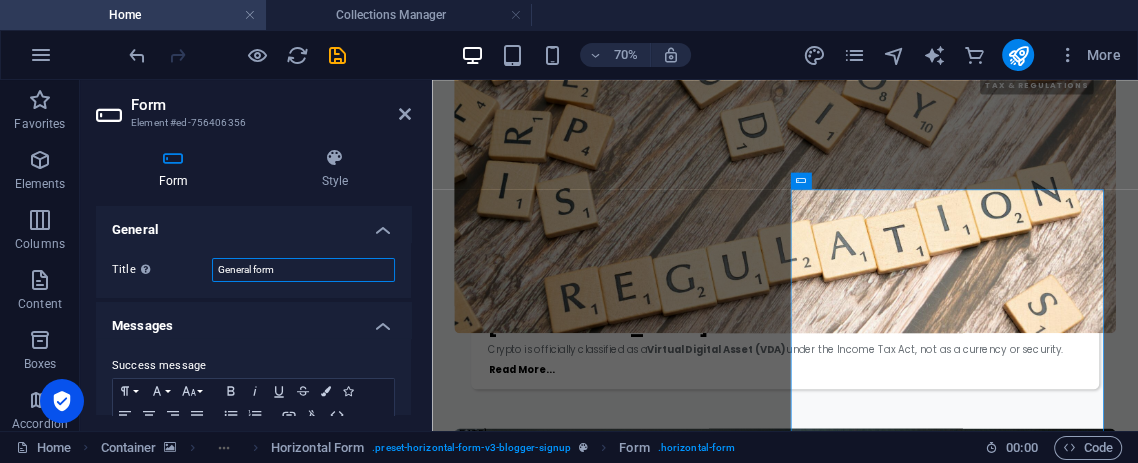 drag, startPoint x: 292, startPoint y: 266, endPoint x: 198, endPoint y: 278, distance: 94.76286 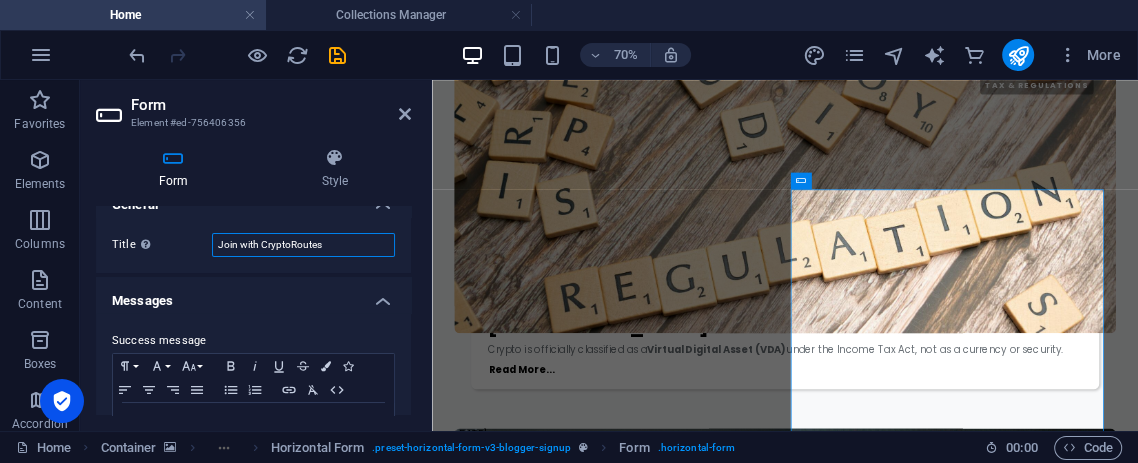 scroll, scrollTop: 0, scrollLeft: 0, axis: both 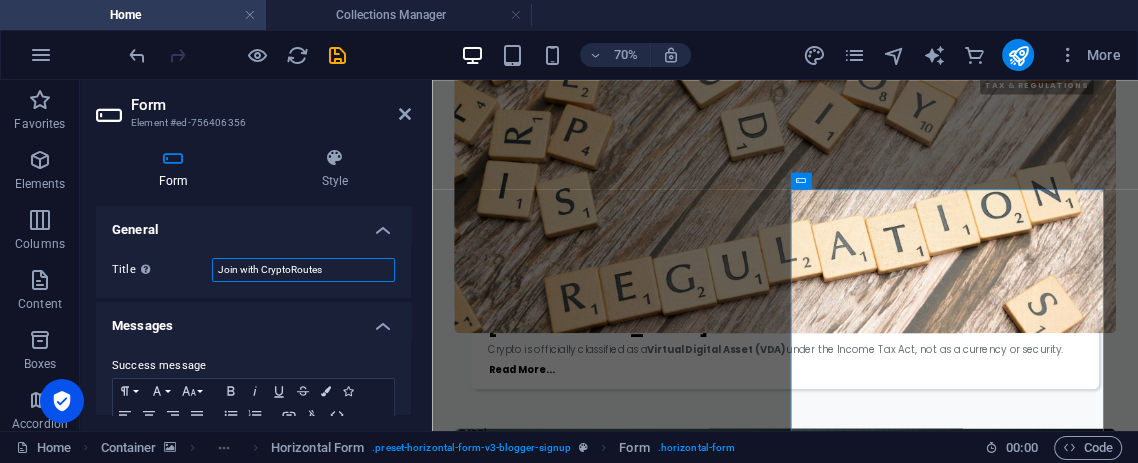 type on "Join with CryptoRoutes" 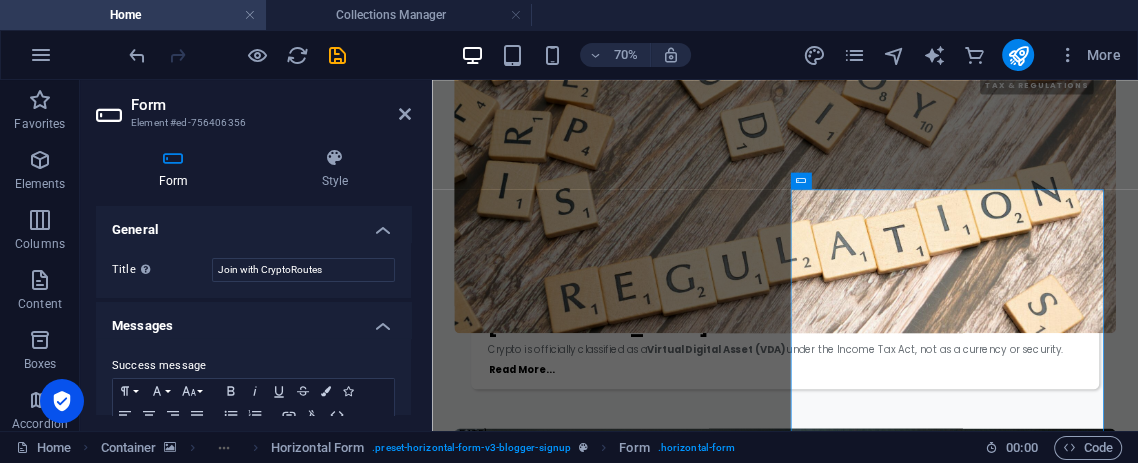 click on "General" at bounding box center (253, 224) 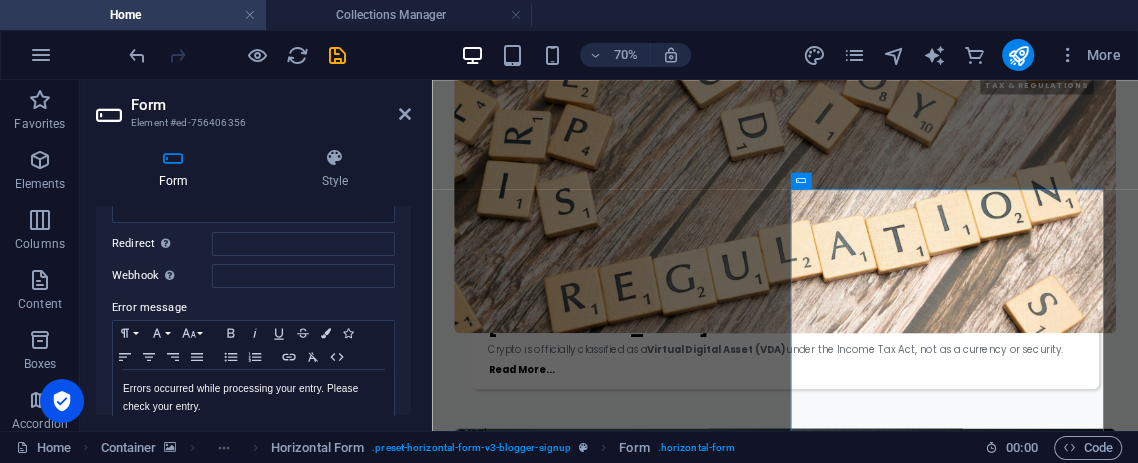 scroll, scrollTop: 0, scrollLeft: 0, axis: both 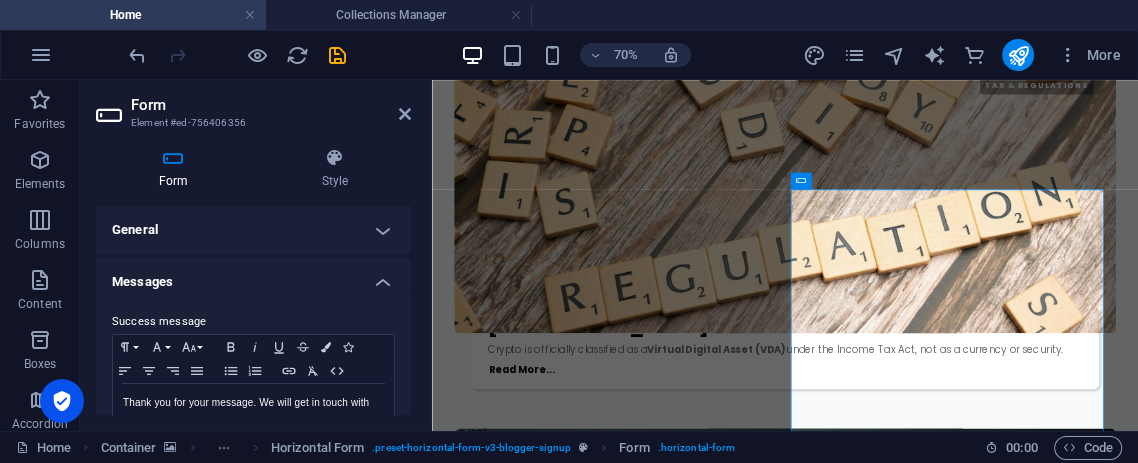 click on "Messages" at bounding box center [253, 276] 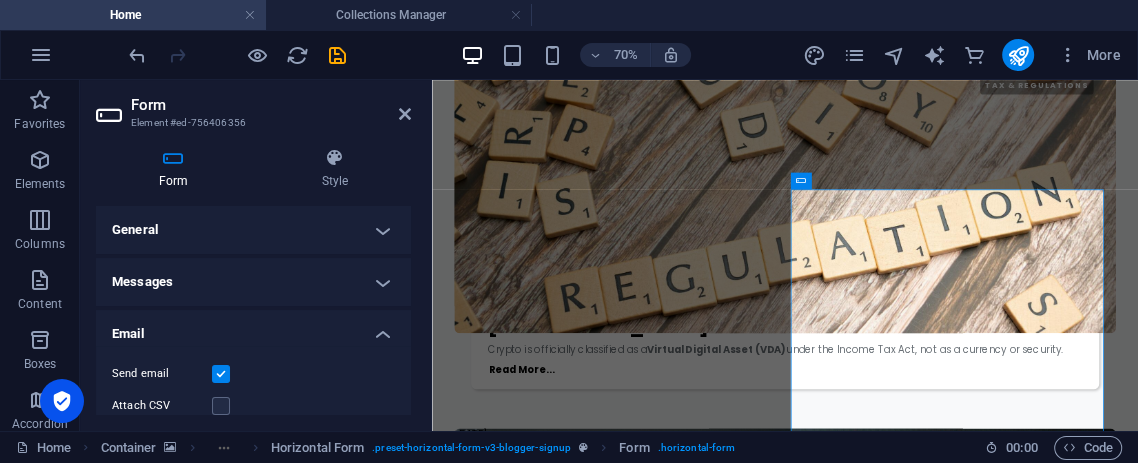 scroll, scrollTop: 111, scrollLeft: 0, axis: vertical 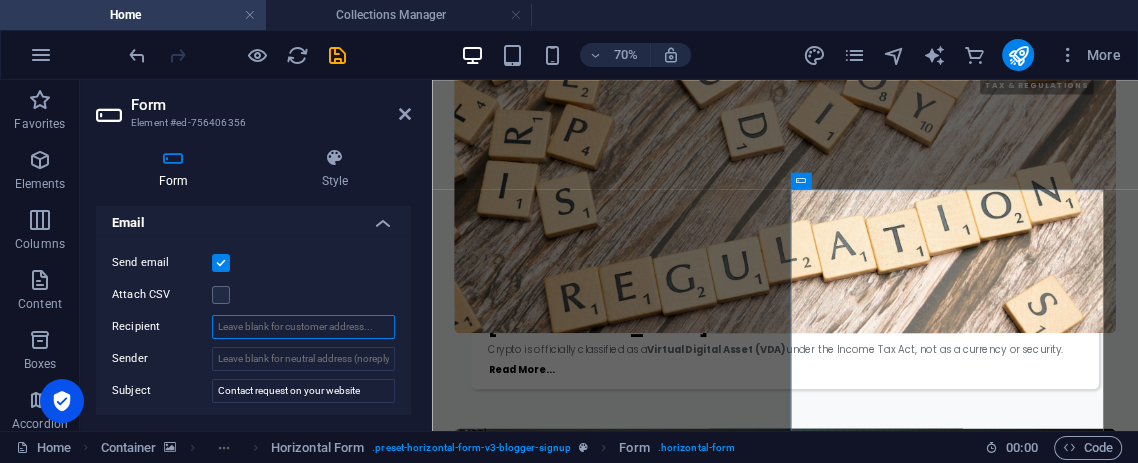 click on "Recipient" at bounding box center (303, 327) 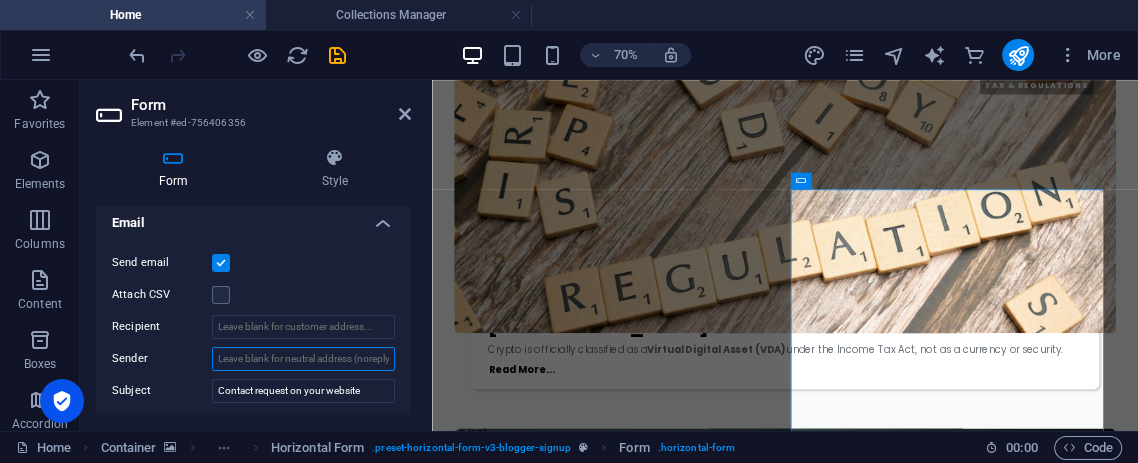 click on "Sender" at bounding box center (303, 359) 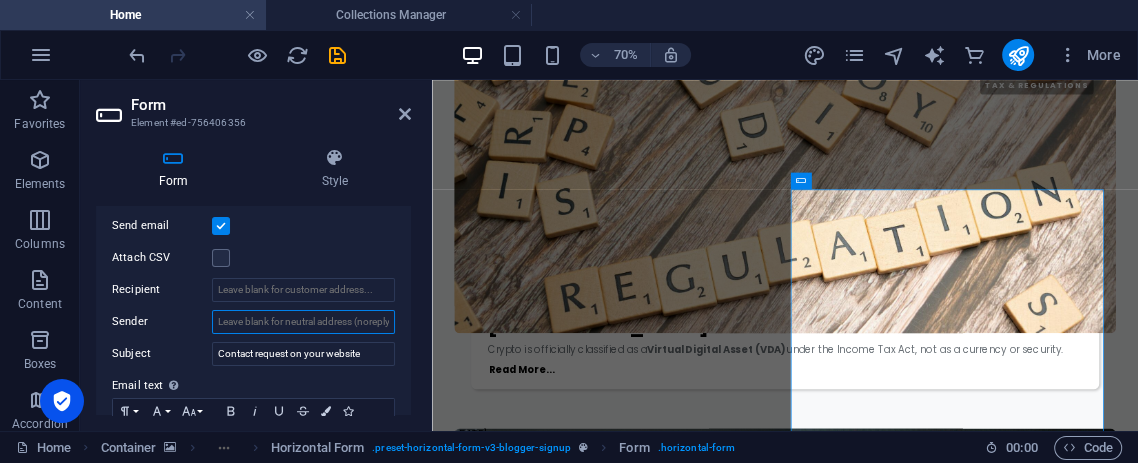 scroll, scrollTop: 167, scrollLeft: 0, axis: vertical 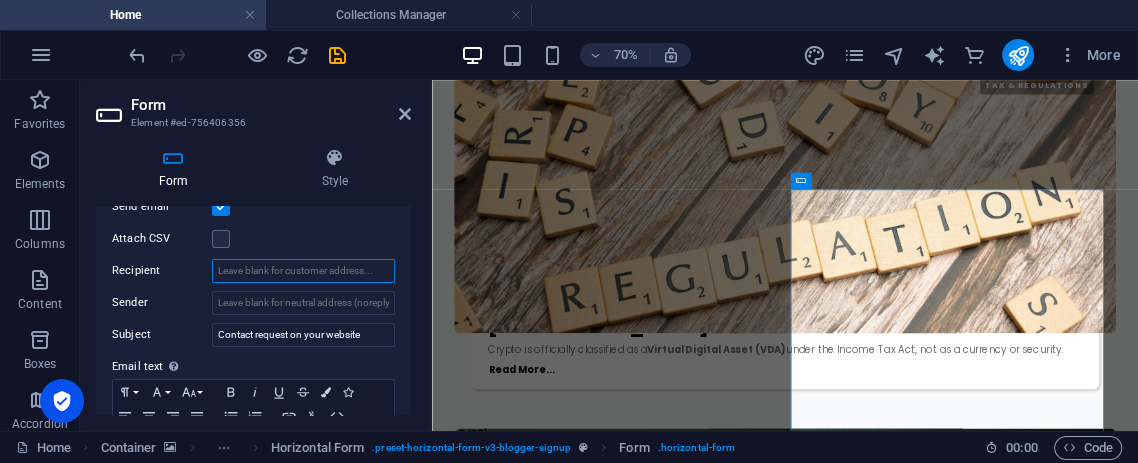 click on "Recipient" at bounding box center (303, 271) 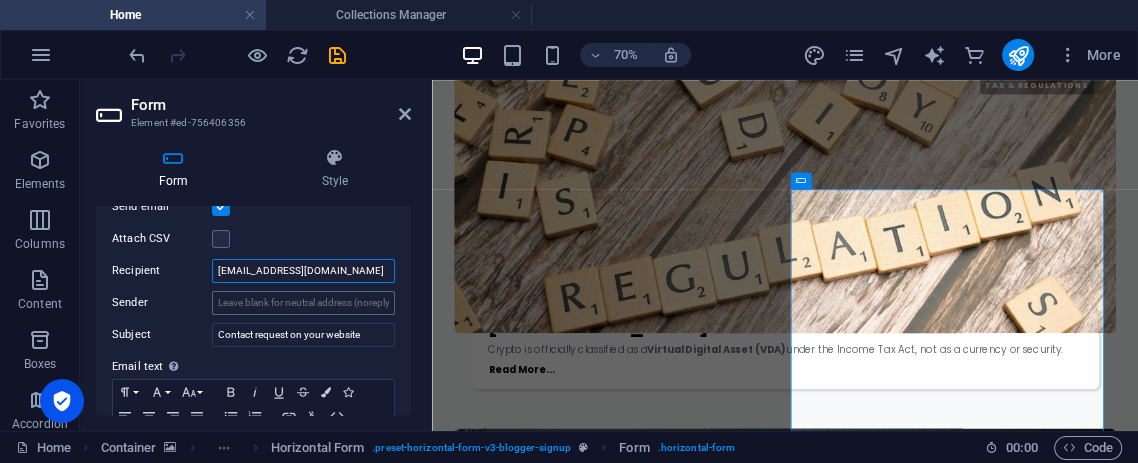 type on "[EMAIL_ADDRESS][DOMAIN_NAME]" 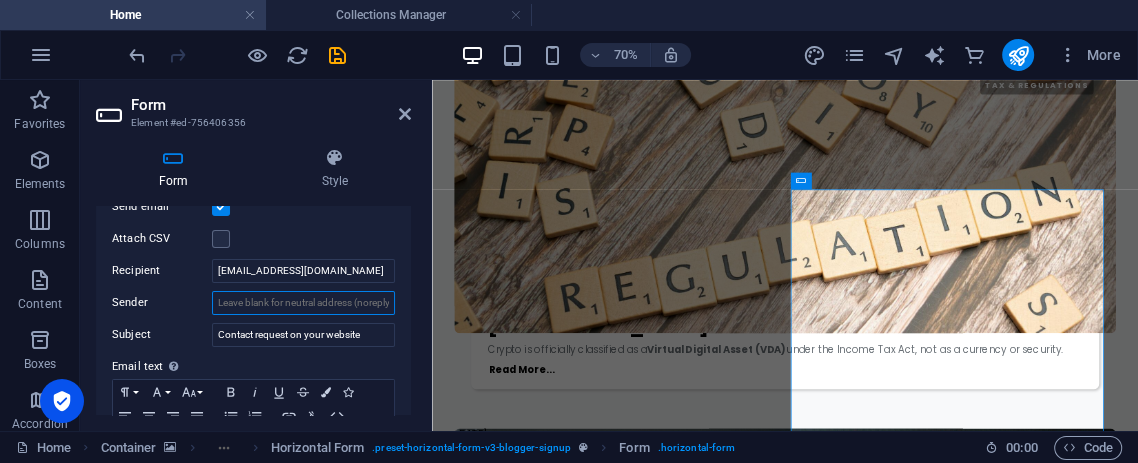 click on "Sender" at bounding box center (303, 303) 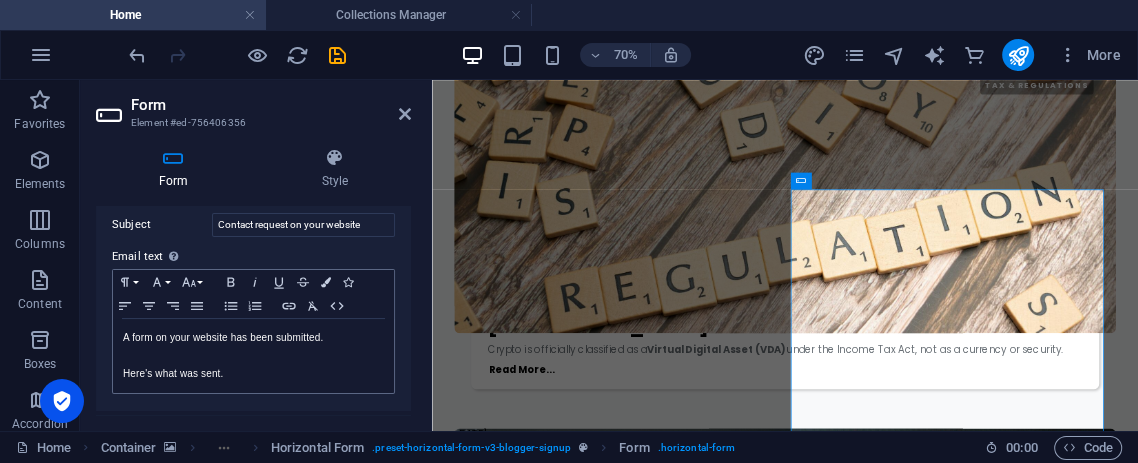 scroll, scrollTop: 167, scrollLeft: 0, axis: vertical 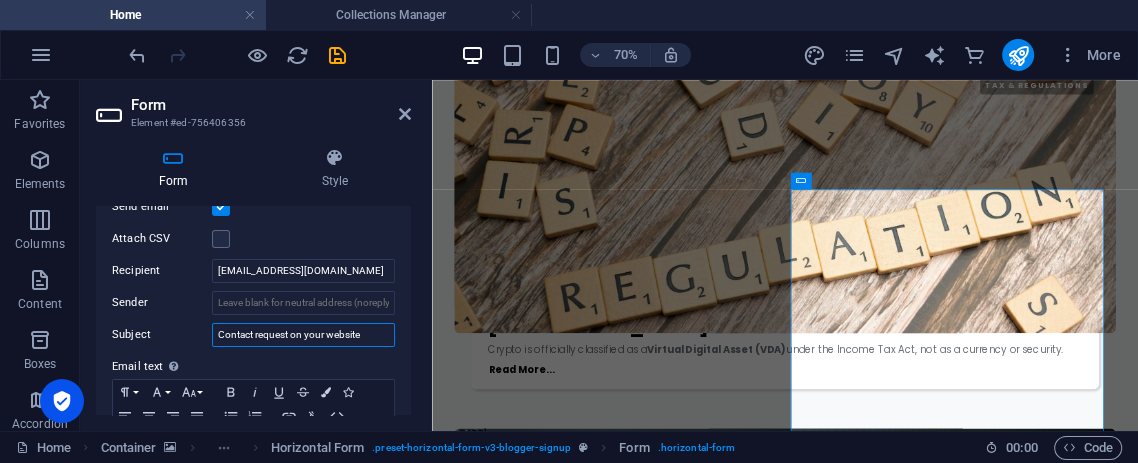 drag, startPoint x: 368, startPoint y: 332, endPoint x: 213, endPoint y: 343, distance: 155.38983 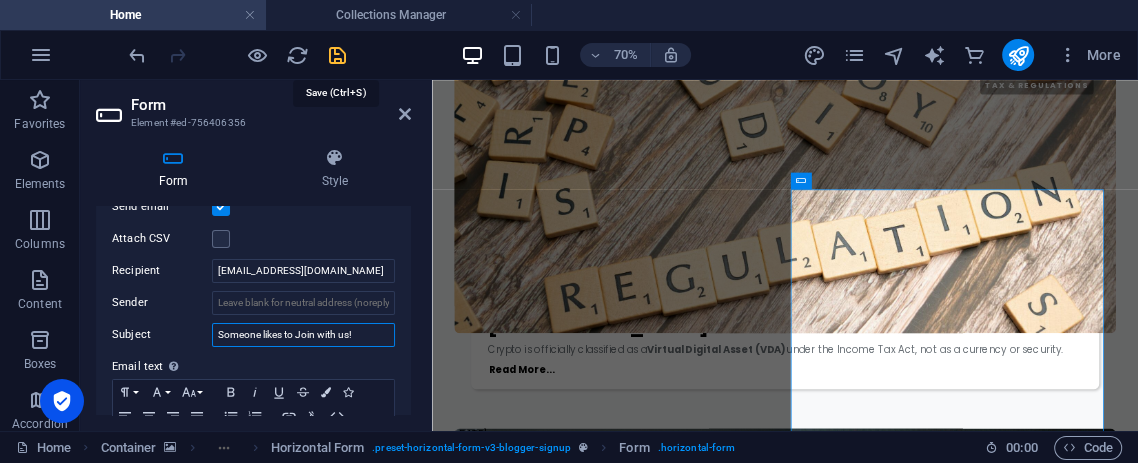 type on "Someone likes to Join with us!" 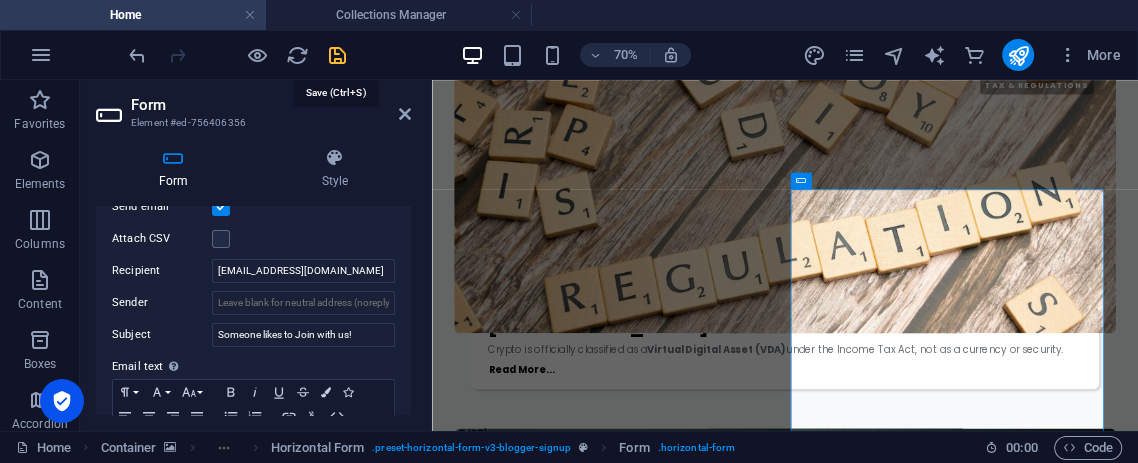click at bounding box center (337, 55) 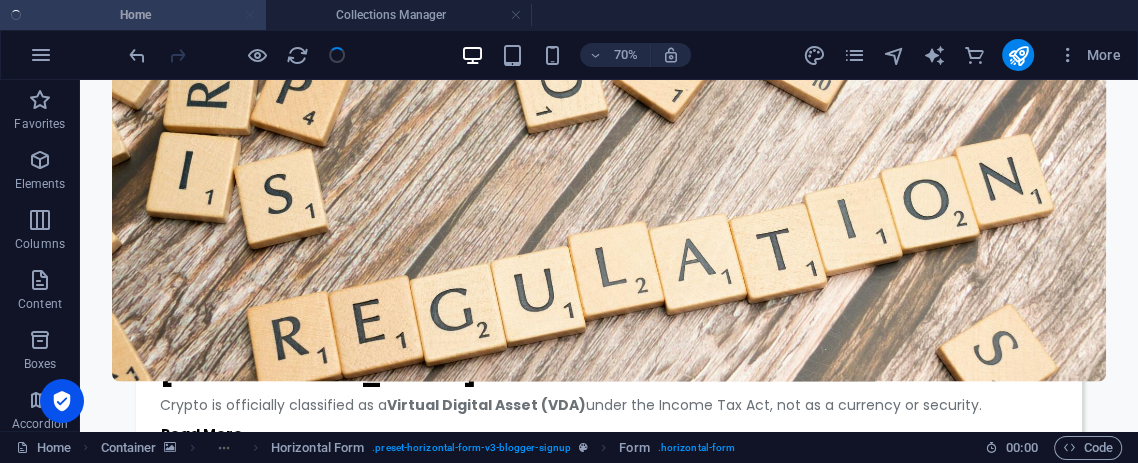 scroll, scrollTop: 2632, scrollLeft: 0, axis: vertical 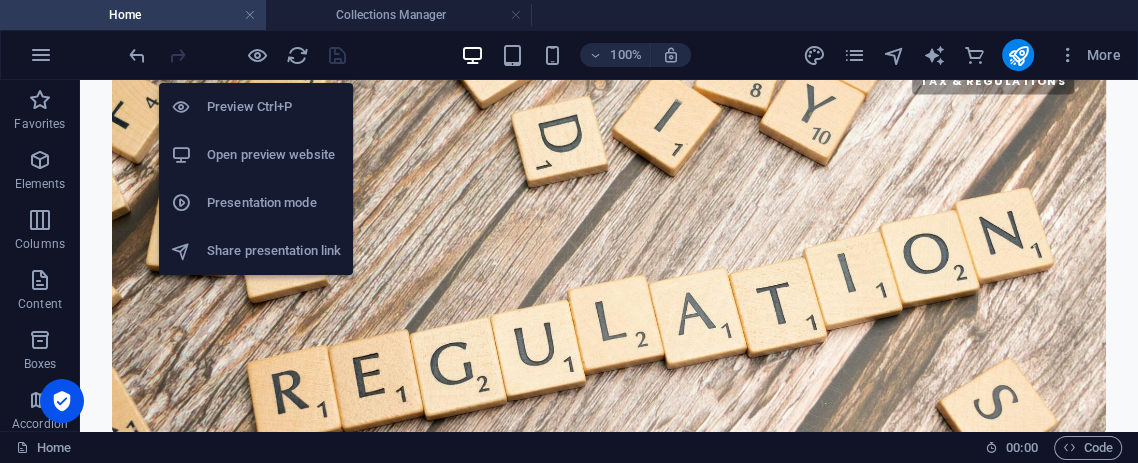 click on "Open preview website" at bounding box center (274, 155) 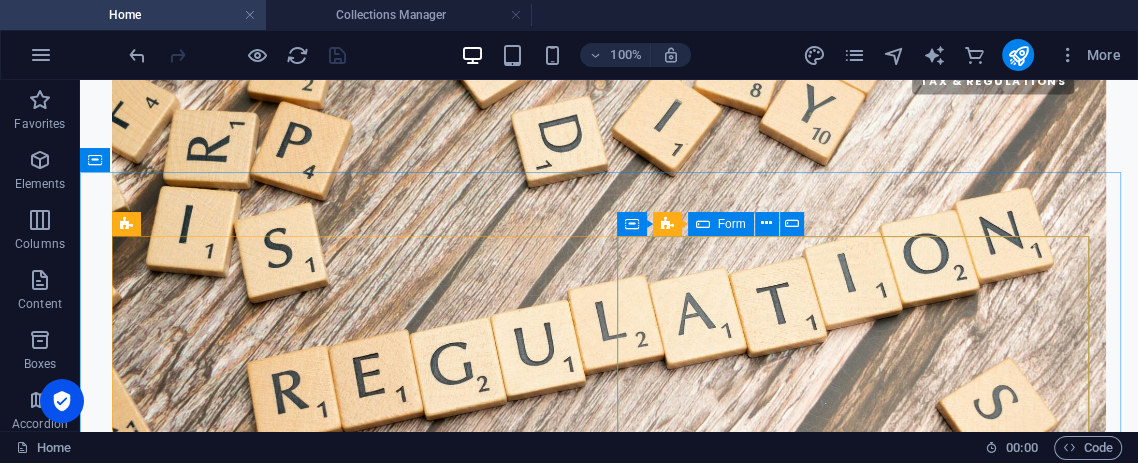 click at bounding box center [703, 224] 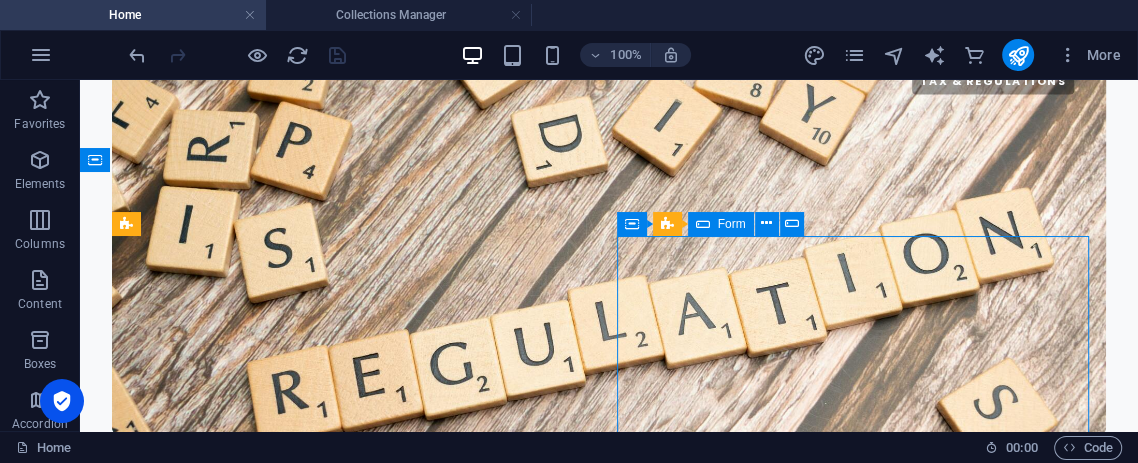click at bounding box center (703, 224) 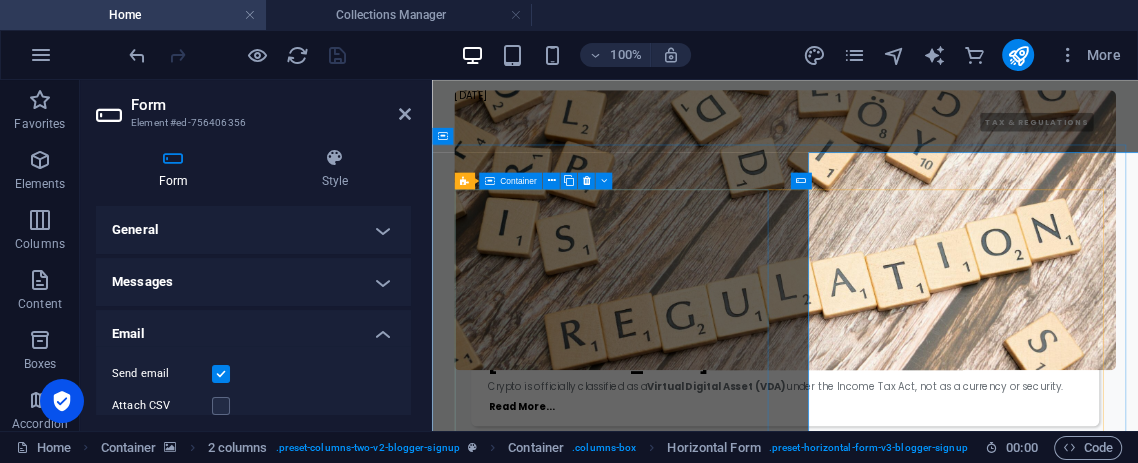 scroll, scrollTop: 2685, scrollLeft: 0, axis: vertical 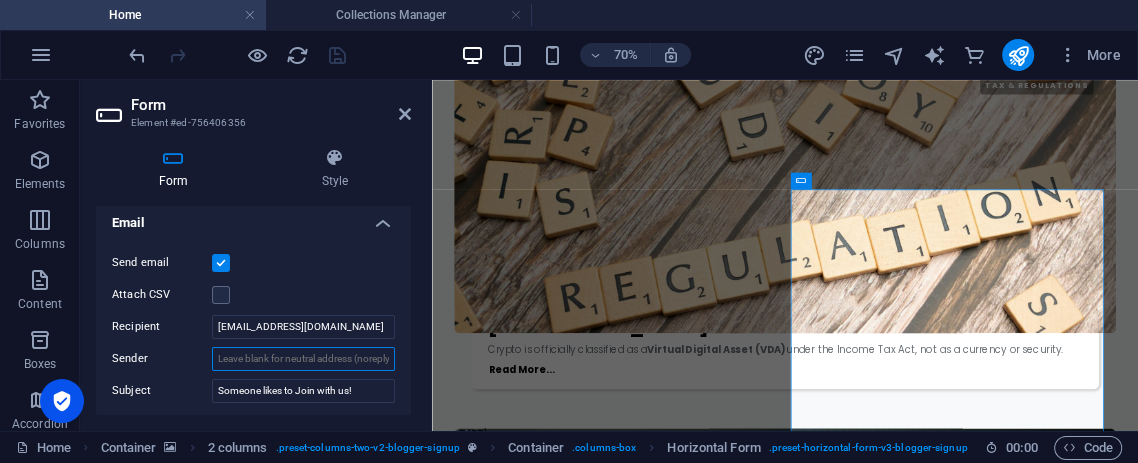 click on "Sender" at bounding box center [303, 359] 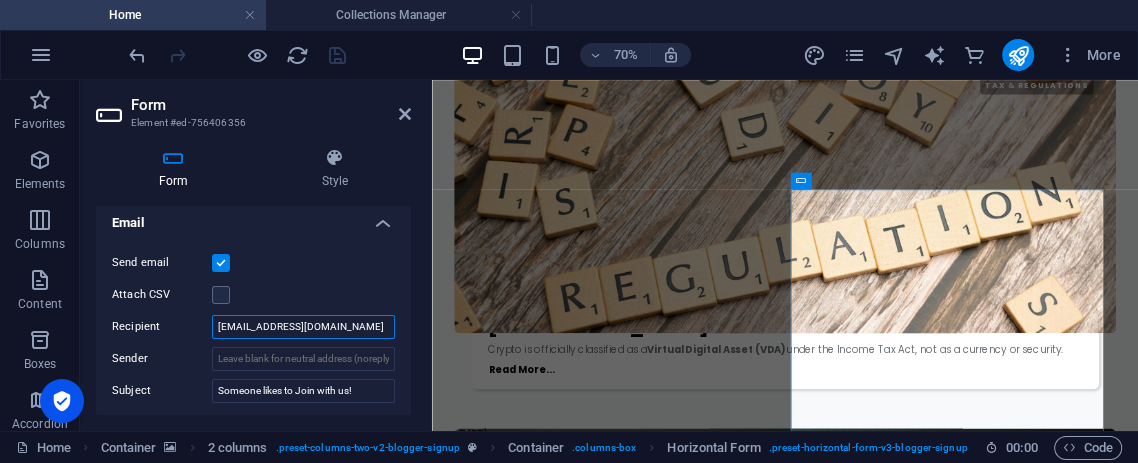 drag, startPoint x: 348, startPoint y: 326, endPoint x: 193, endPoint y: 323, distance: 155.02902 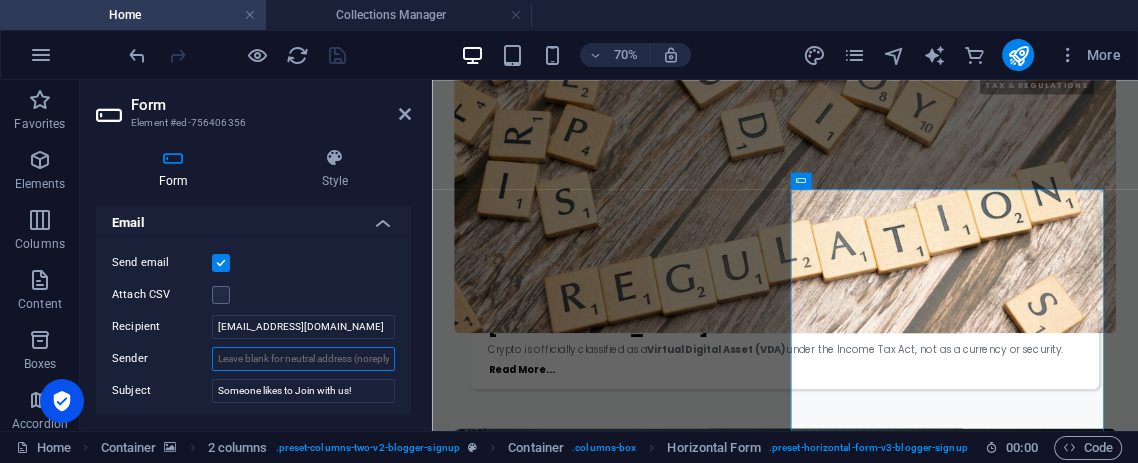 click on "Sender" at bounding box center [303, 359] 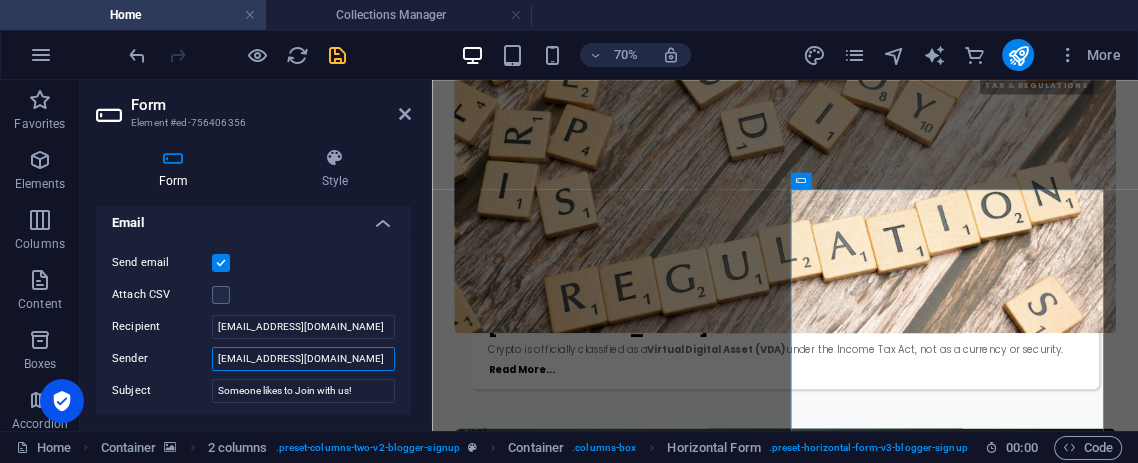 type on "[EMAIL_ADDRESS][DOMAIN_NAME]" 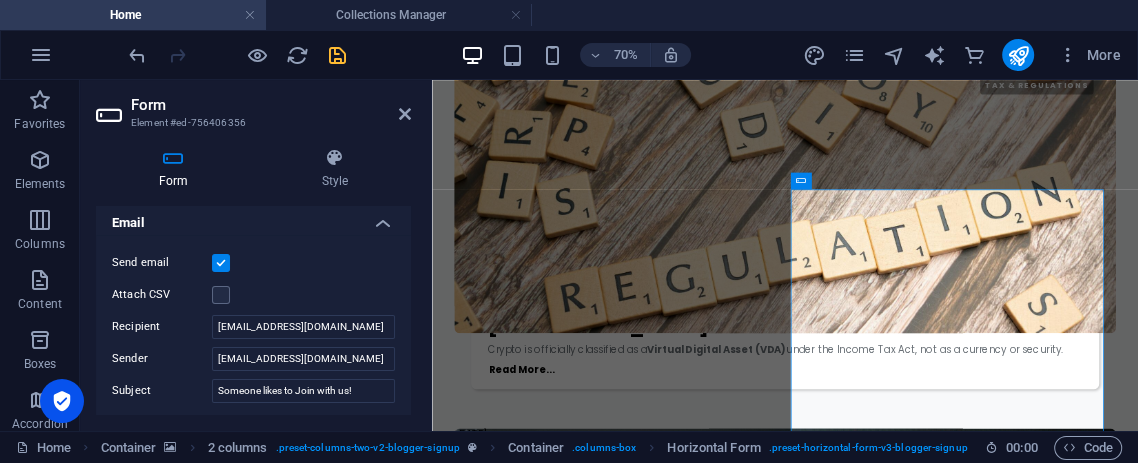 click on "Send email" at bounding box center (253, 263) 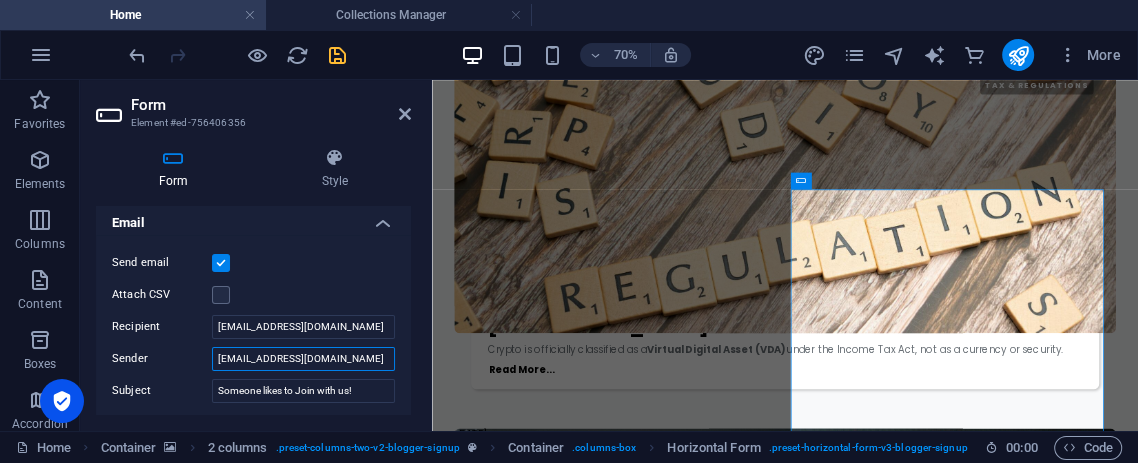 drag, startPoint x: 356, startPoint y: 365, endPoint x: 211, endPoint y: 360, distance: 145.08618 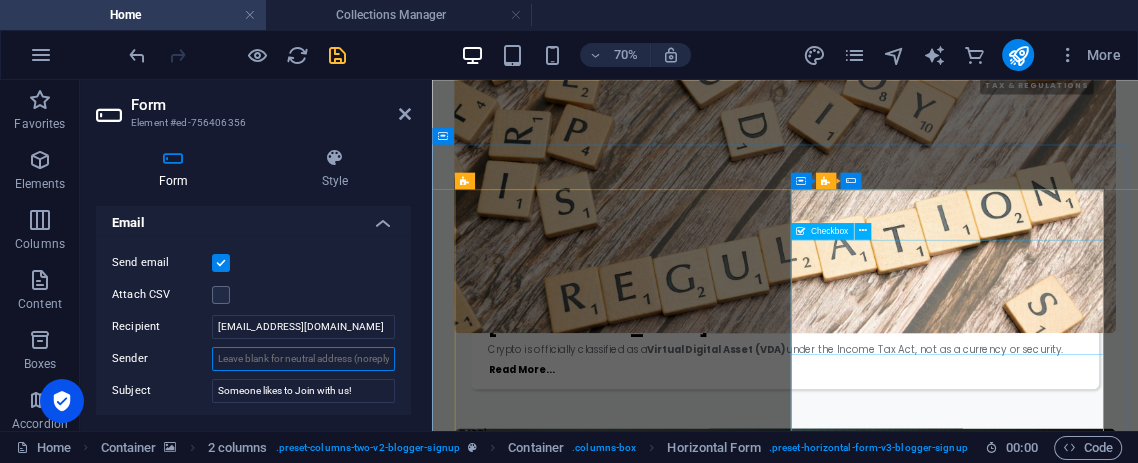type 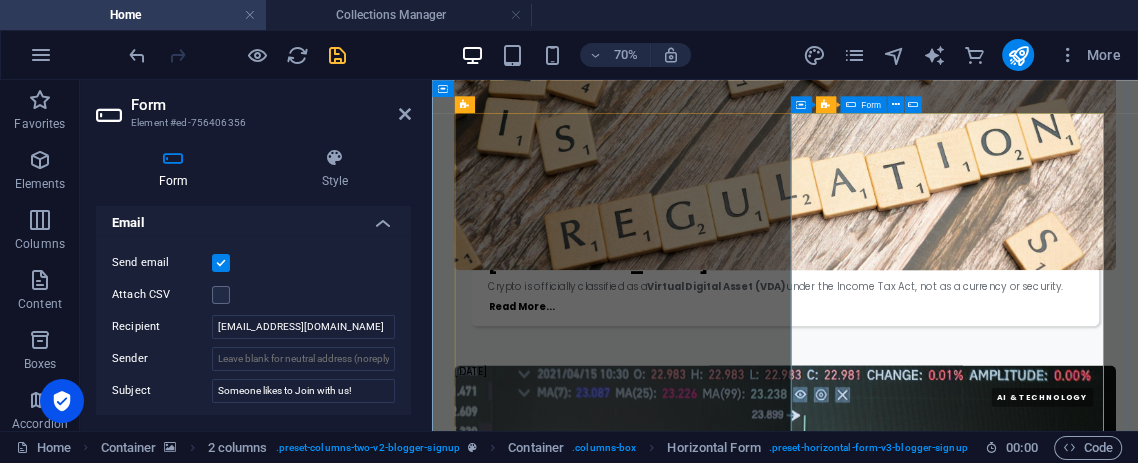 scroll, scrollTop: 2797, scrollLeft: 0, axis: vertical 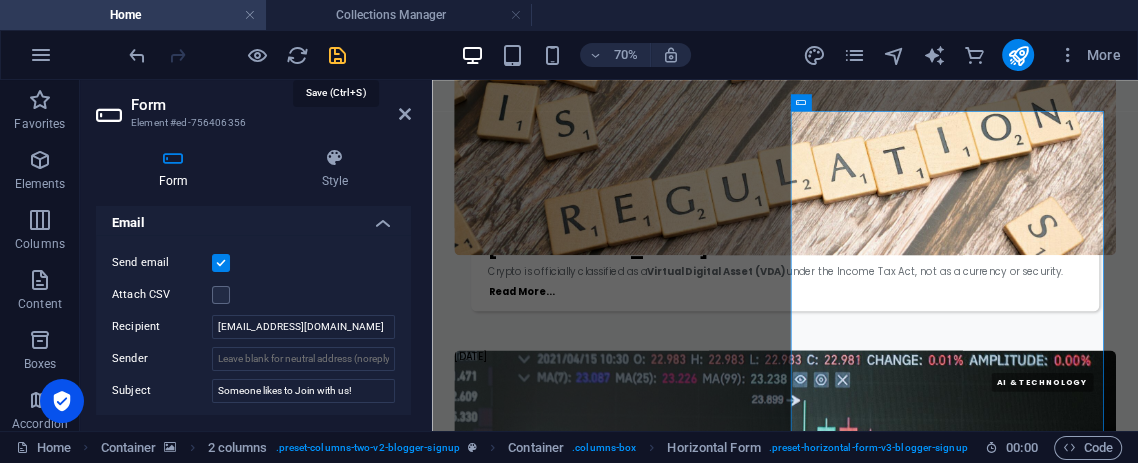click at bounding box center (337, 55) 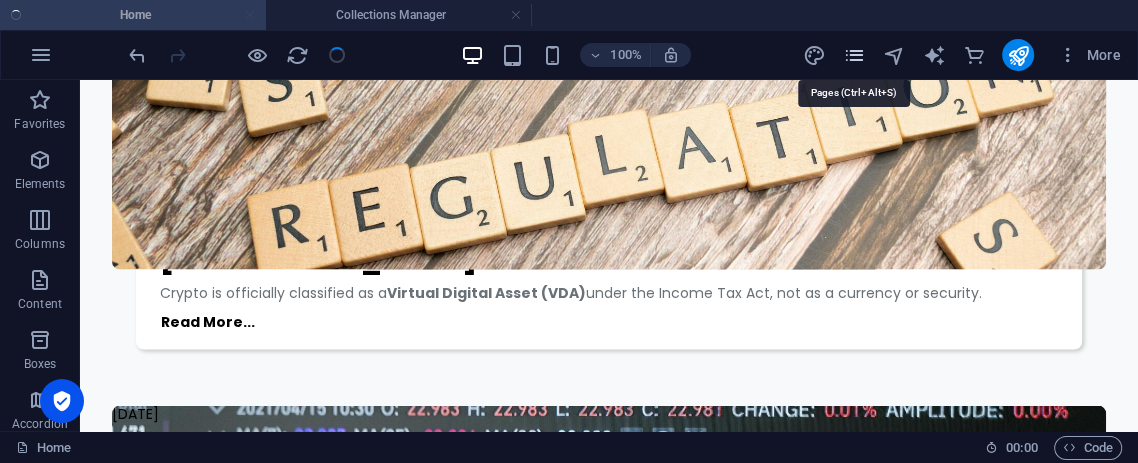 click at bounding box center (853, 55) 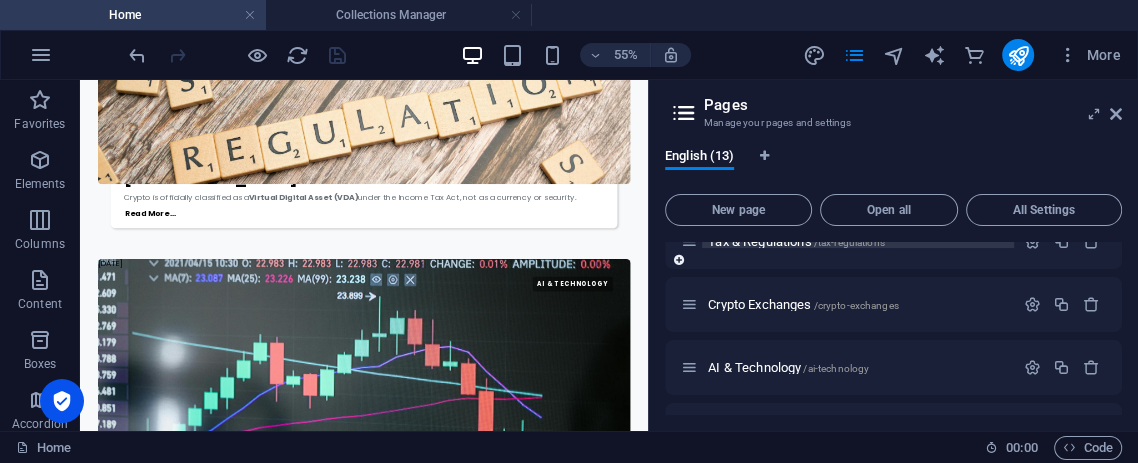 scroll, scrollTop: 333, scrollLeft: 0, axis: vertical 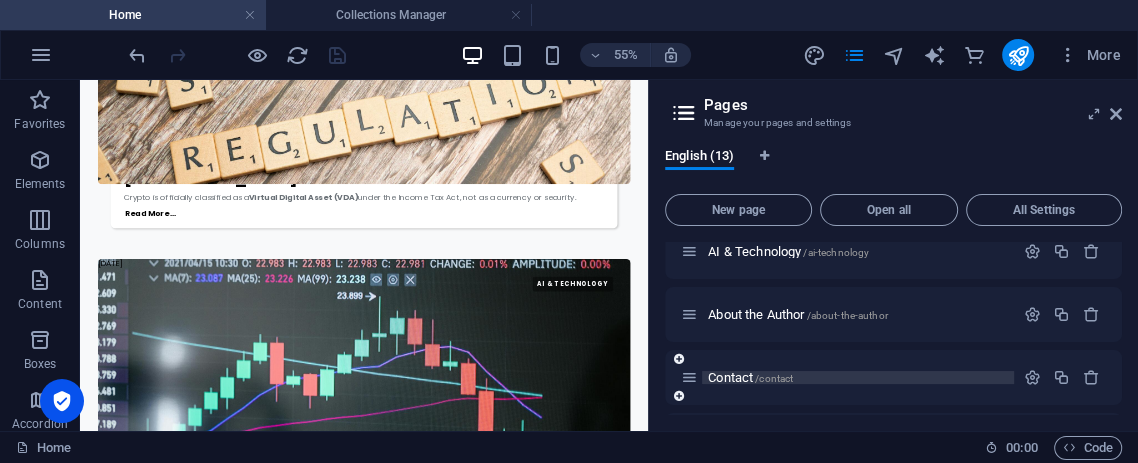 click on "Contact /contact" at bounding box center [750, 377] 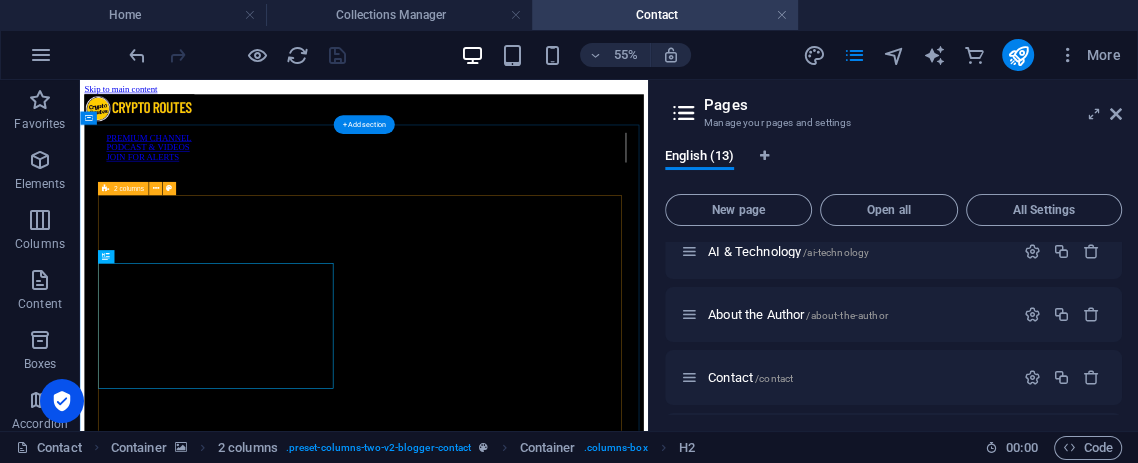 scroll, scrollTop: 0, scrollLeft: 0, axis: both 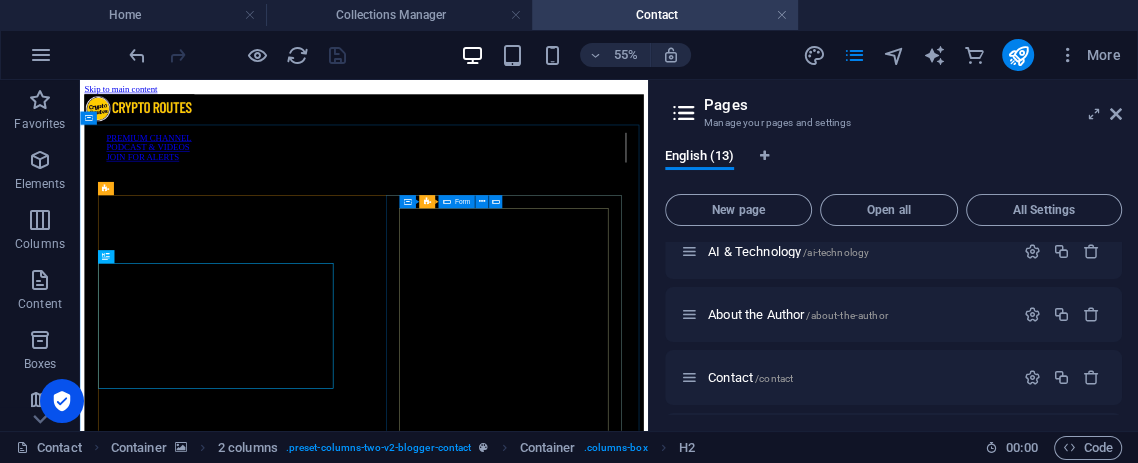 click at bounding box center [446, 202] 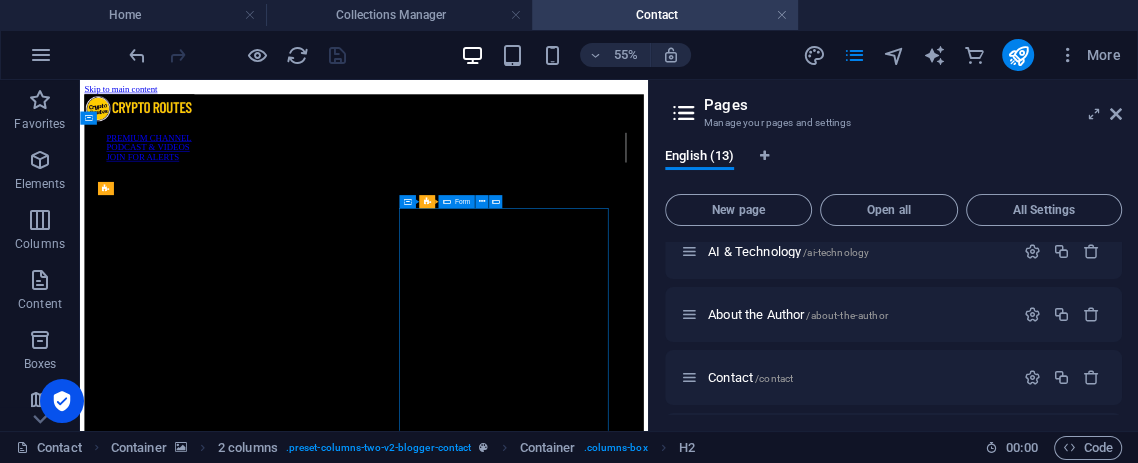 click at bounding box center (446, 202) 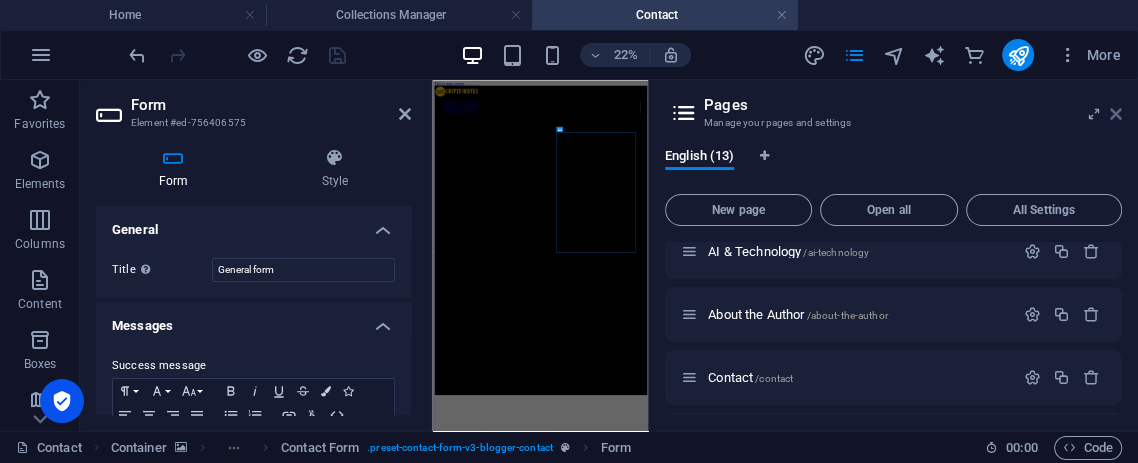 click at bounding box center [1116, 114] 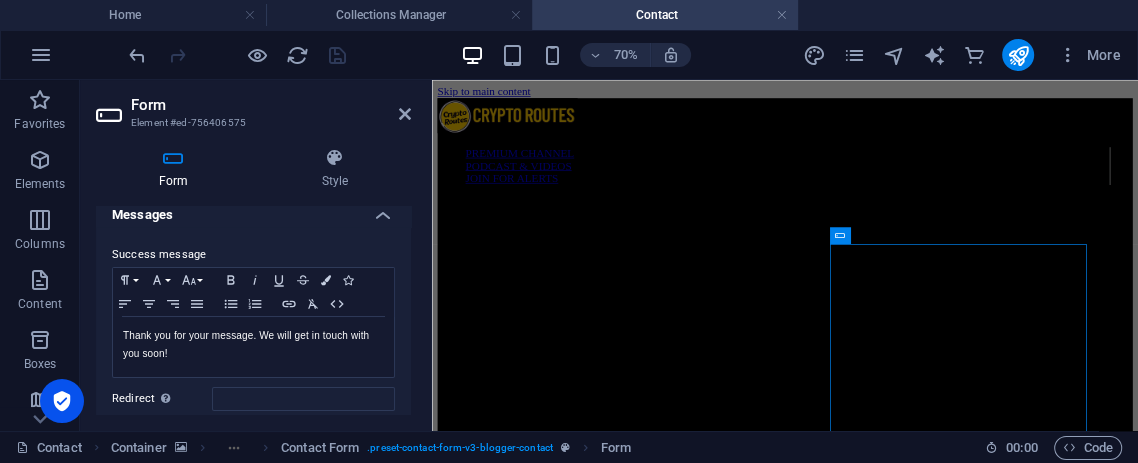 scroll, scrollTop: 0, scrollLeft: 0, axis: both 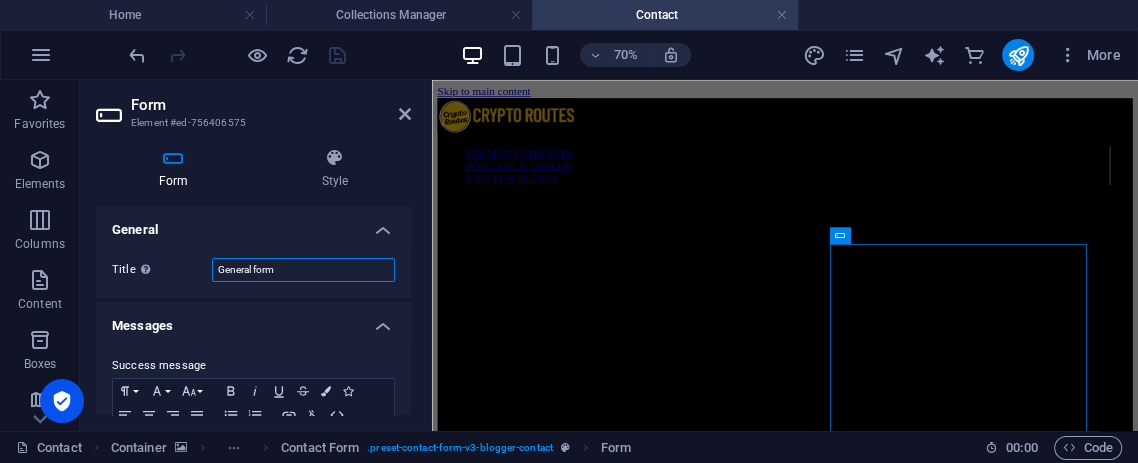 drag, startPoint x: 340, startPoint y: 264, endPoint x: 202, endPoint y: 275, distance: 138.43771 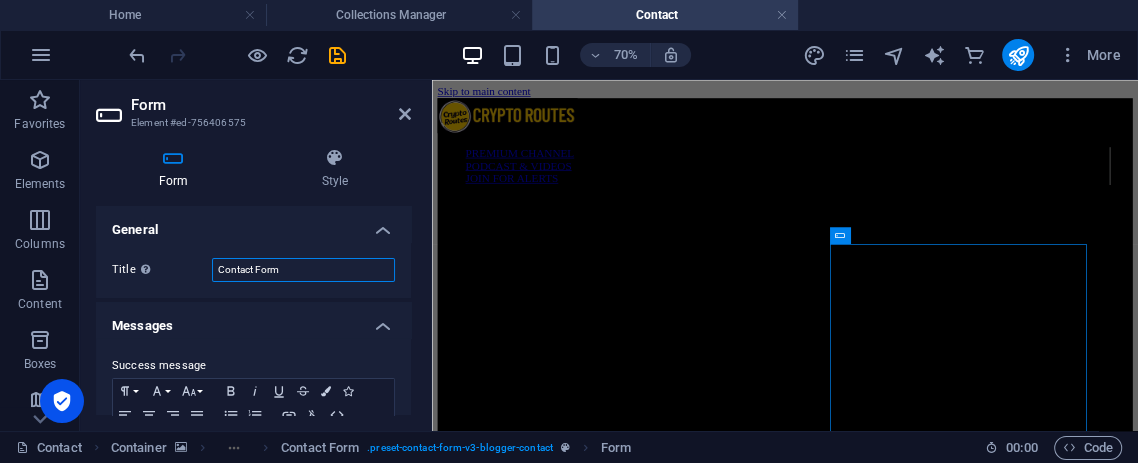 scroll, scrollTop: 111, scrollLeft: 0, axis: vertical 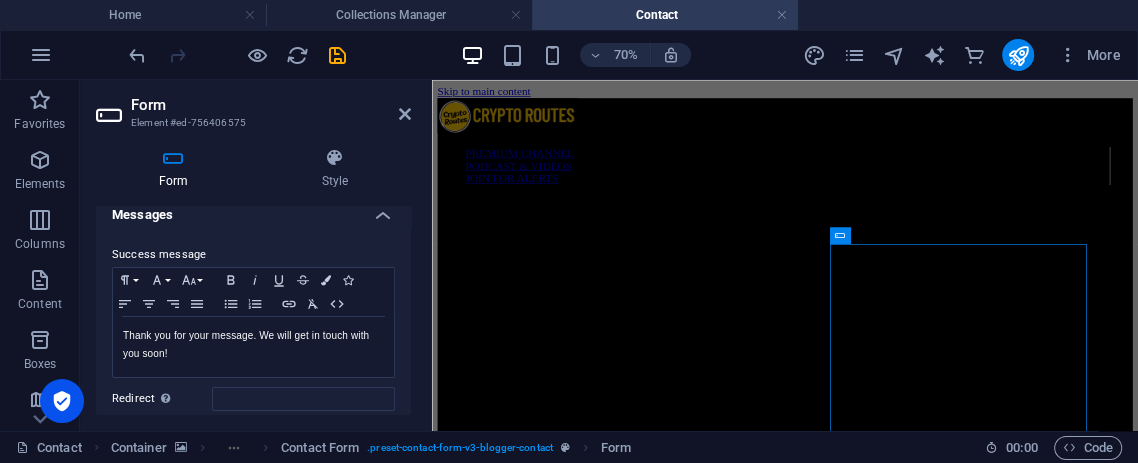 type on "Contact Form" 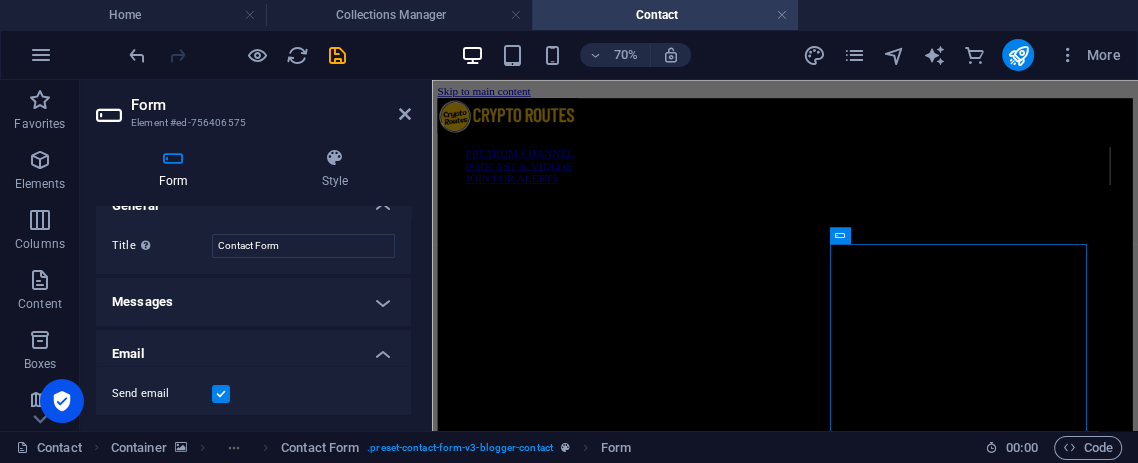 scroll, scrollTop: 0, scrollLeft: 0, axis: both 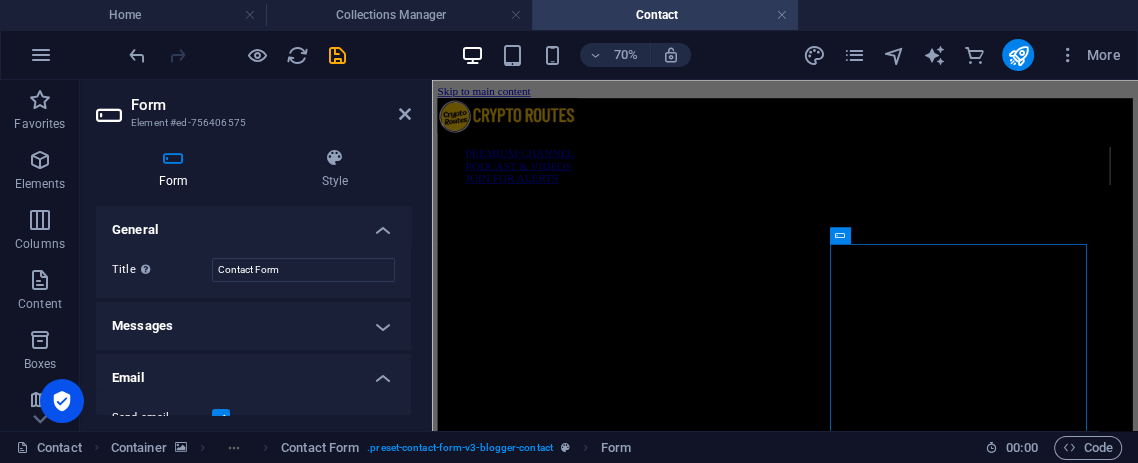 click on "Messages" at bounding box center [253, 326] 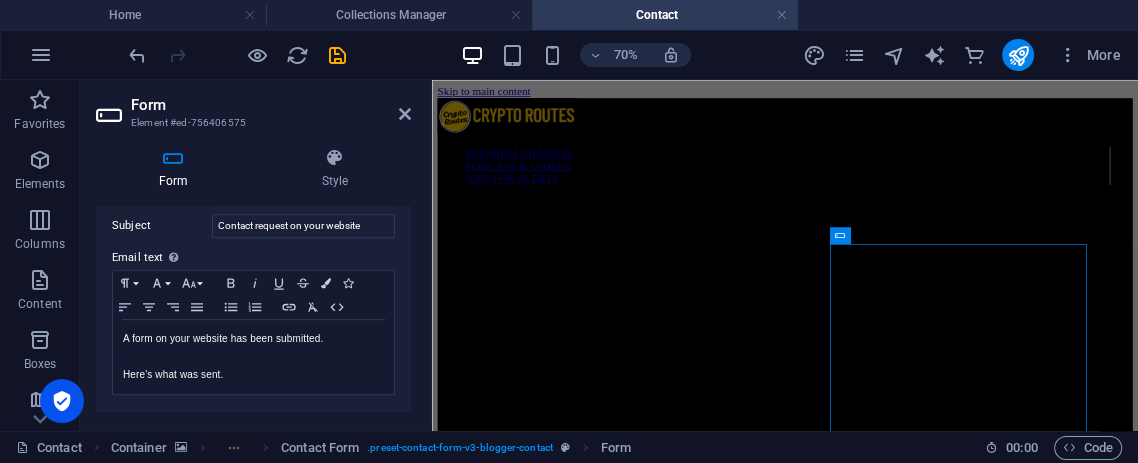 scroll, scrollTop: 573, scrollLeft: 0, axis: vertical 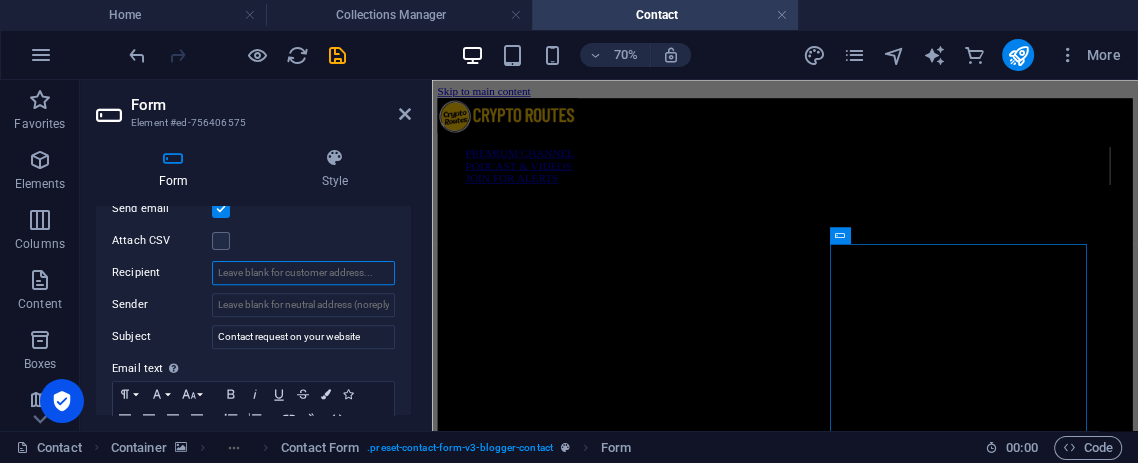 click on "Recipient" at bounding box center [303, 273] 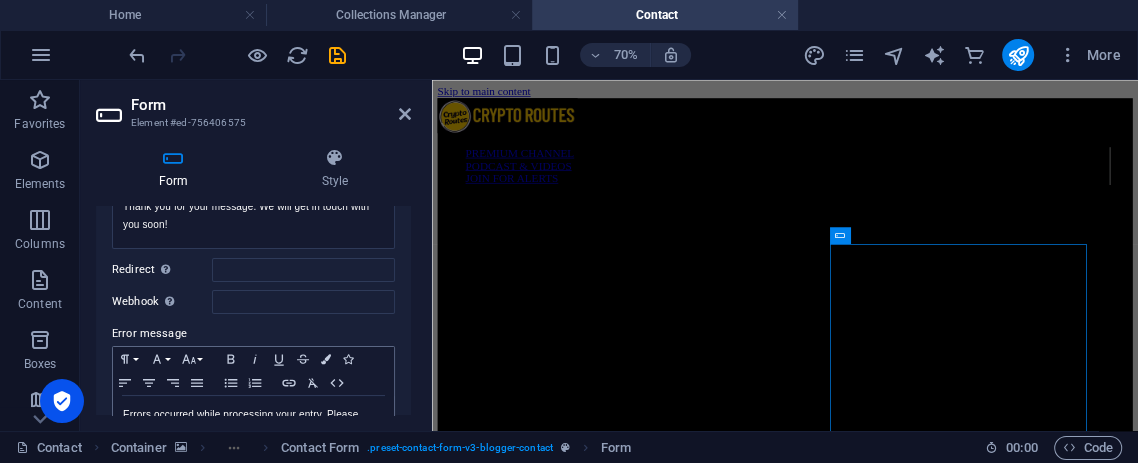 scroll, scrollTop: 222, scrollLeft: 0, axis: vertical 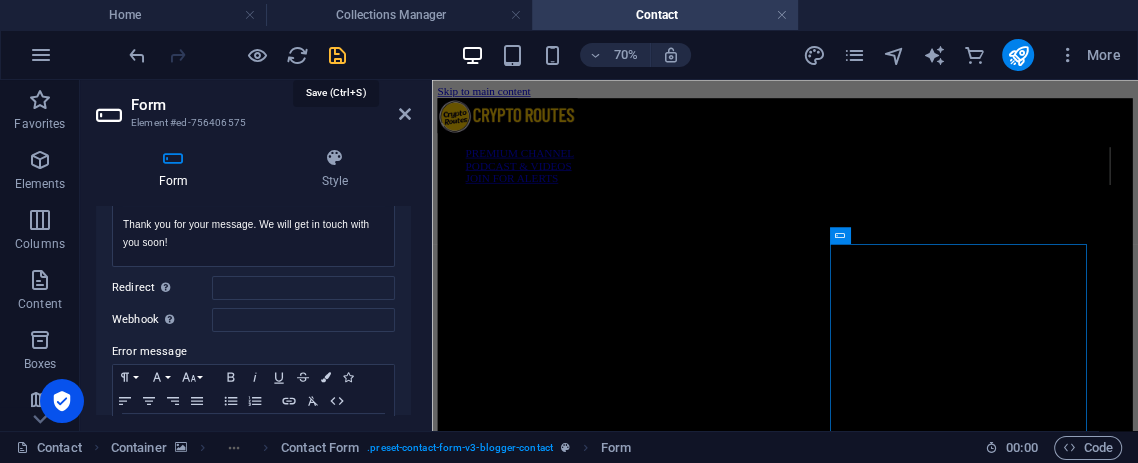 type on "[EMAIL_ADDRESS][DOMAIN_NAME]" 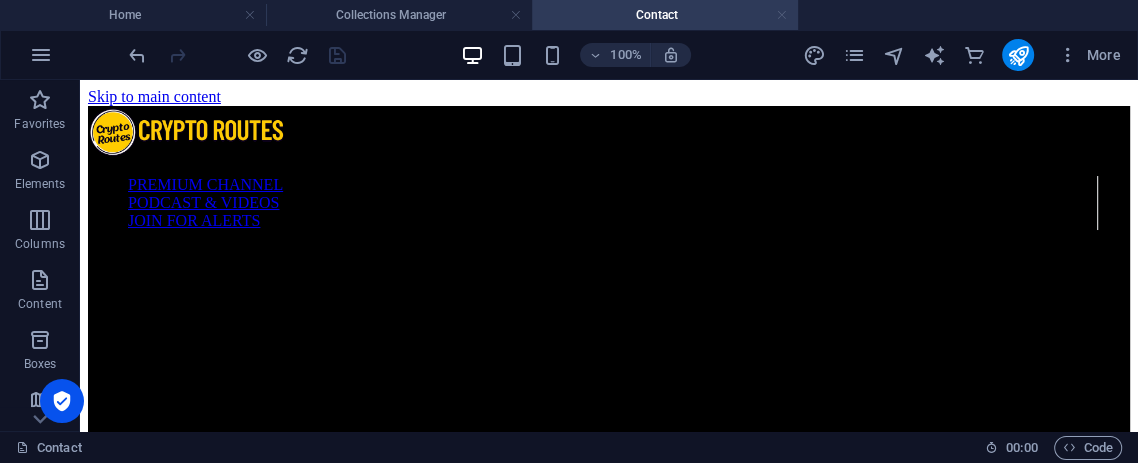 click at bounding box center [782, 15] 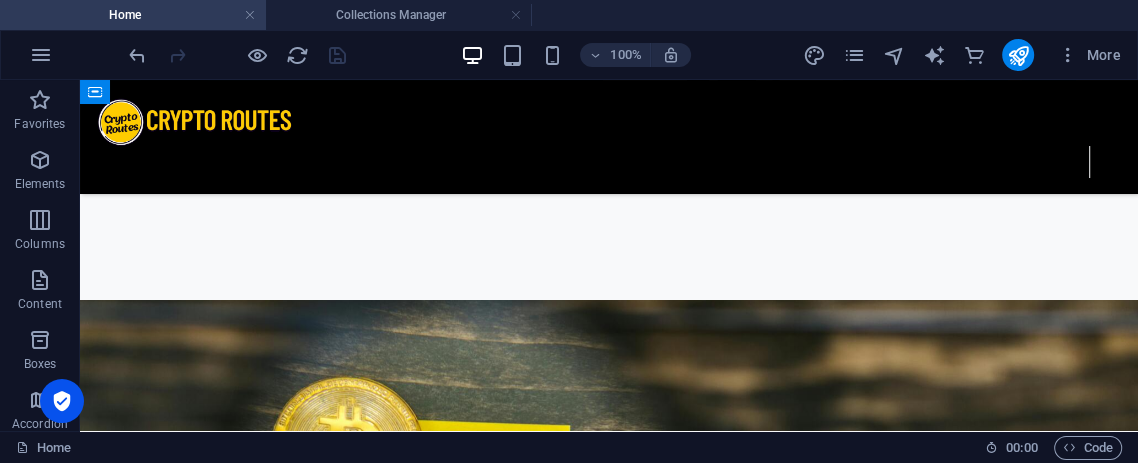 scroll, scrollTop: 374, scrollLeft: 0, axis: vertical 